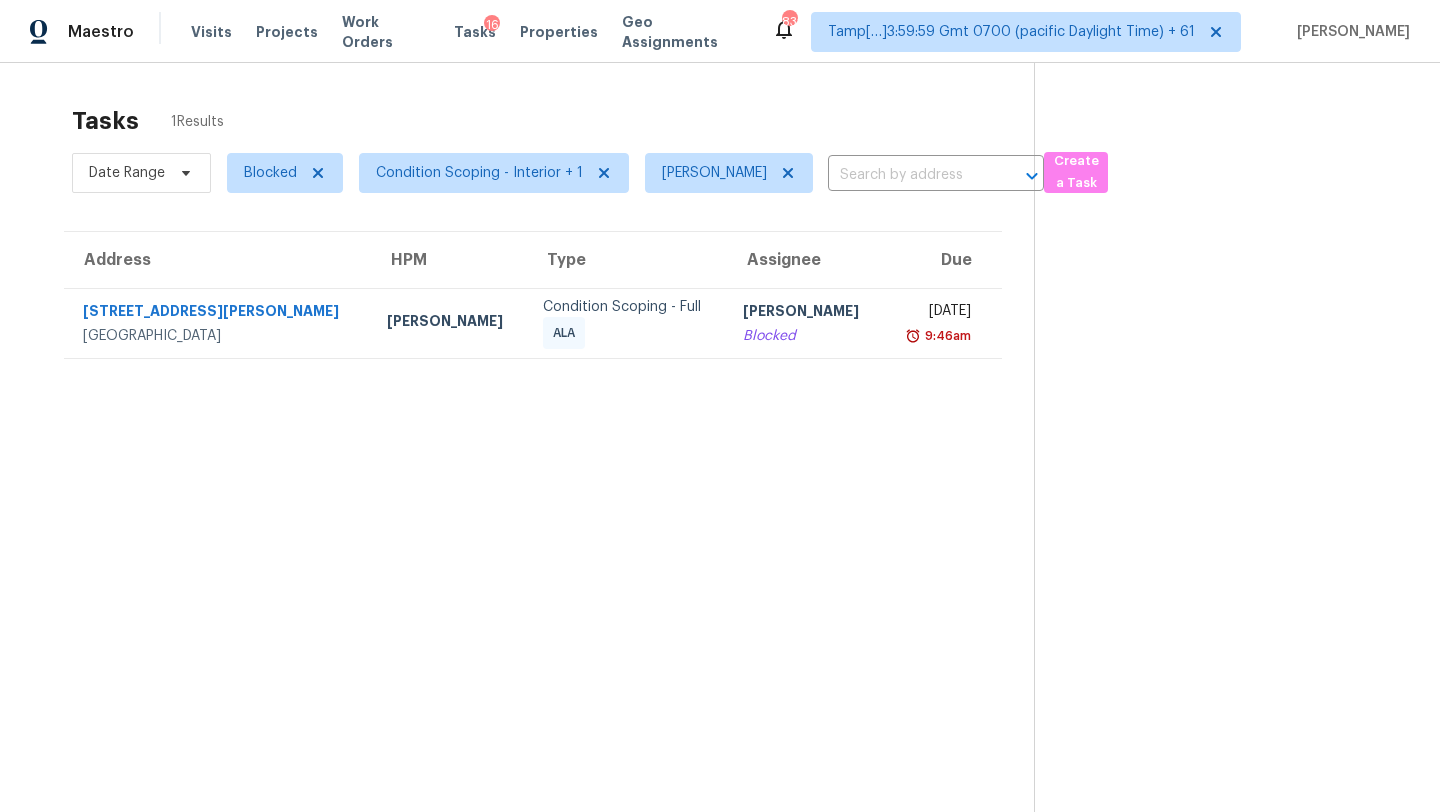 scroll, scrollTop: 0, scrollLeft: 0, axis: both 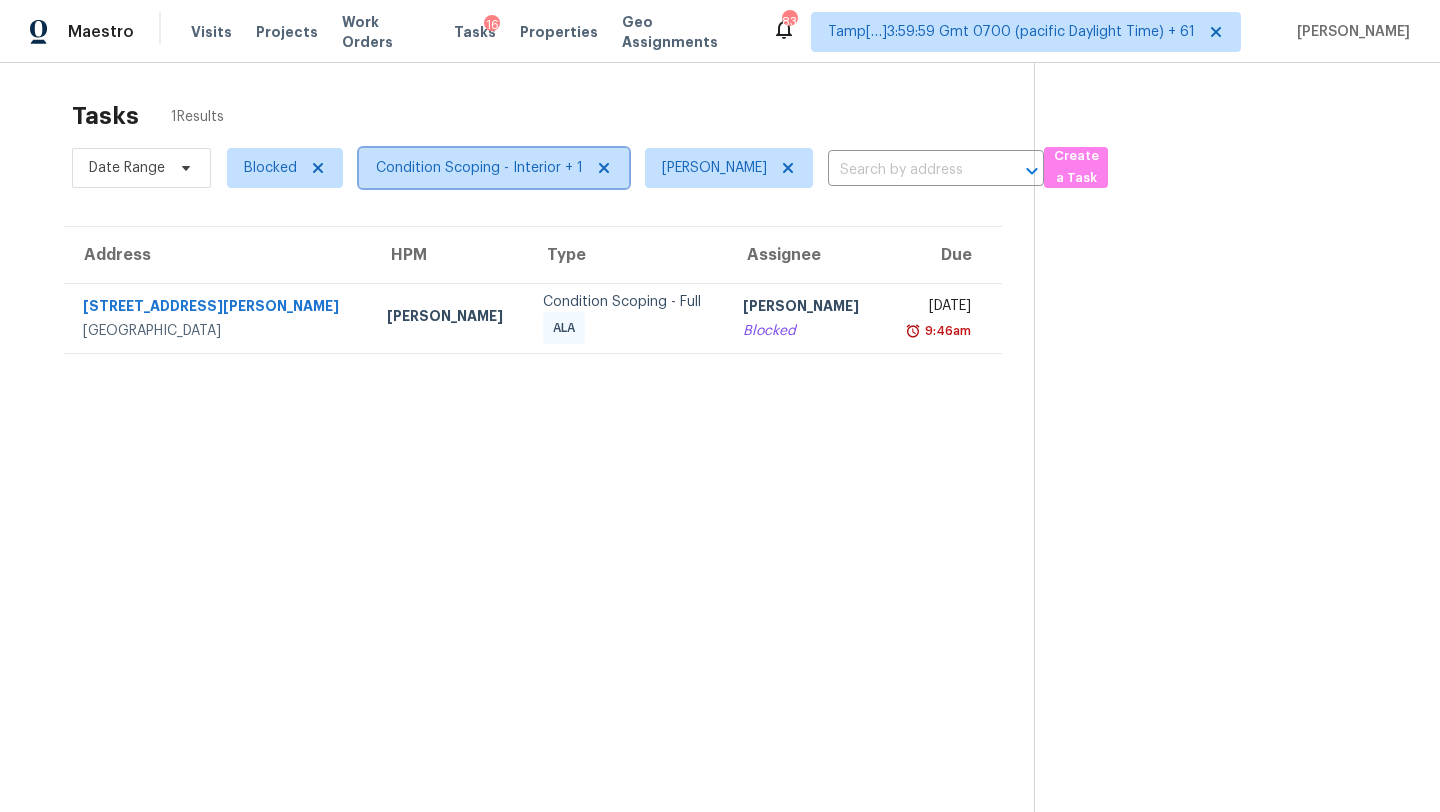 click on "Condition Scoping - Interior + 1" at bounding box center [494, 168] 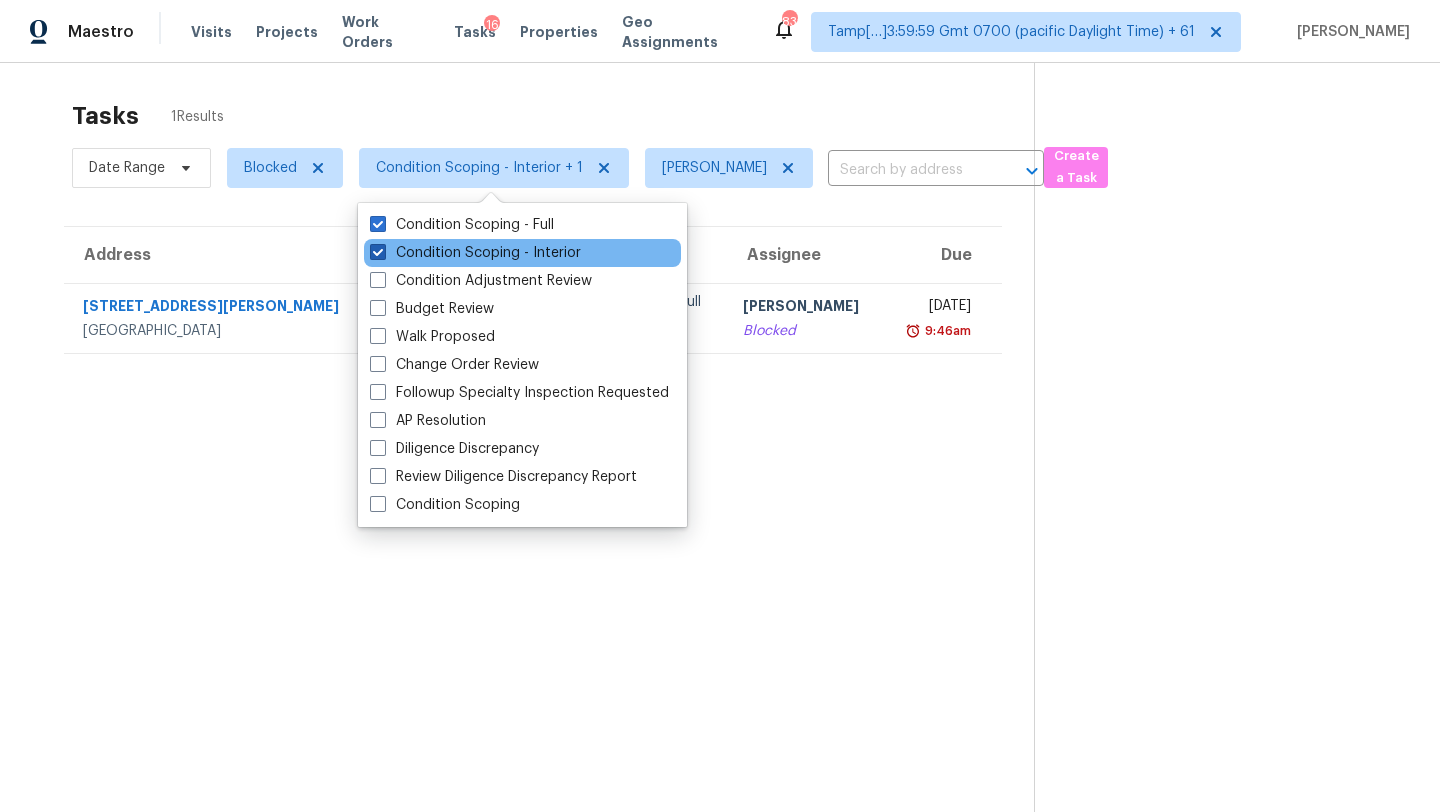 click on "Condition Scoping - Interior" at bounding box center (475, 253) 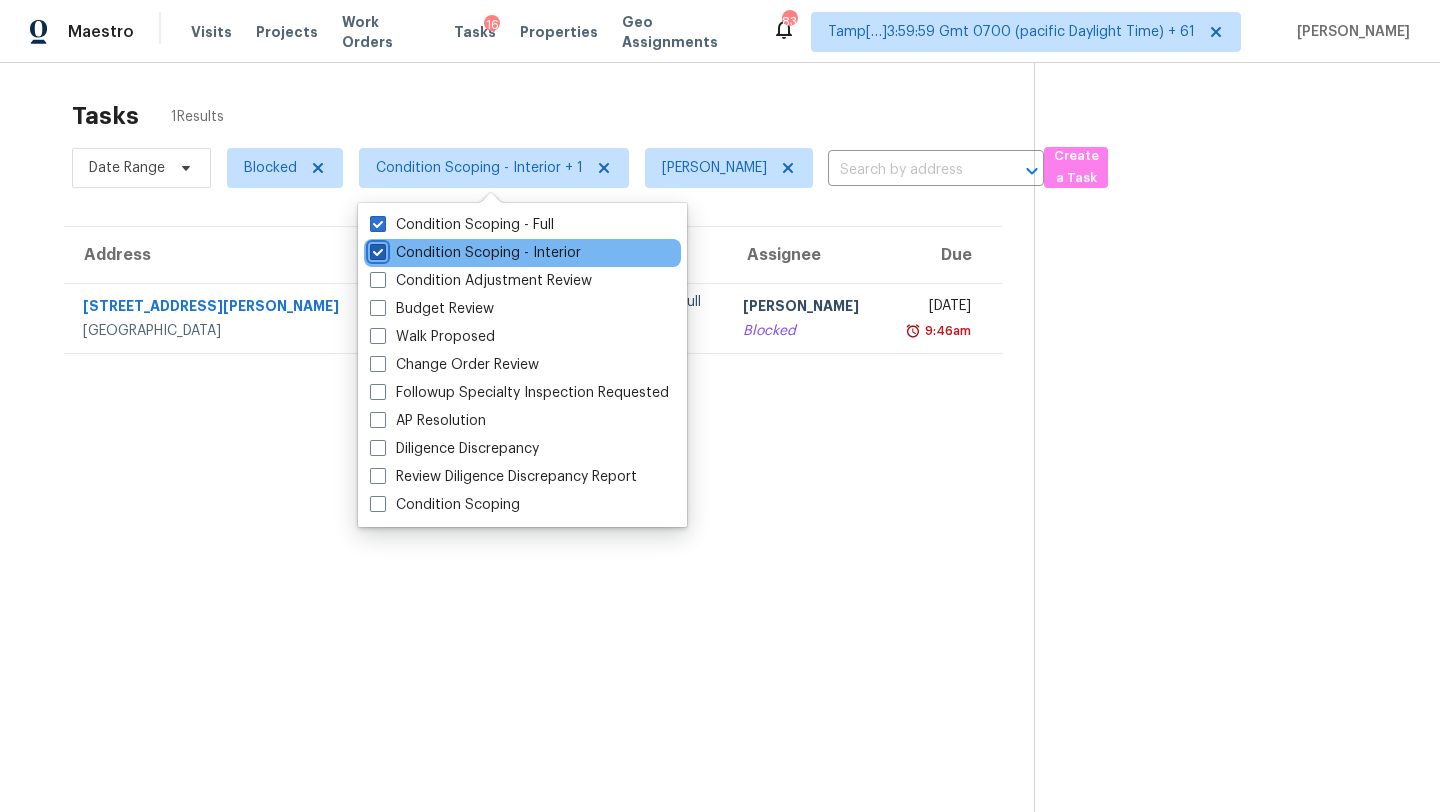 click on "Condition Scoping - Interior" at bounding box center [376, 249] 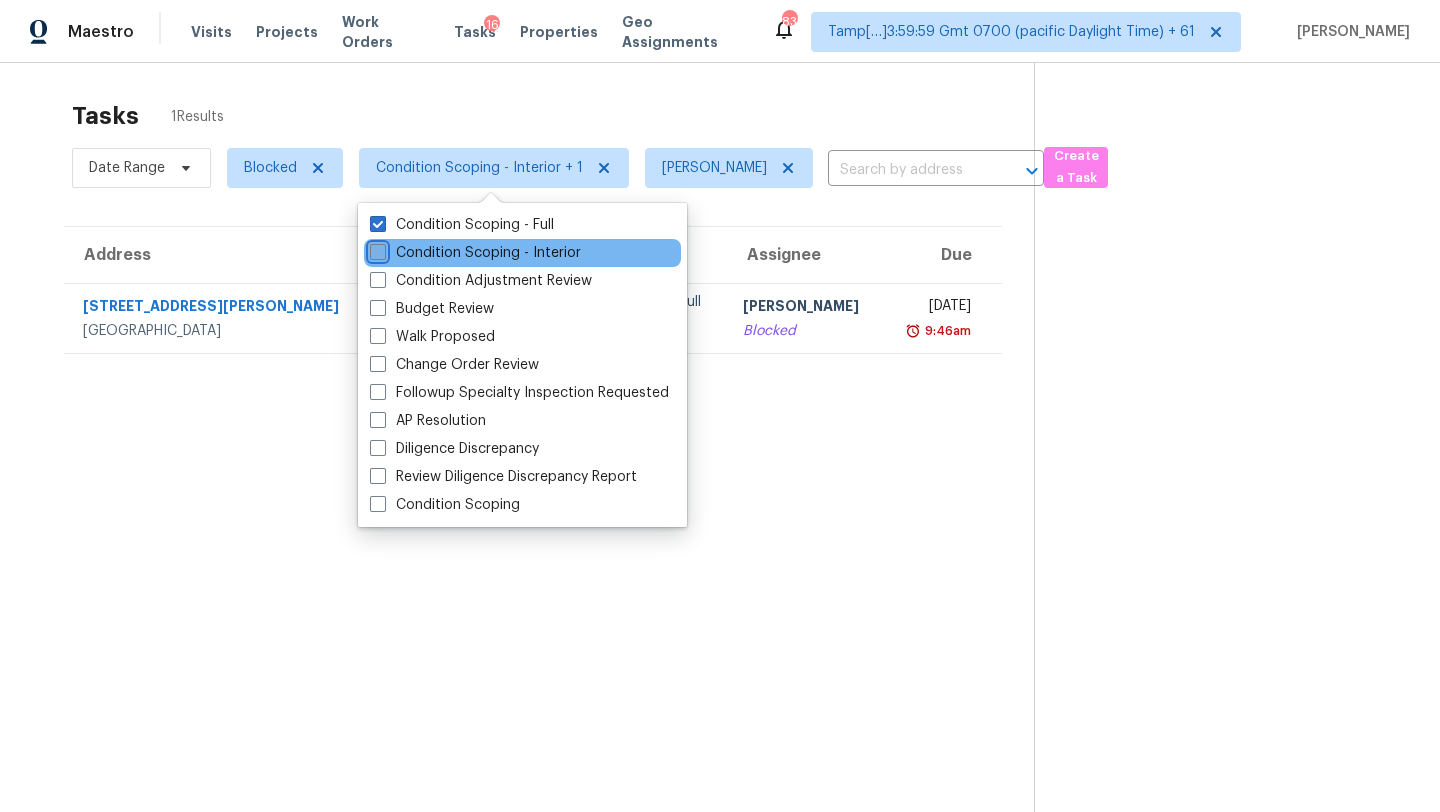 checkbox on "false" 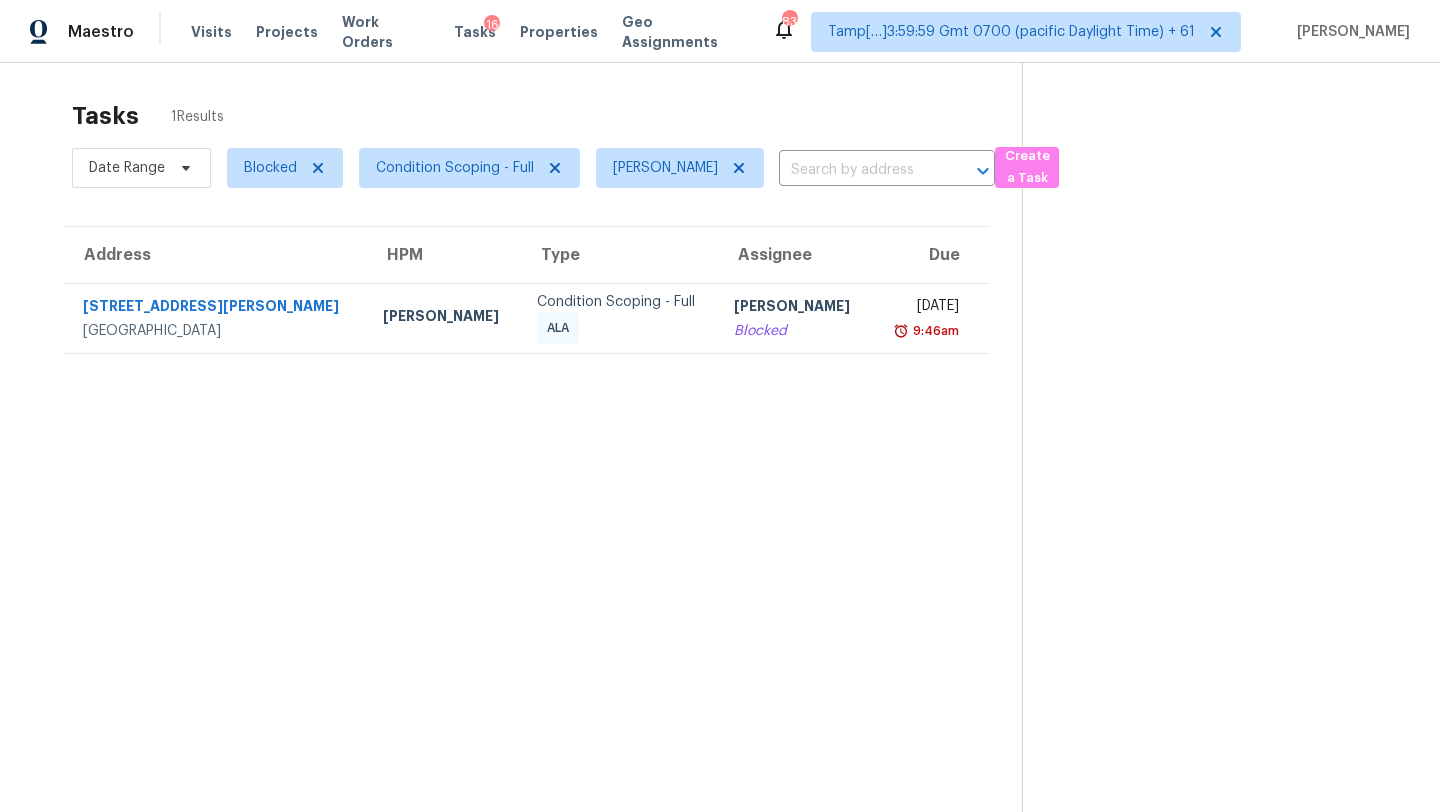 click on "Tasks 1  Results" at bounding box center (547, 116) 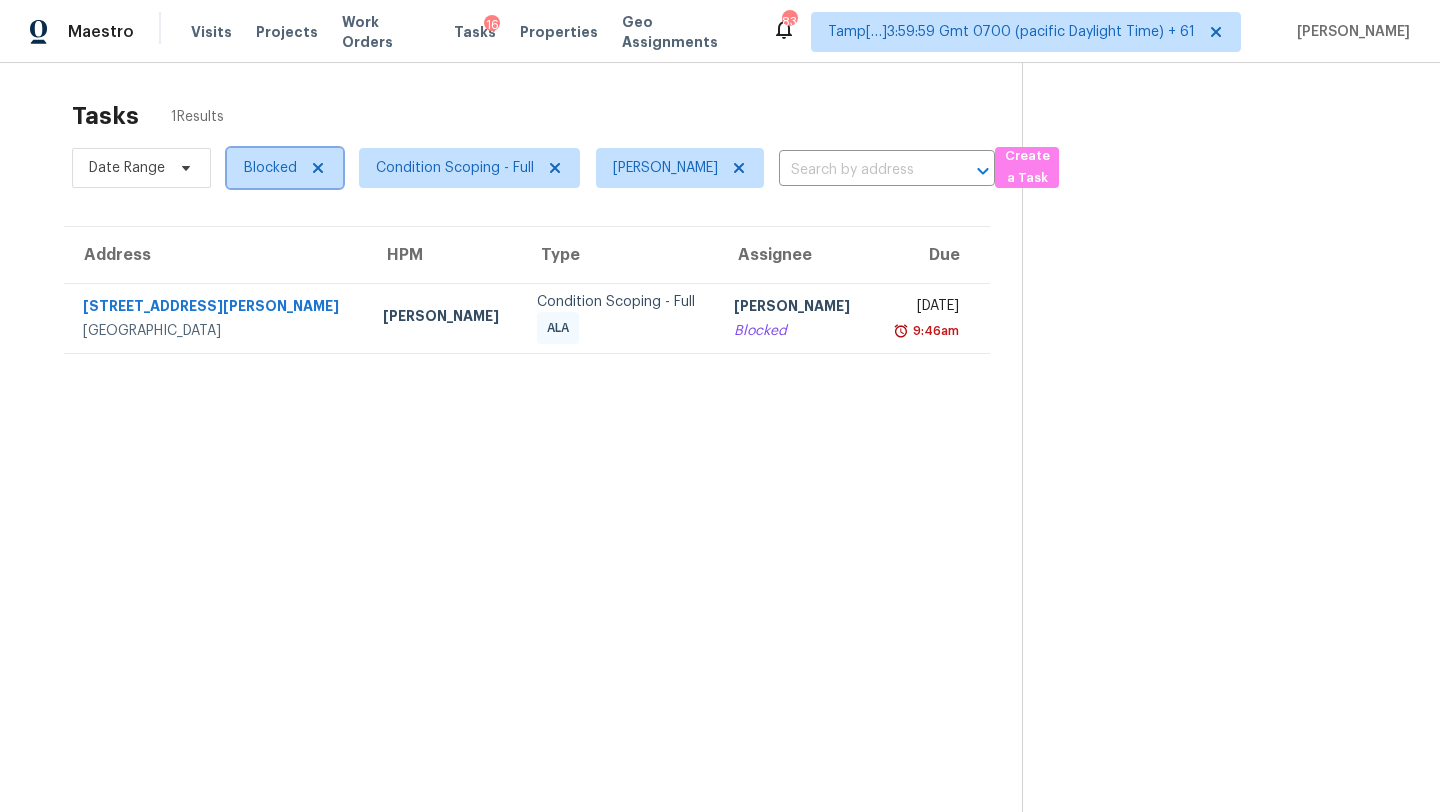 click on "Blocked" at bounding box center [285, 168] 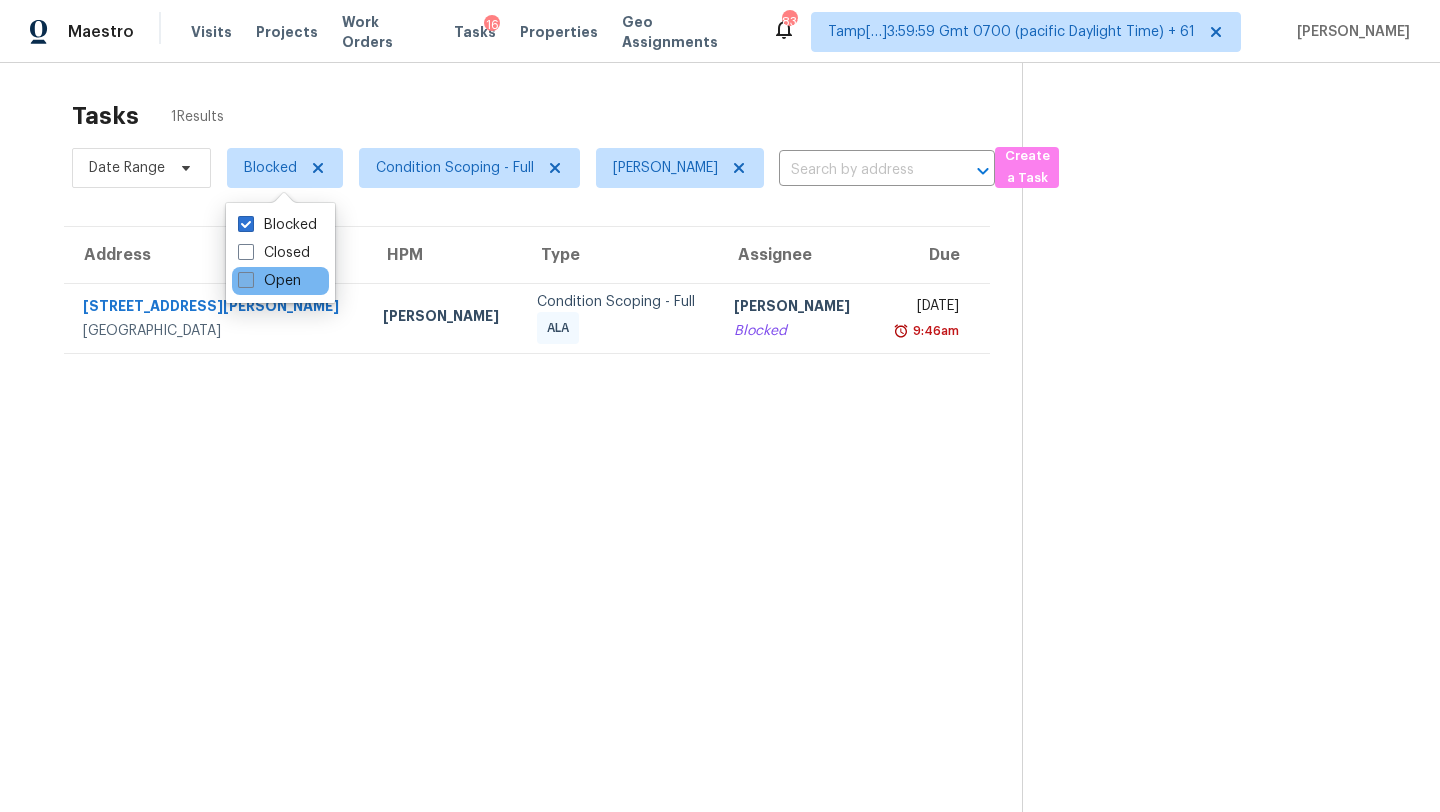 click on "Open" at bounding box center (269, 281) 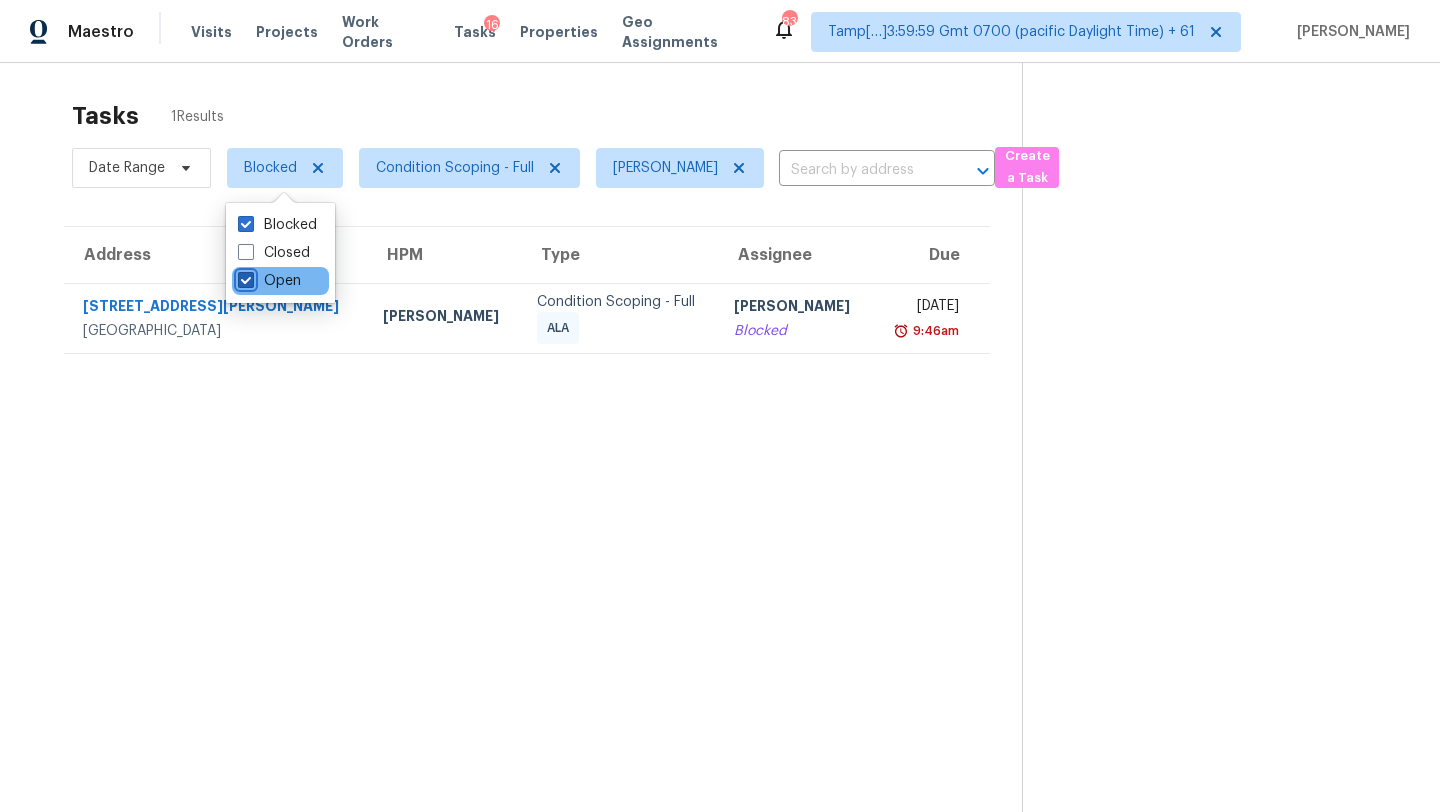 checkbox on "true" 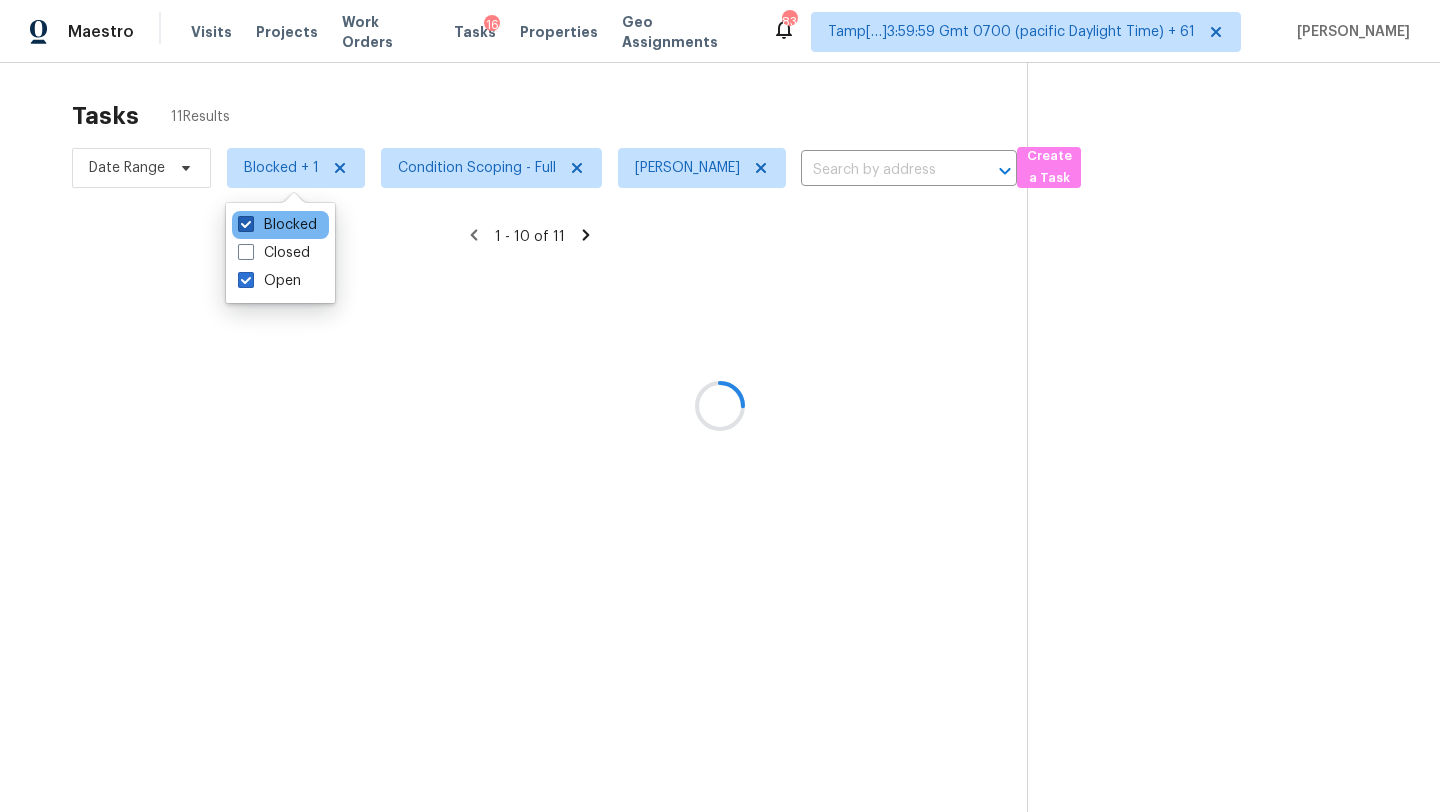 click on "Blocked" at bounding box center [277, 225] 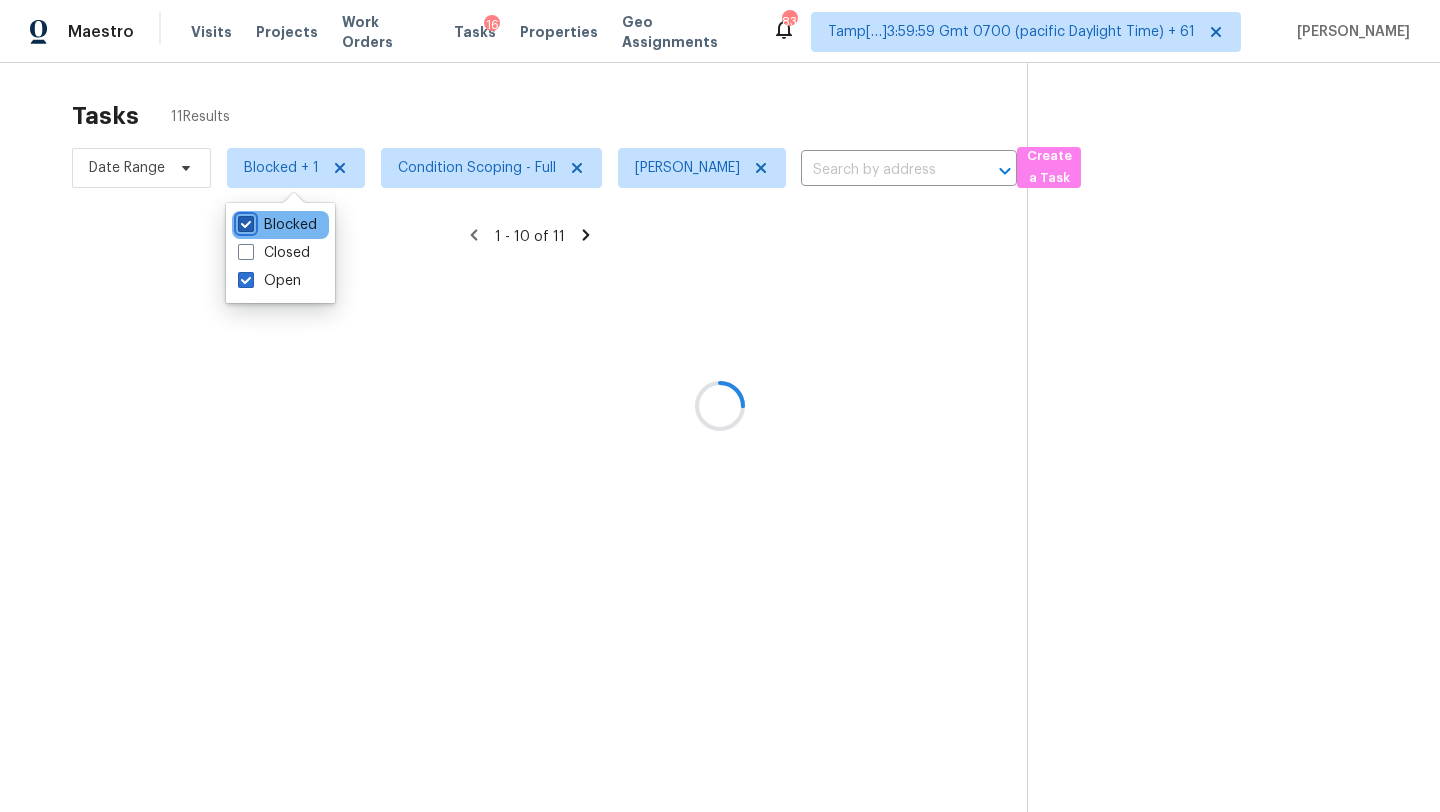 click on "Blocked" at bounding box center (244, 221) 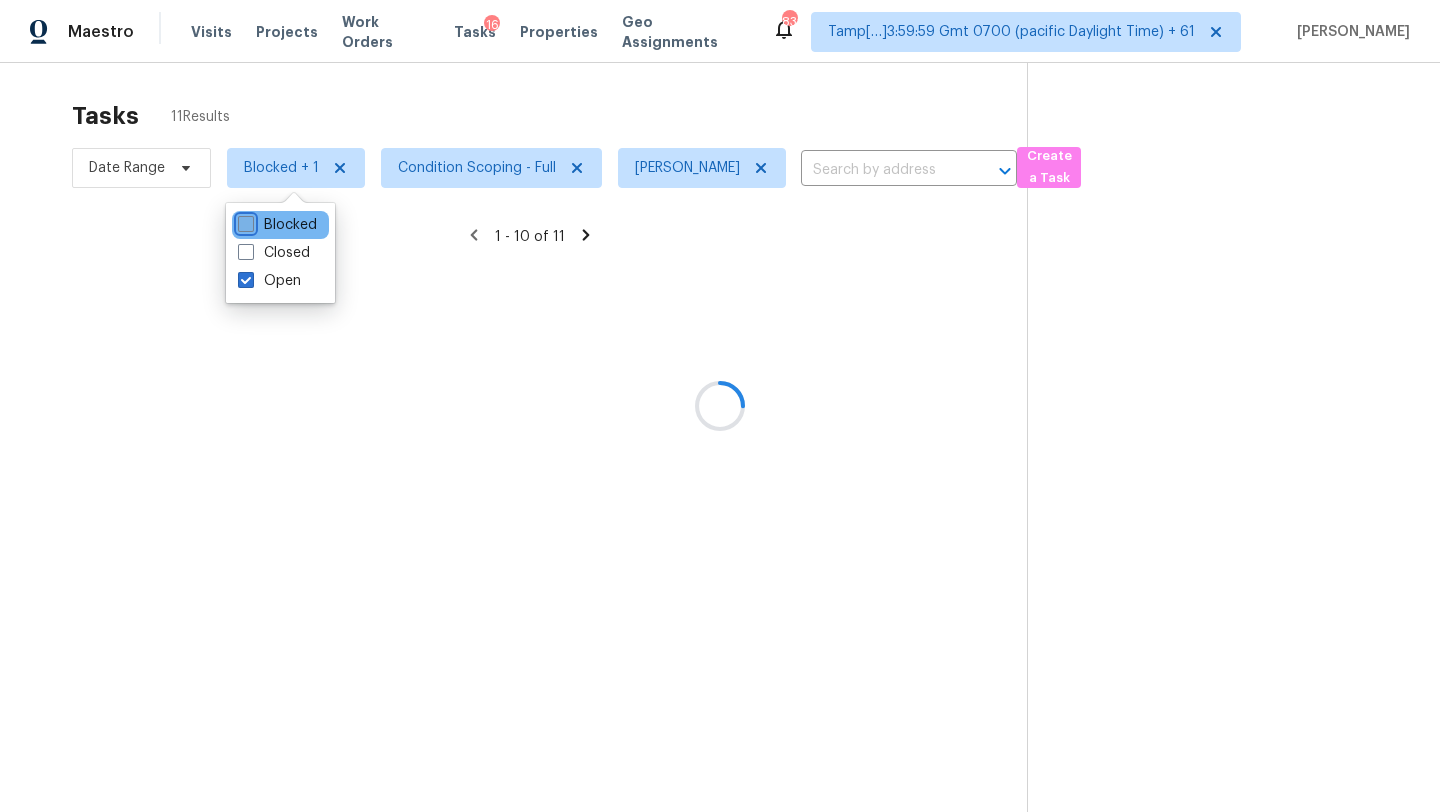 checkbox on "false" 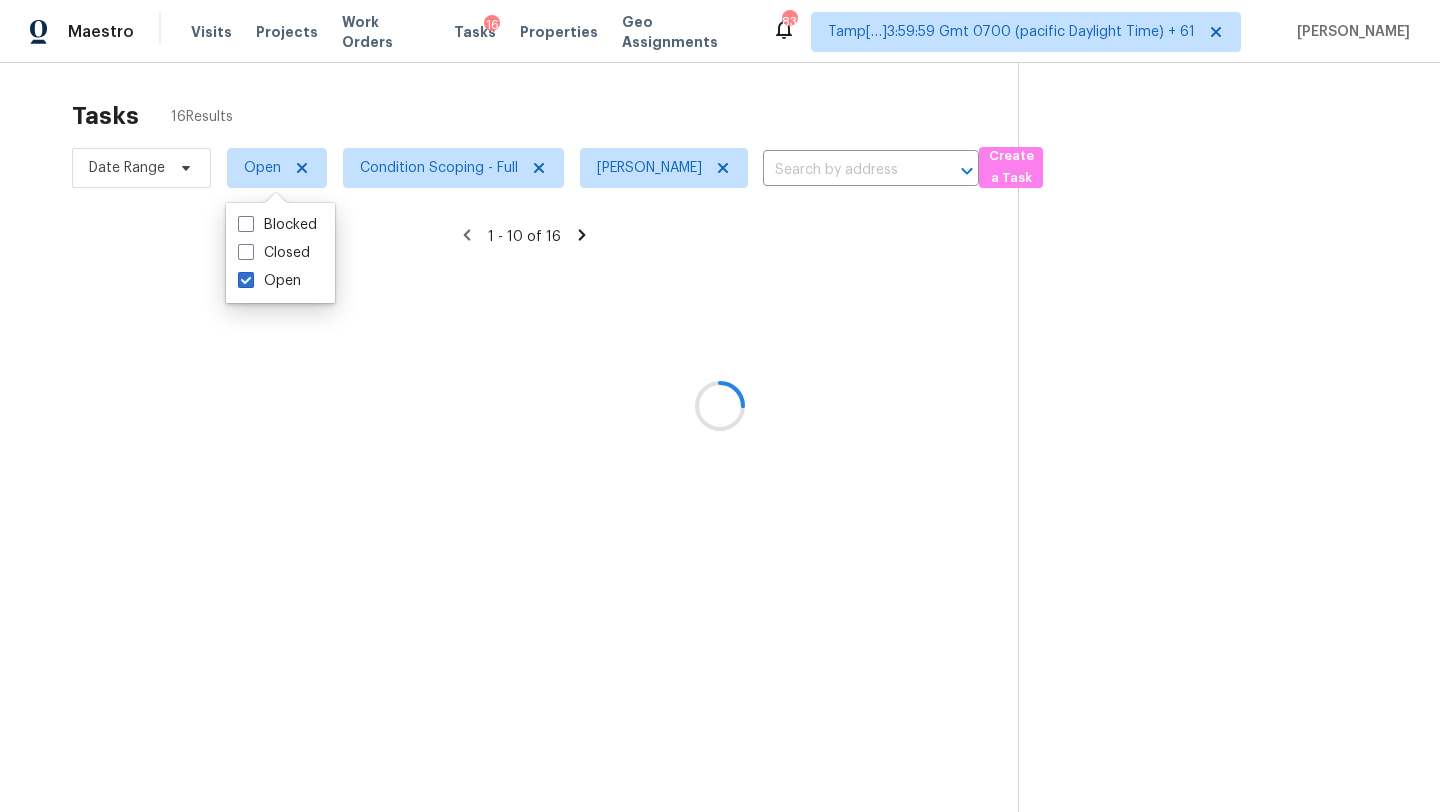 click at bounding box center (720, 406) 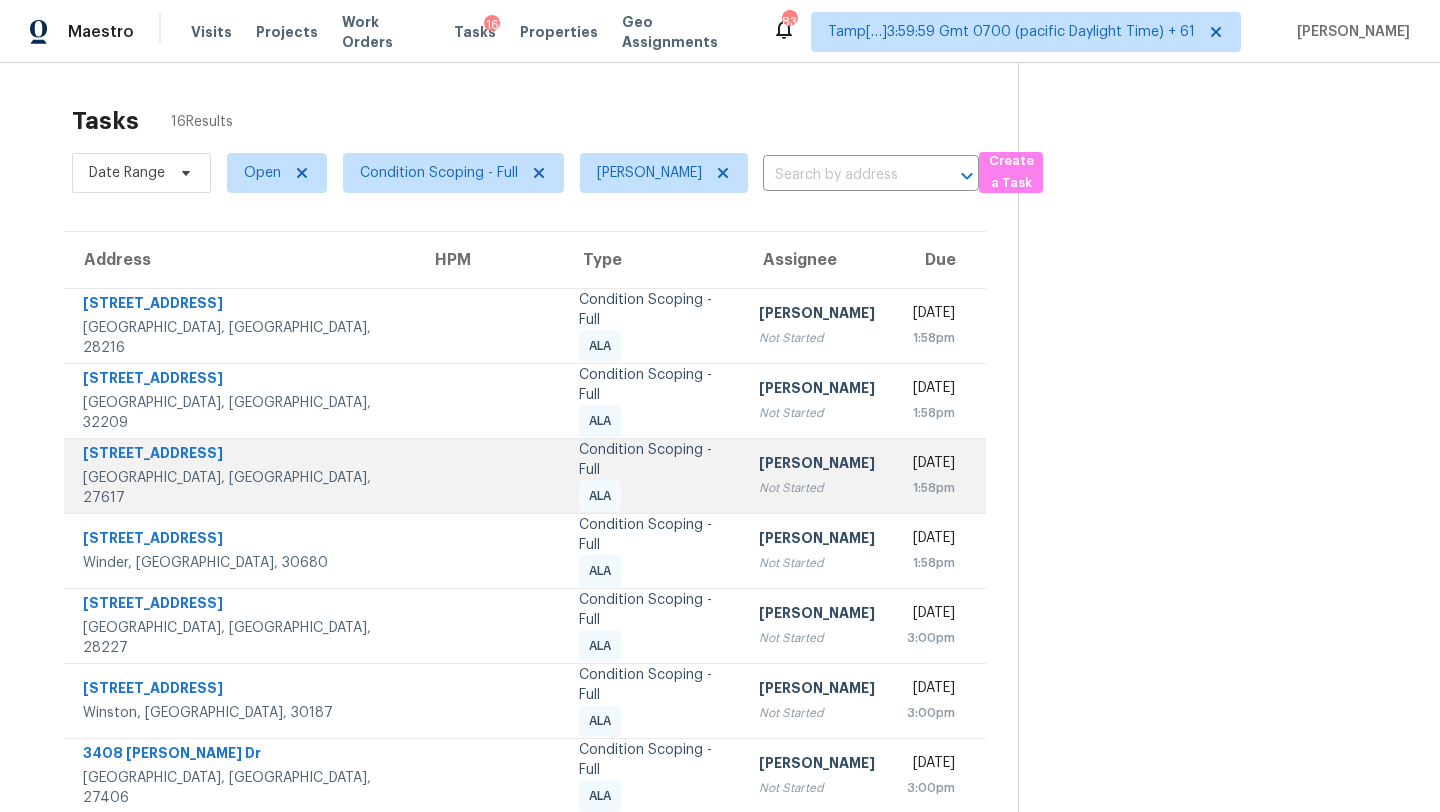 scroll, scrollTop: 229, scrollLeft: 0, axis: vertical 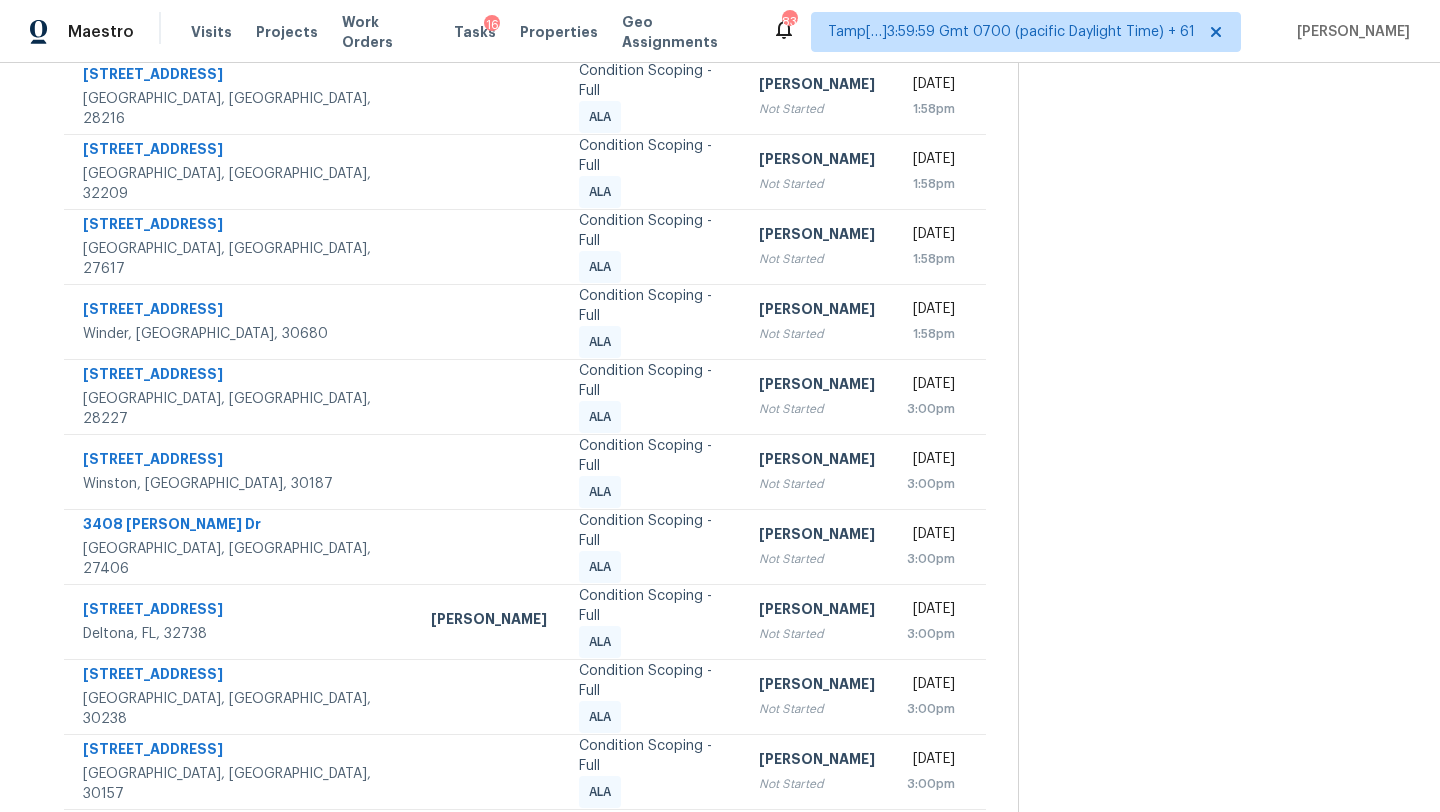 click 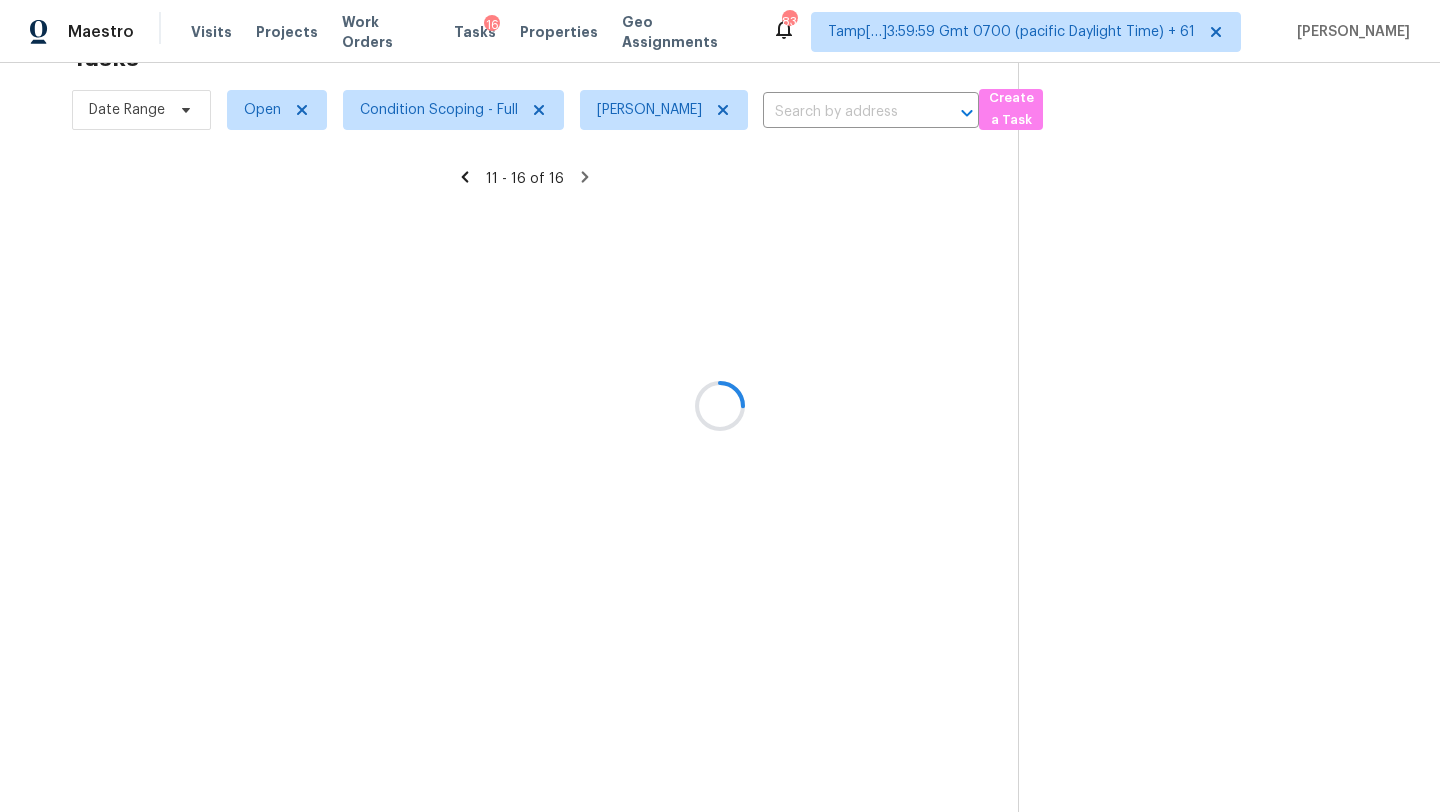 scroll, scrollTop: 63, scrollLeft: 0, axis: vertical 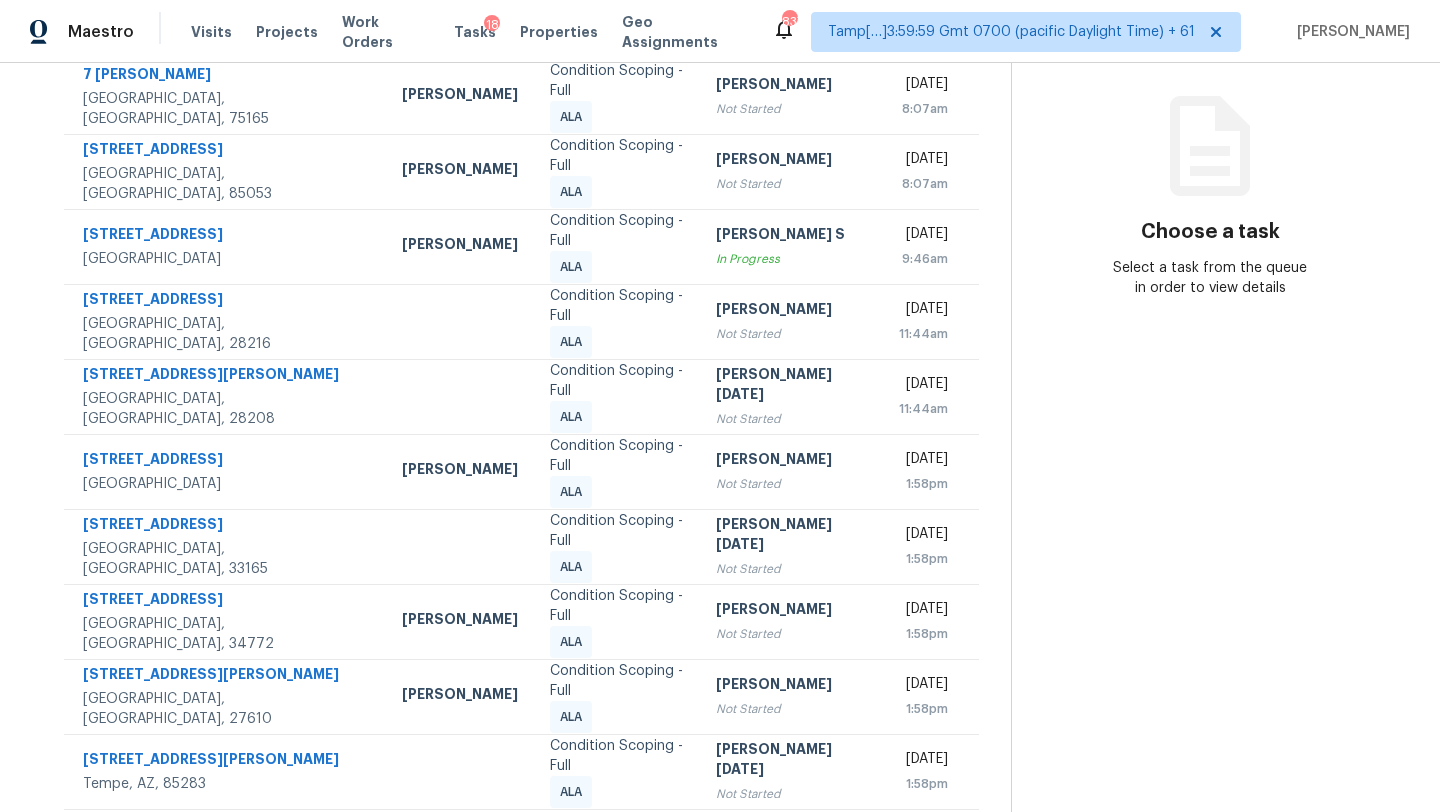 click 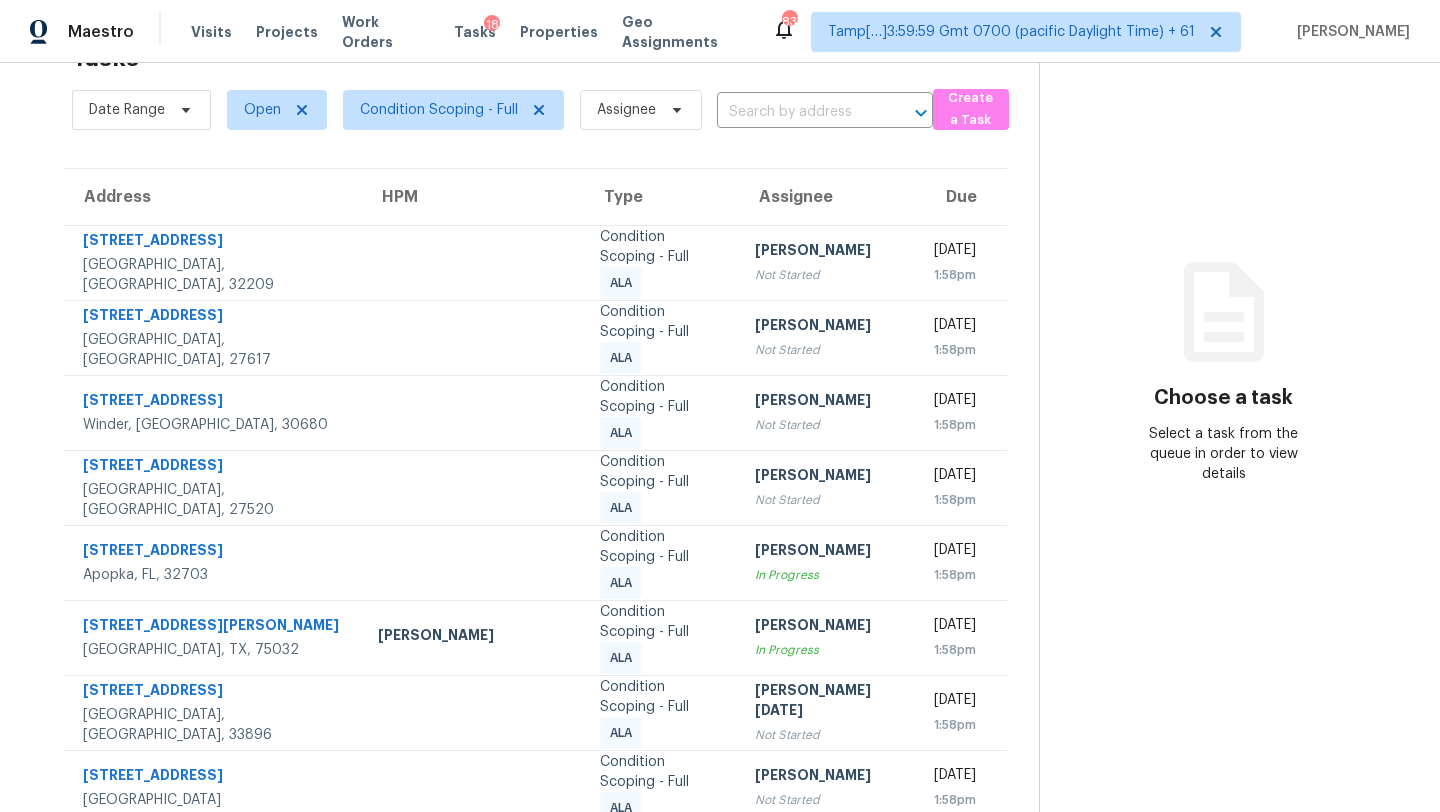 scroll, scrollTop: 229, scrollLeft: 0, axis: vertical 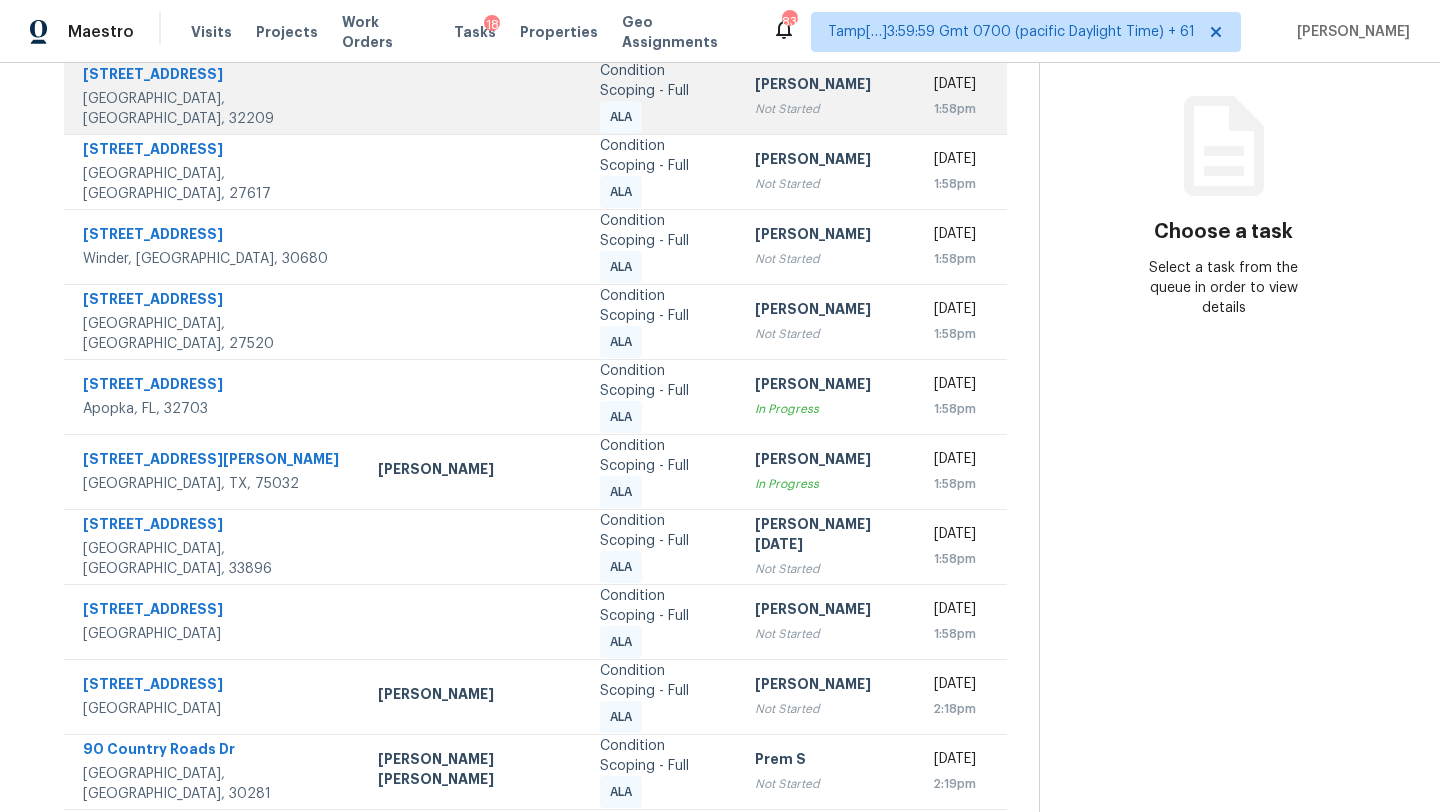click on "Condition Scoping - Full ALA" at bounding box center [661, 96] 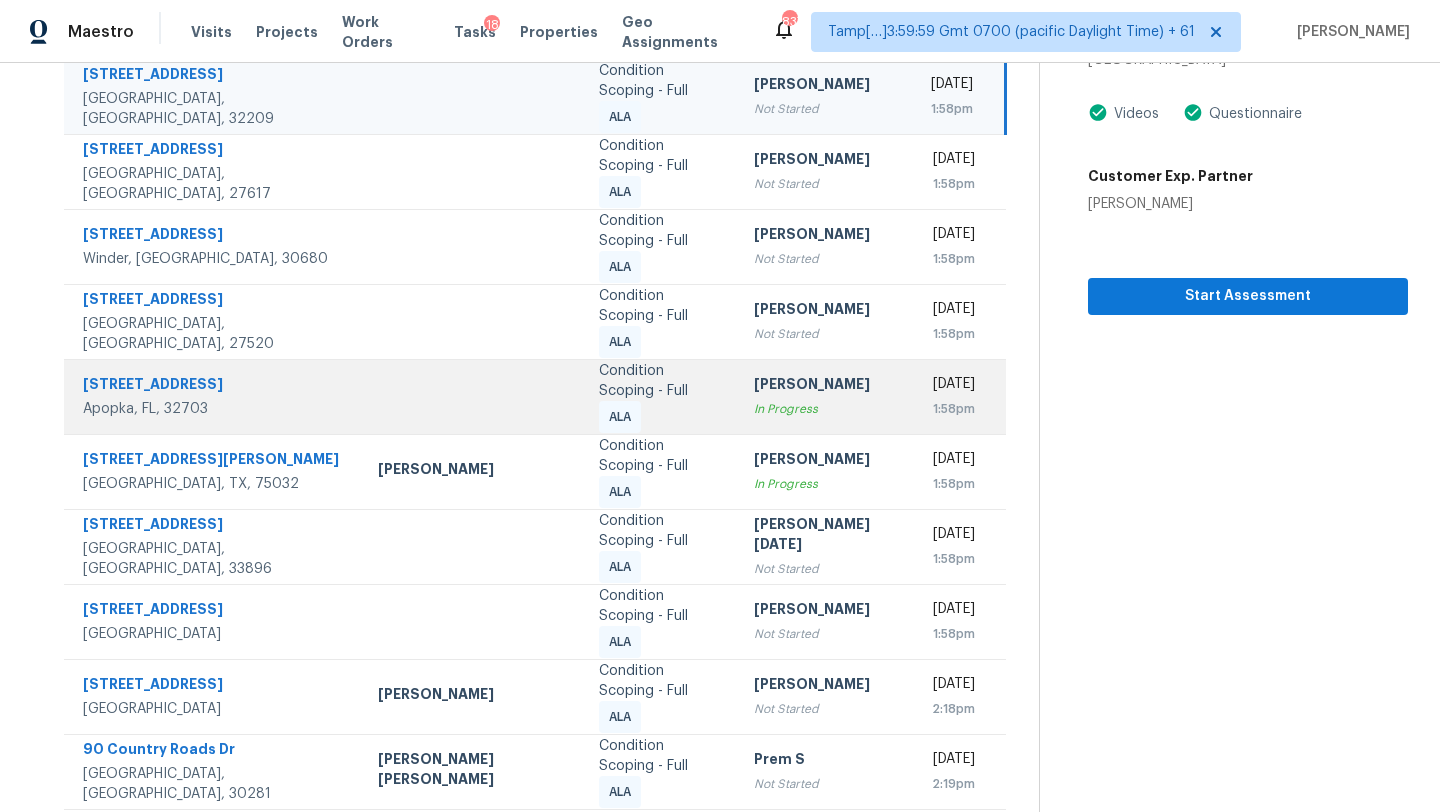 scroll, scrollTop: 111, scrollLeft: 0, axis: vertical 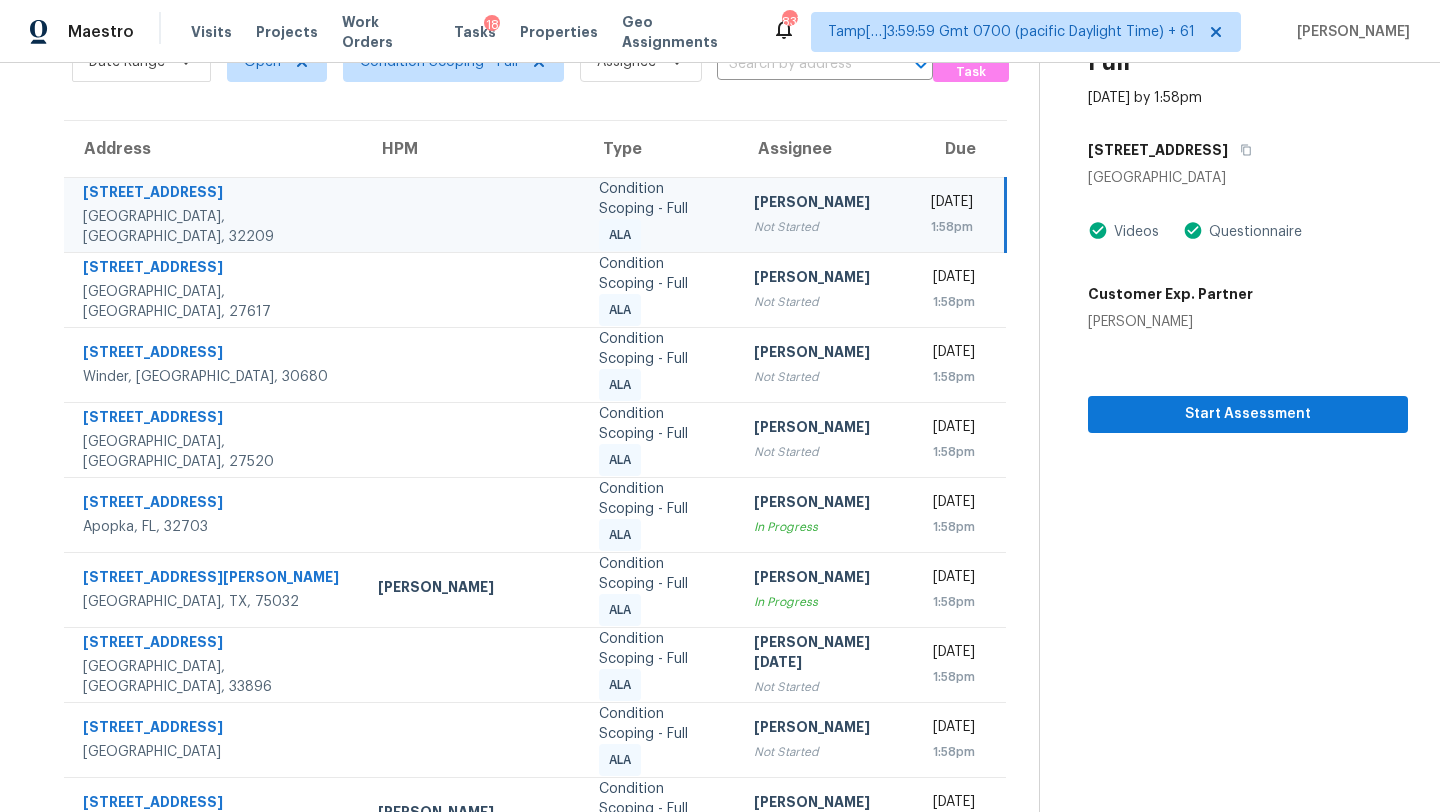 click on "[PERSON_NAME]" at bounding box center [827, 204] 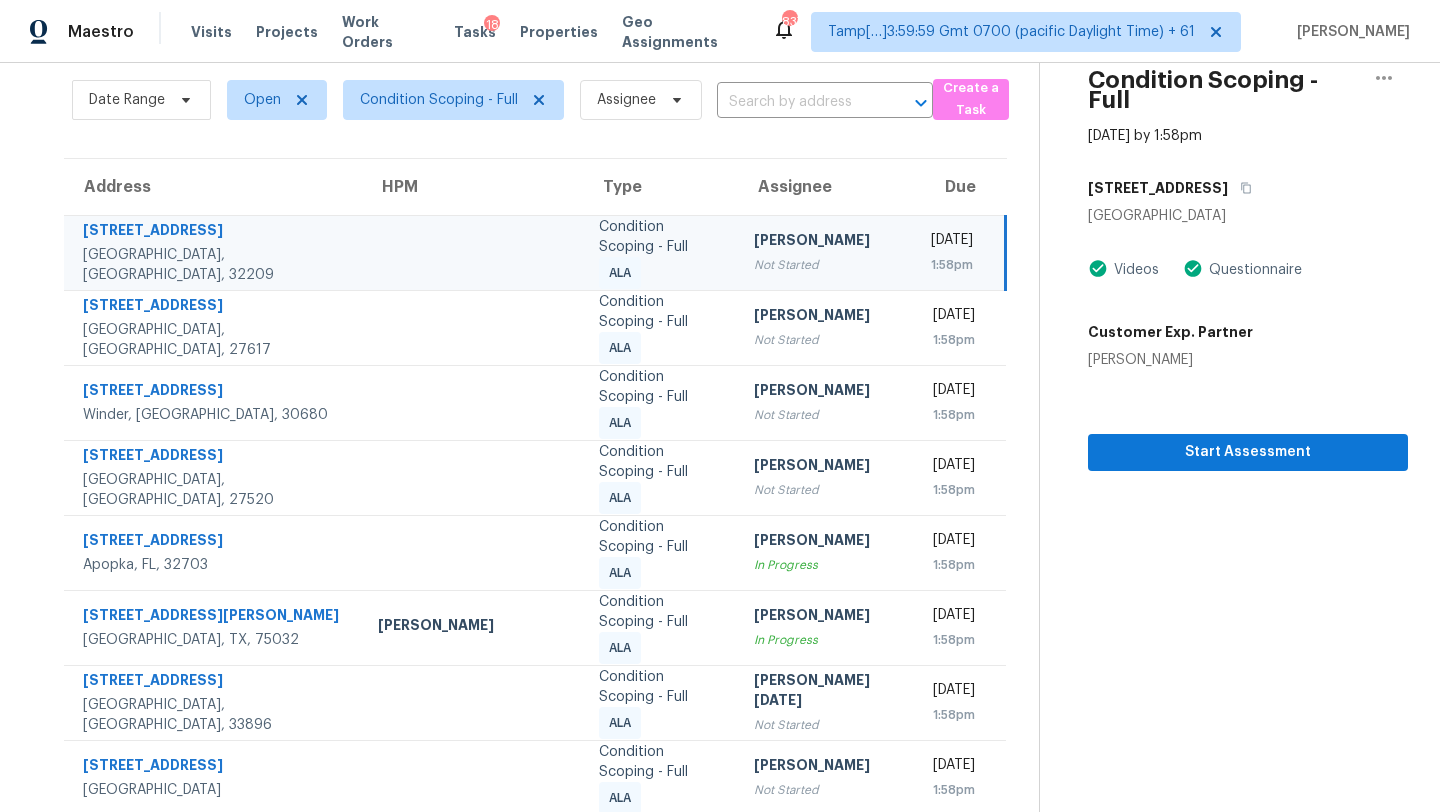 scroll, scrollTop: 45, scrollLeft: 0, axis: vertical 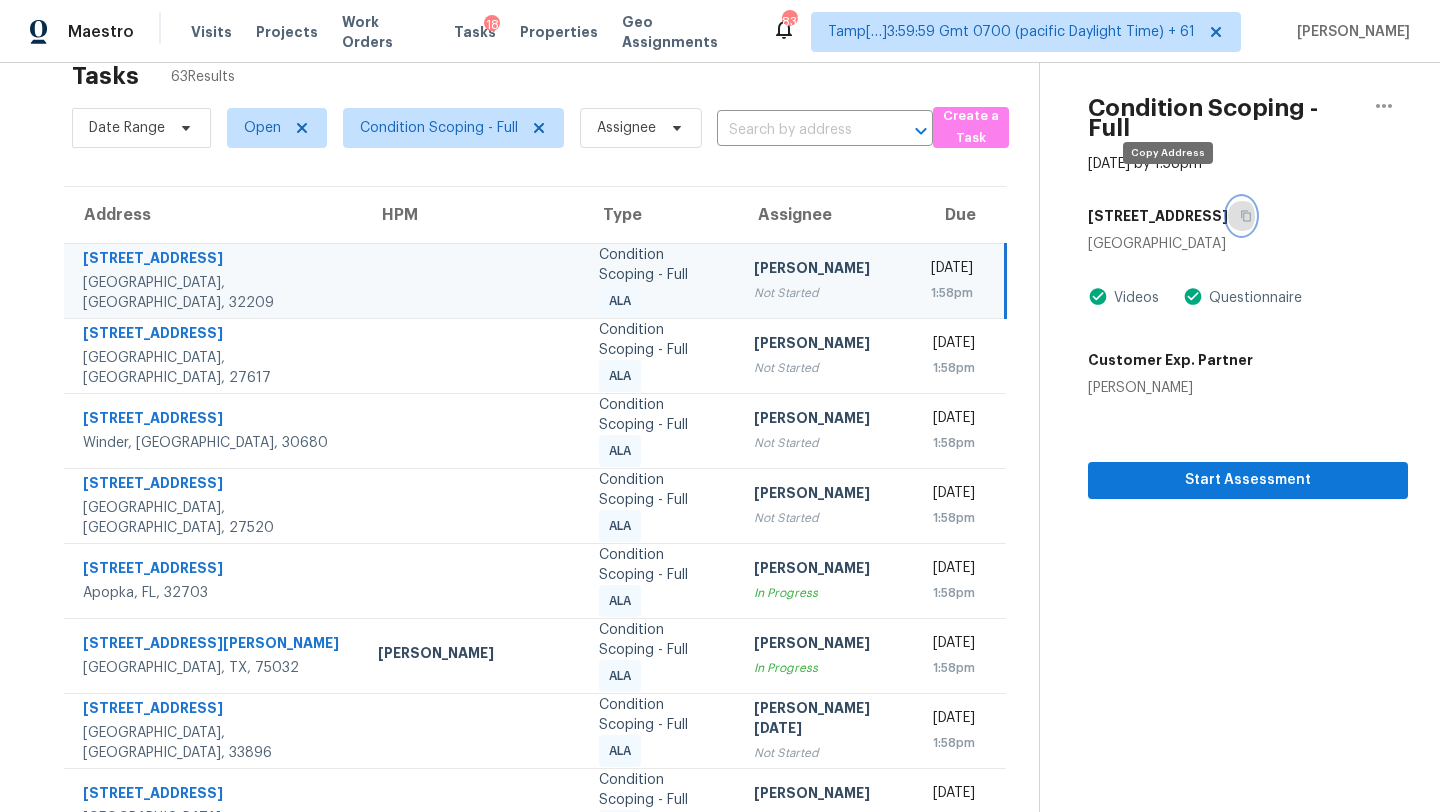 click 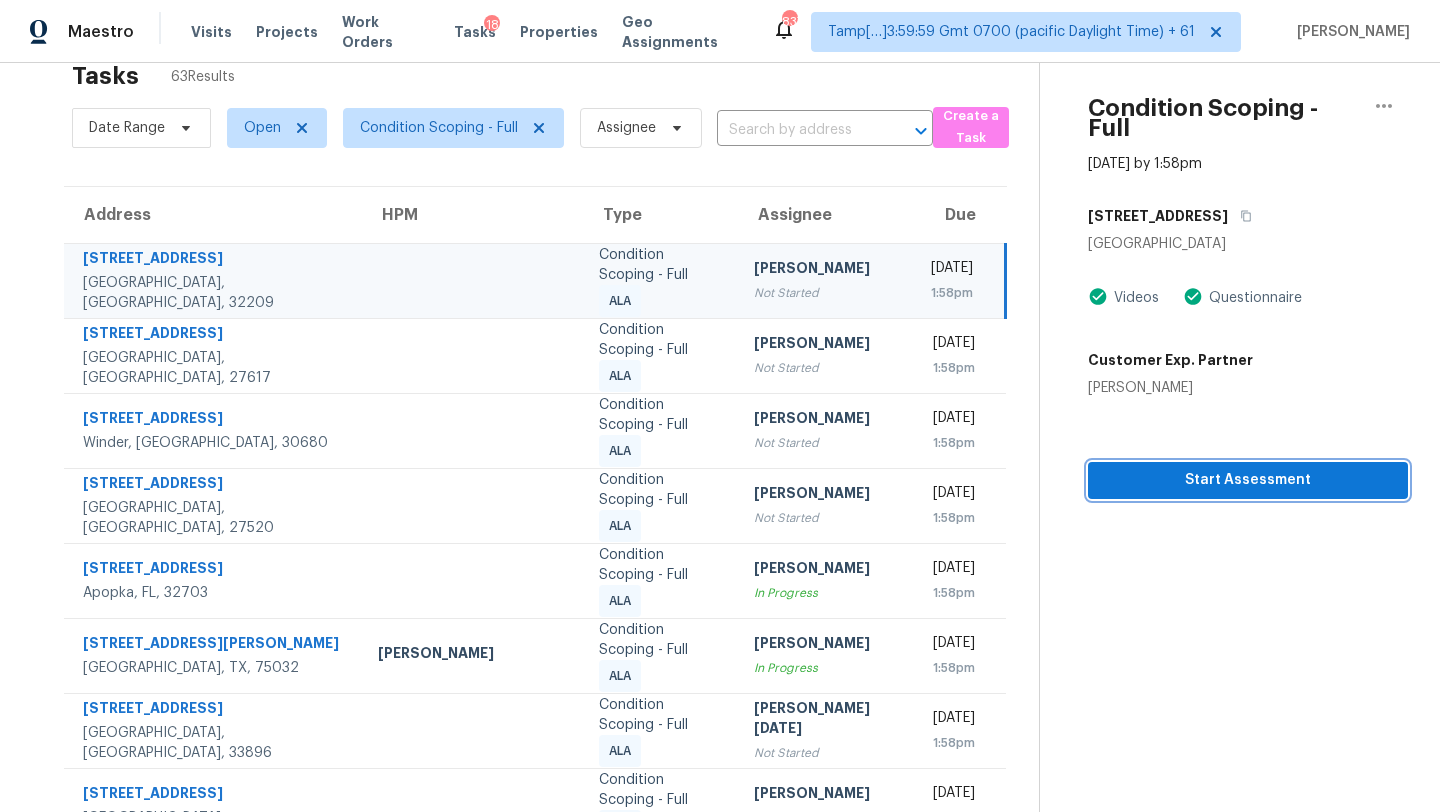 click on "Start Assessment" at bounding box center (1248, 480) 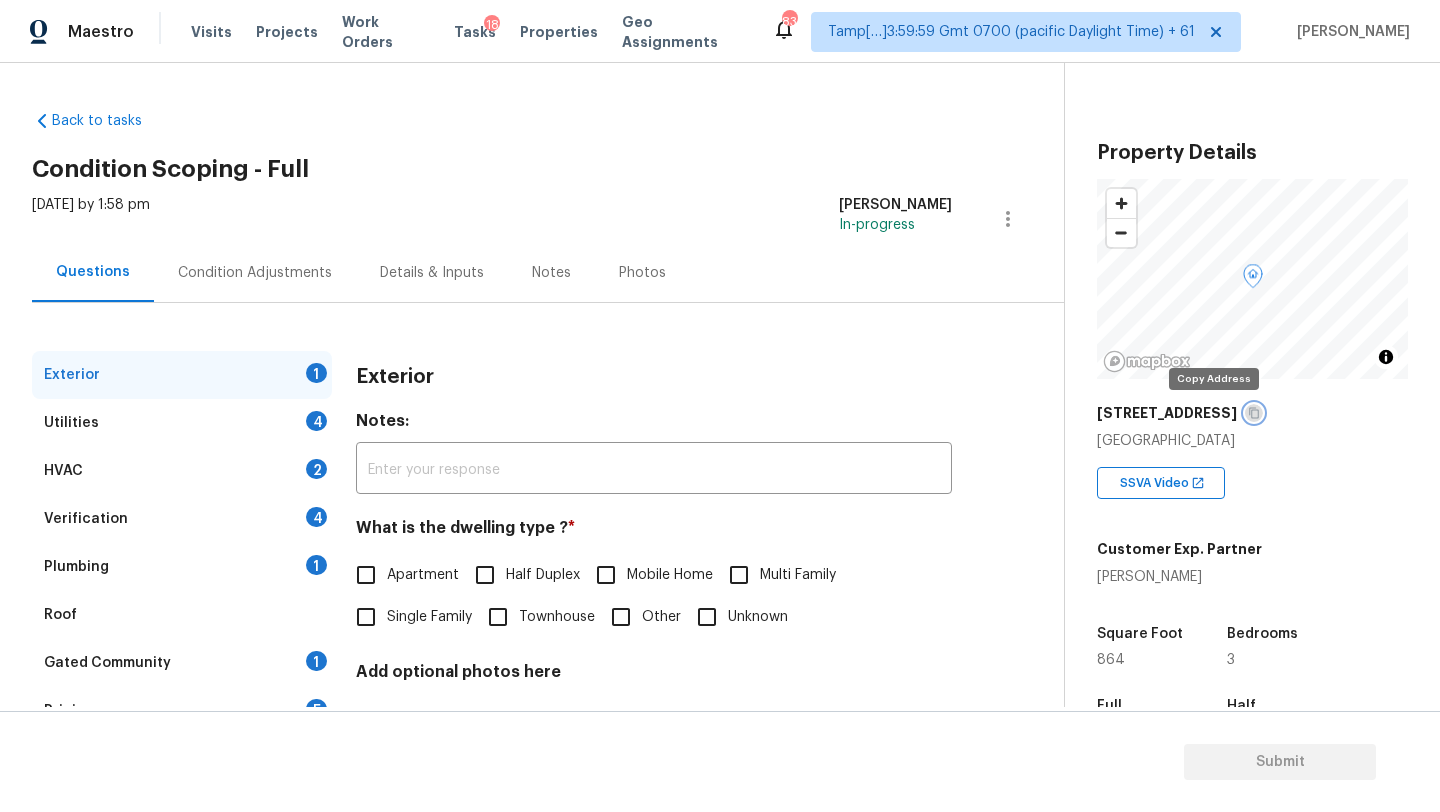 click 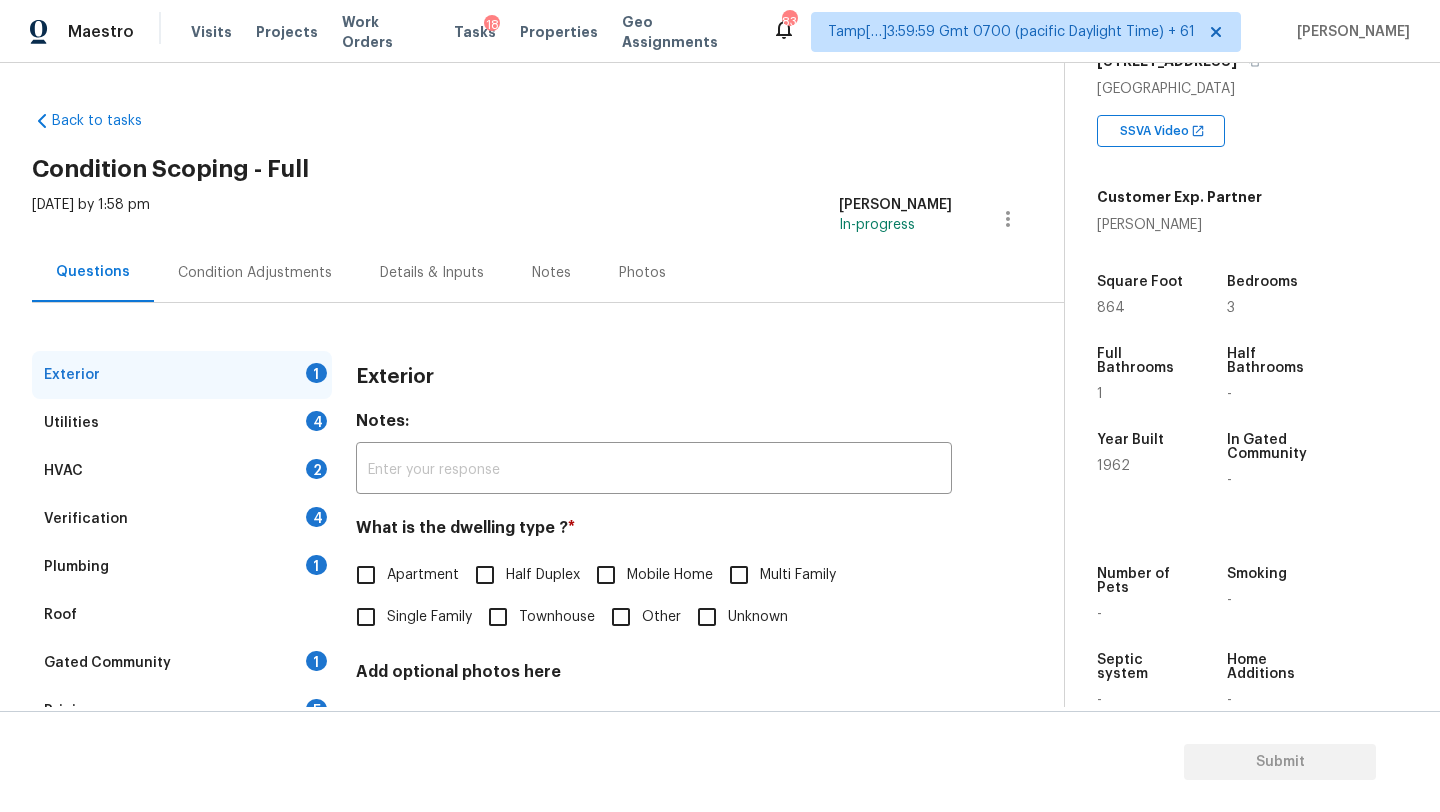 scroll, scrollTop: 284, scrollLeft: 0, axis: vertical 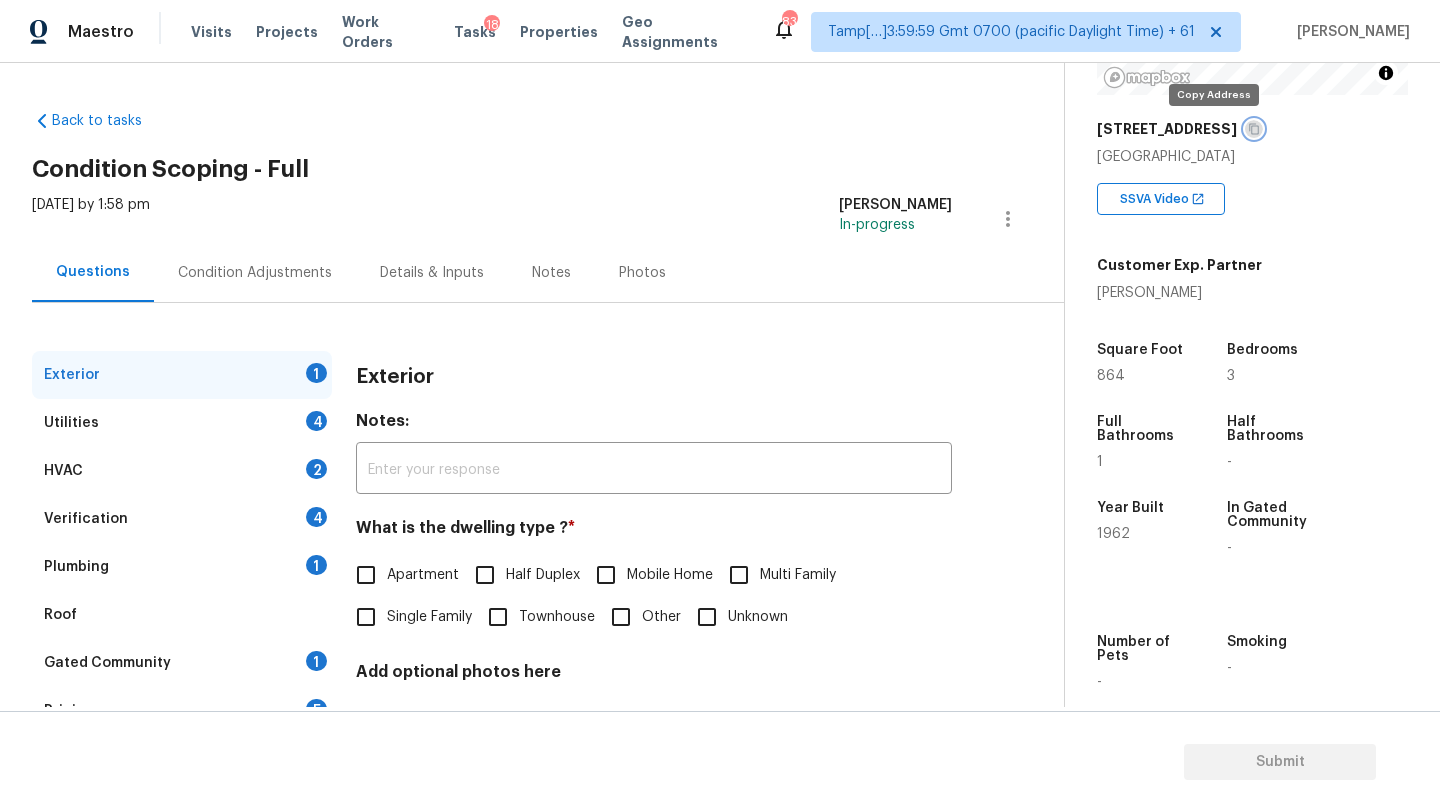 click 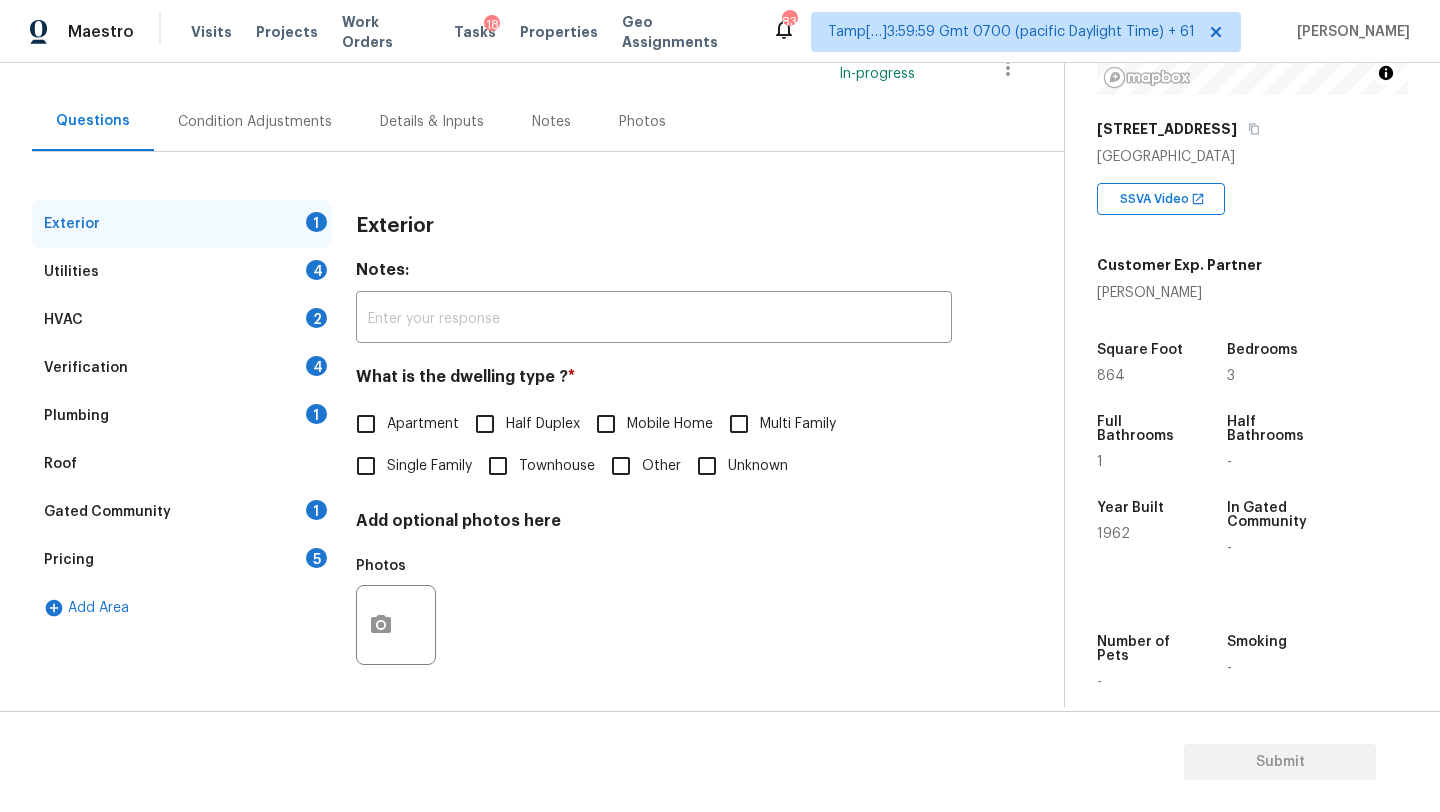 click on "Gated Community 1" at bounding box center [182, 512] 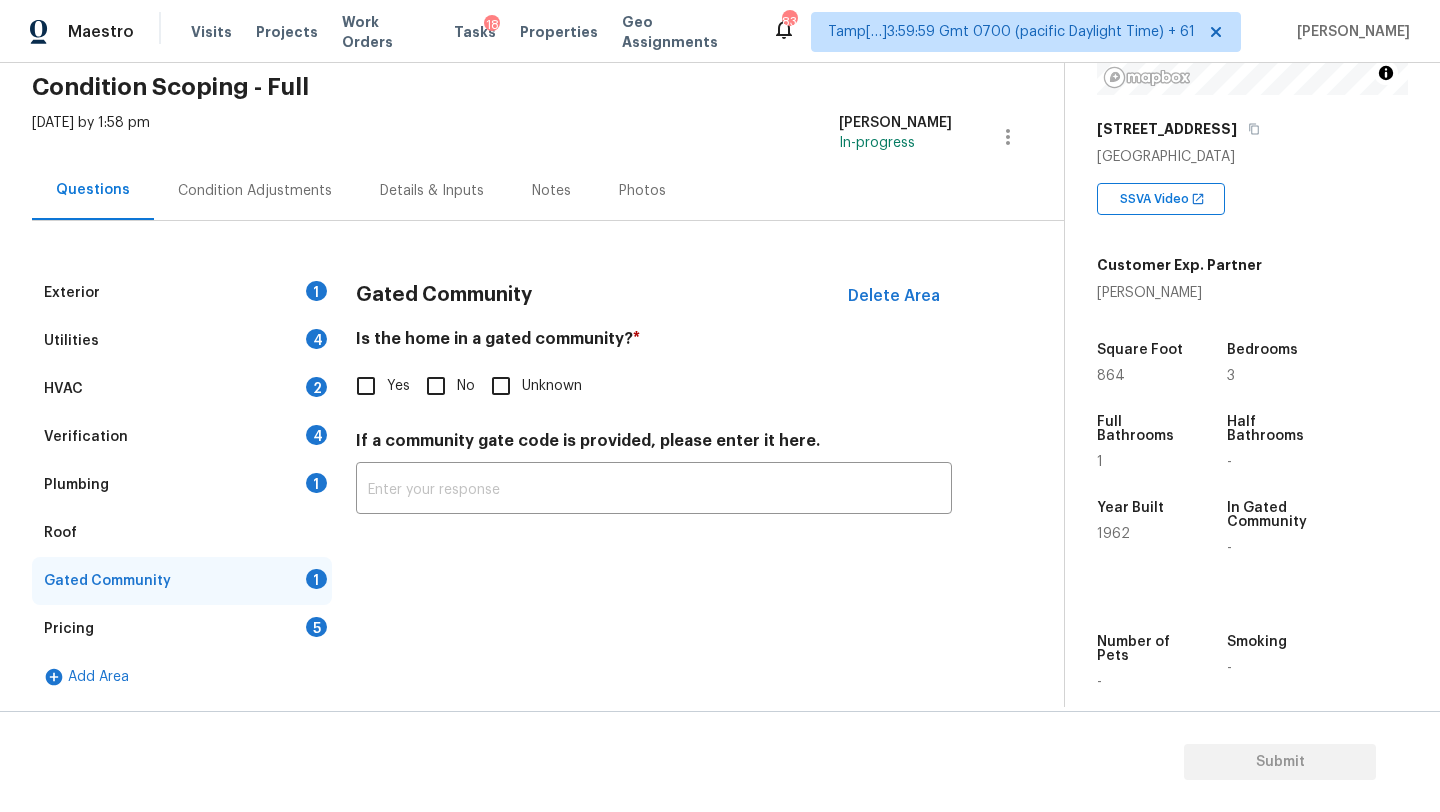scroll, scrollTop: 82, scrollLeft: 0, axis: vertical 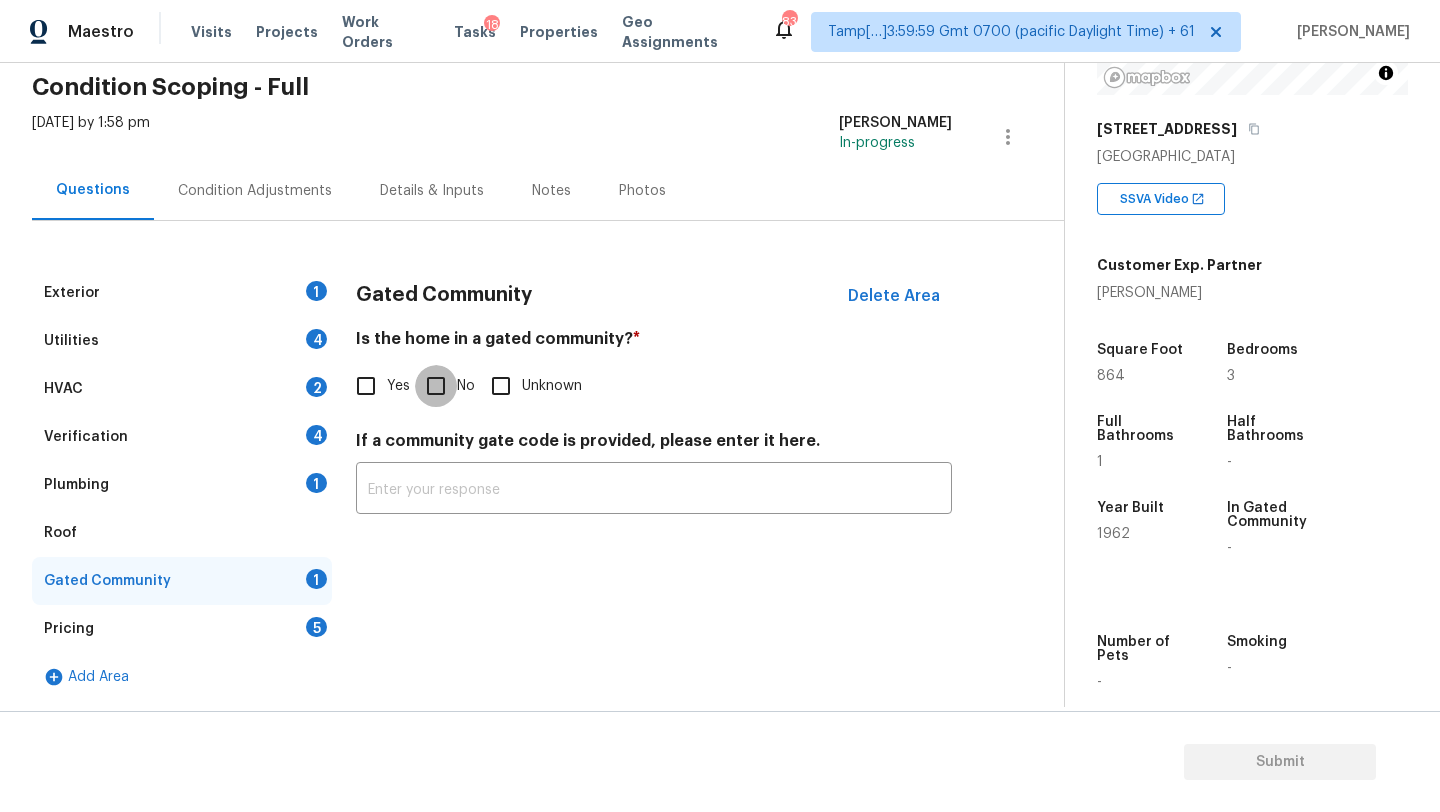 click on "No" at bounding box center (436, 386) 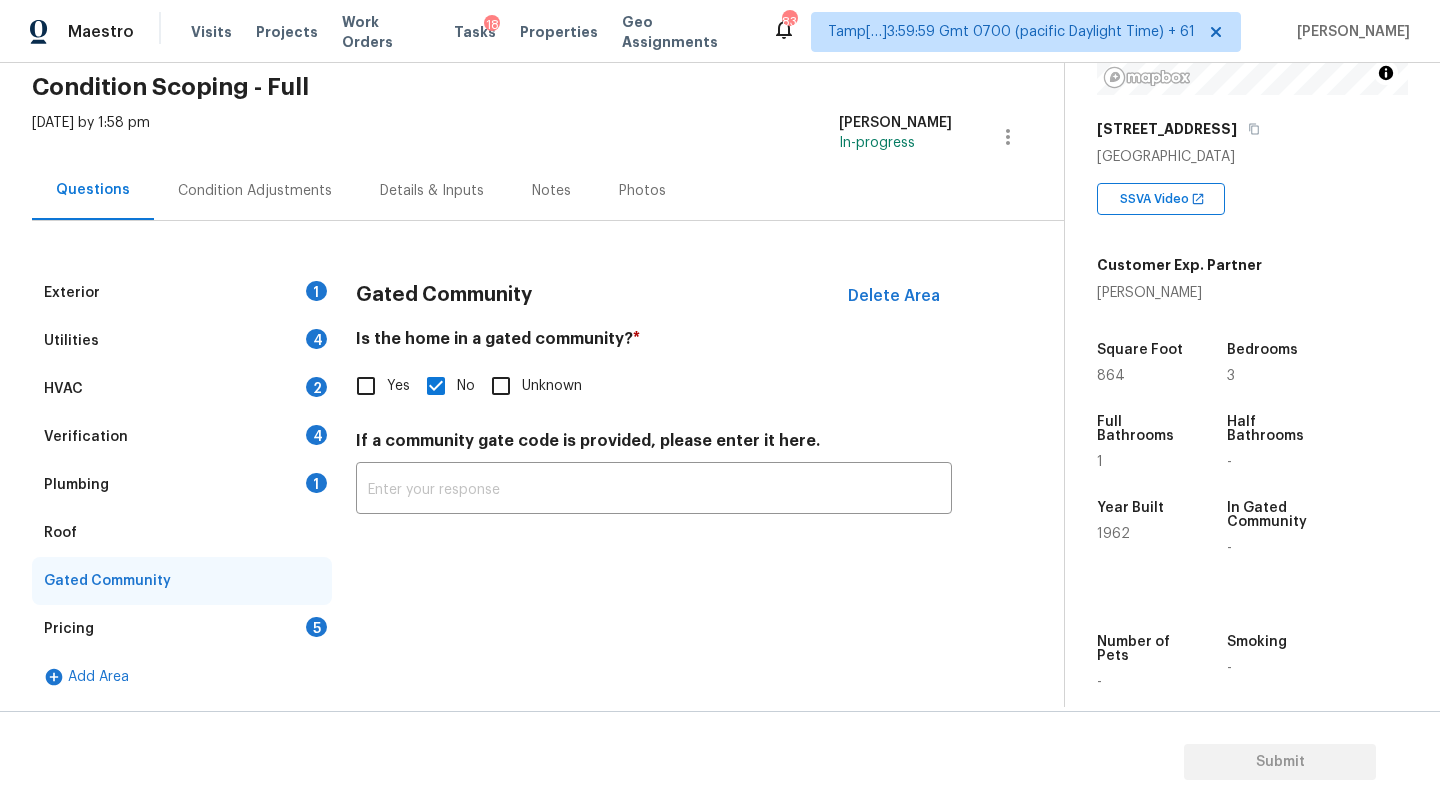 click on "Roof" at bounding box center [182, 533] 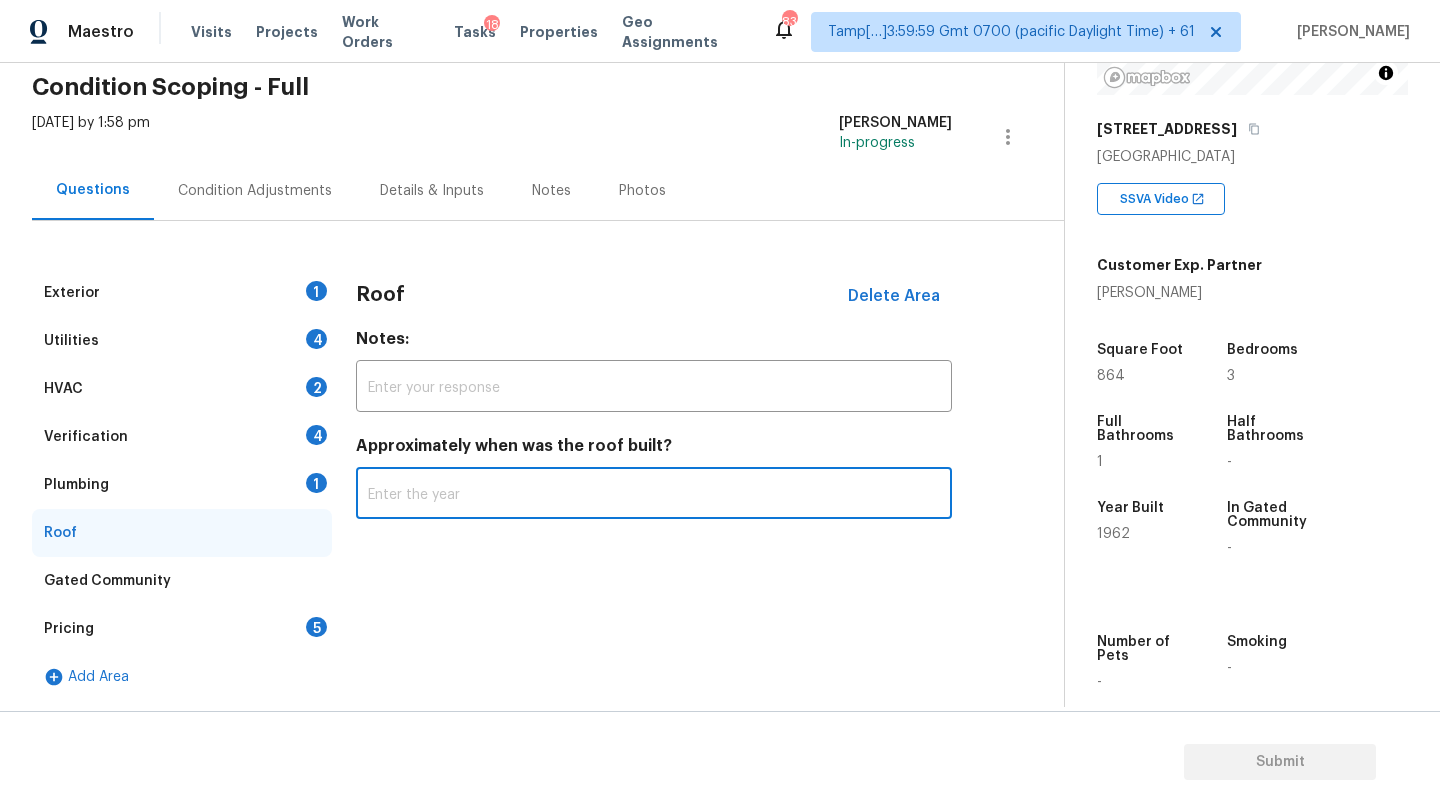 click at bounding box center [654, 495] 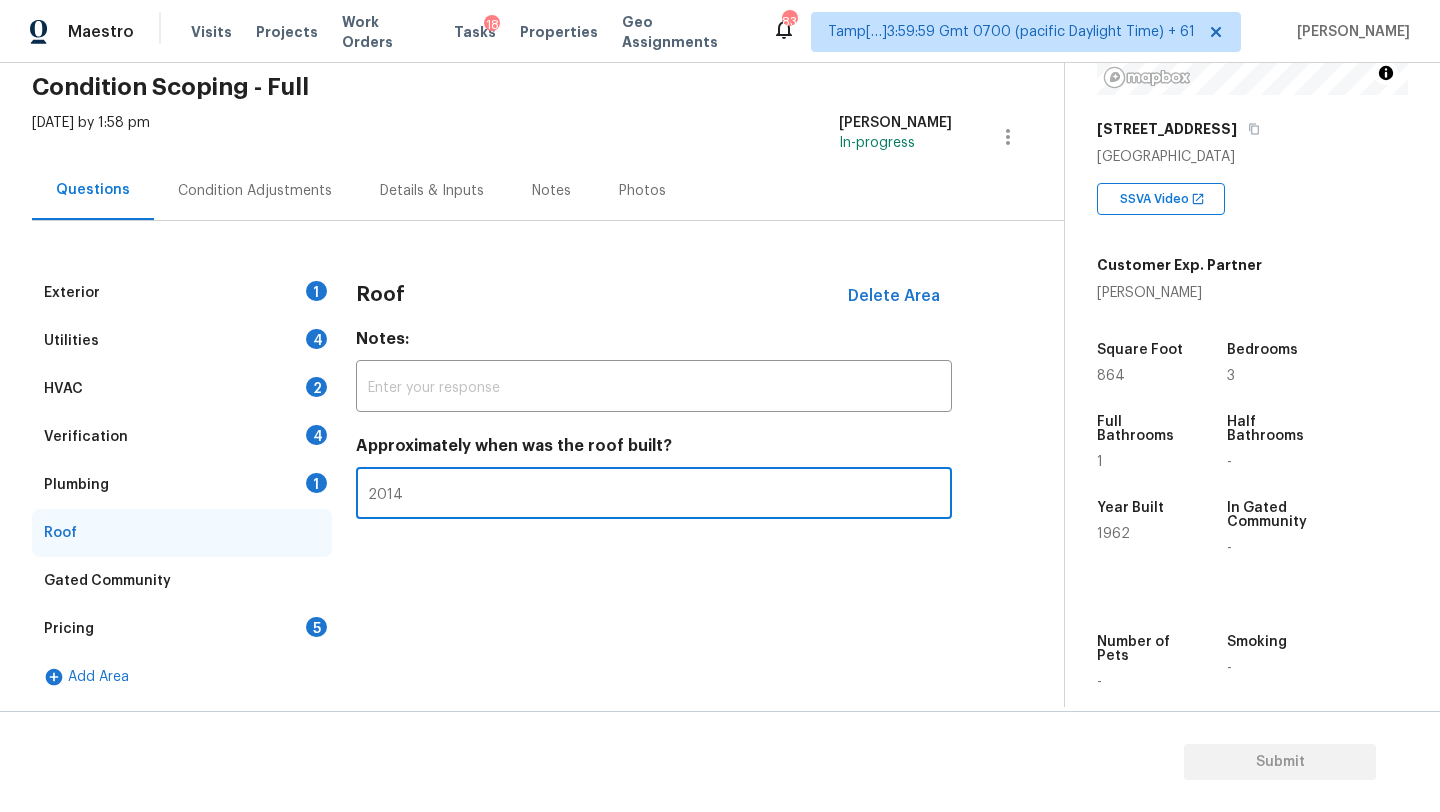 type on "2014" 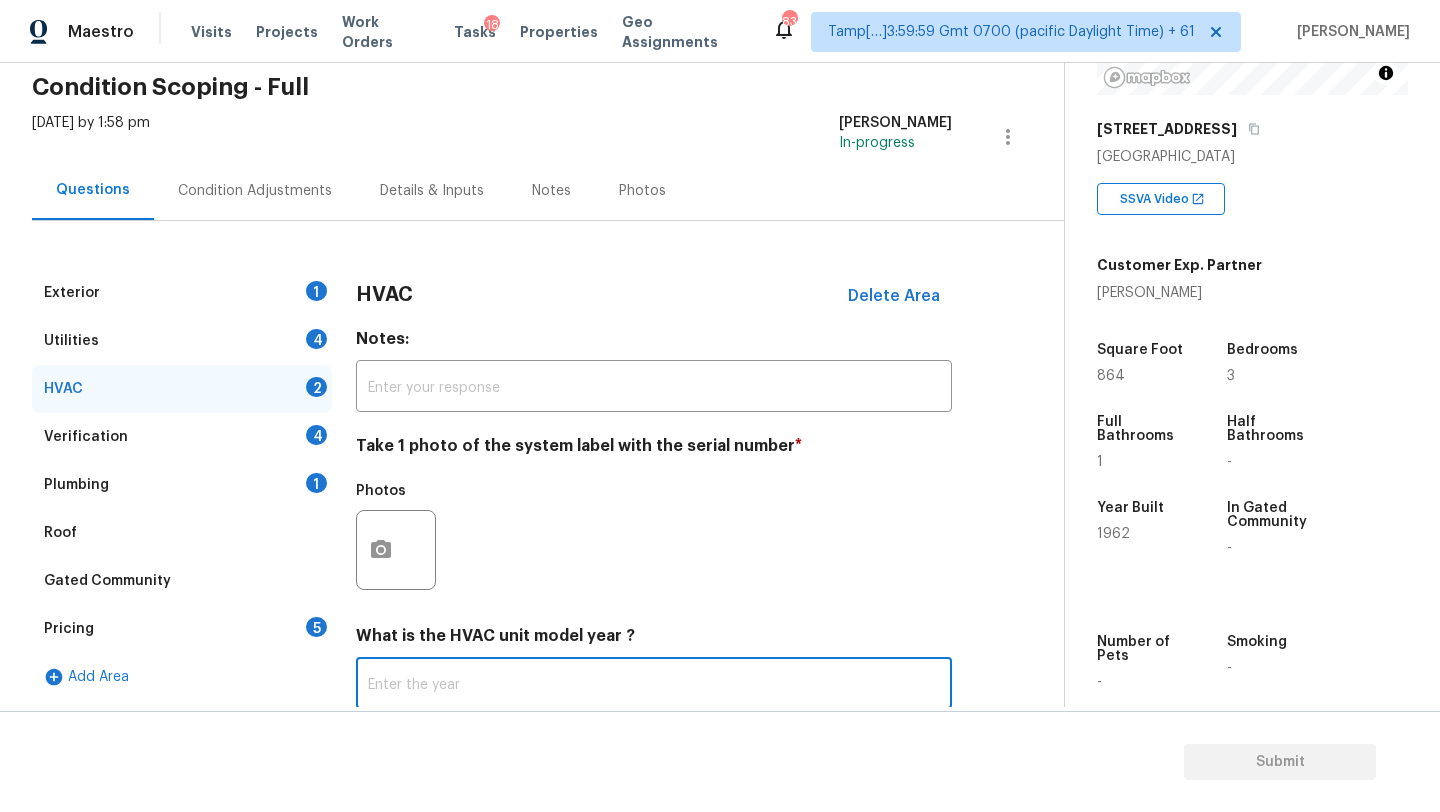 click at bounding box center [654, 685] 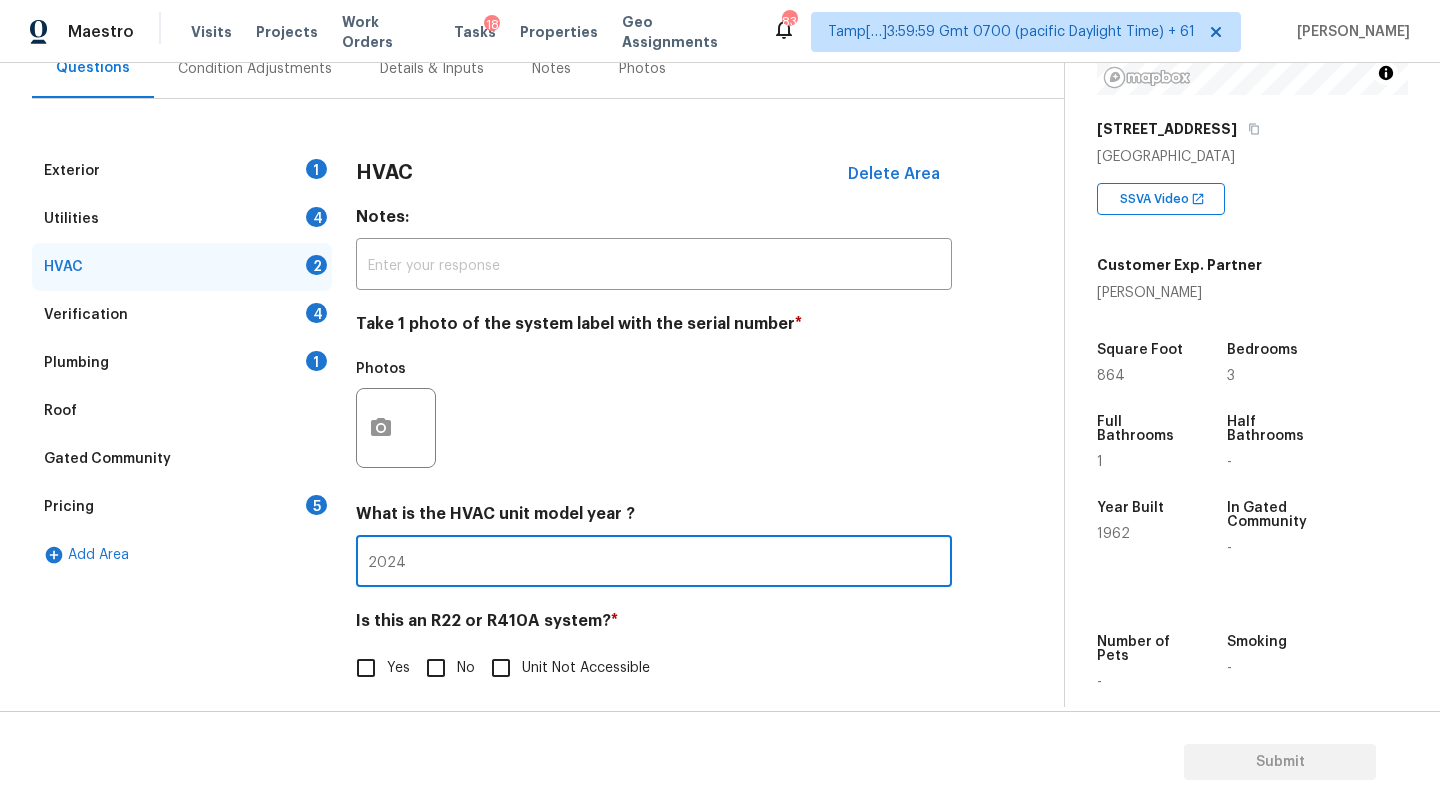 scroll, scrollTop: 217, scrollLeft: 0, axis: vertical 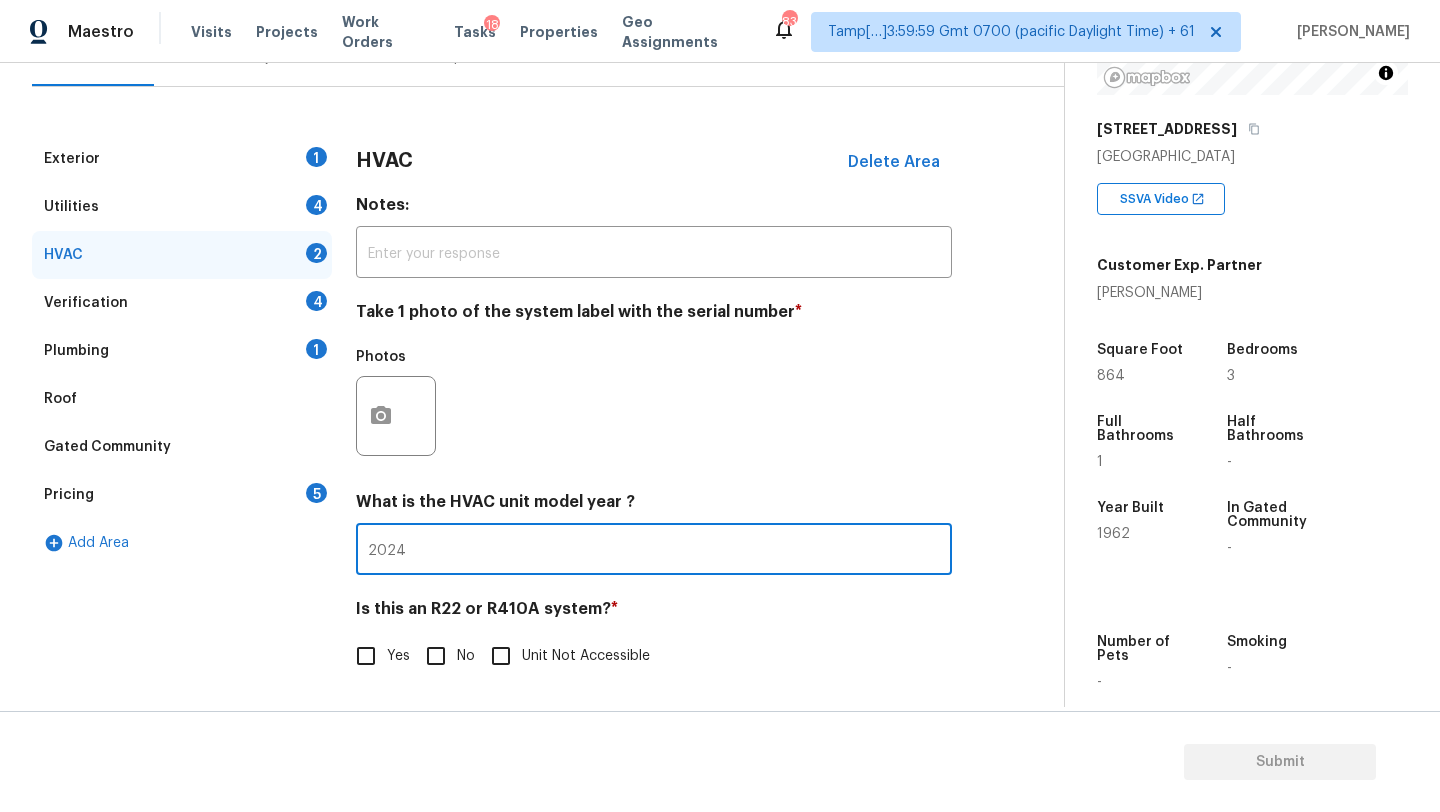 type on "2024" 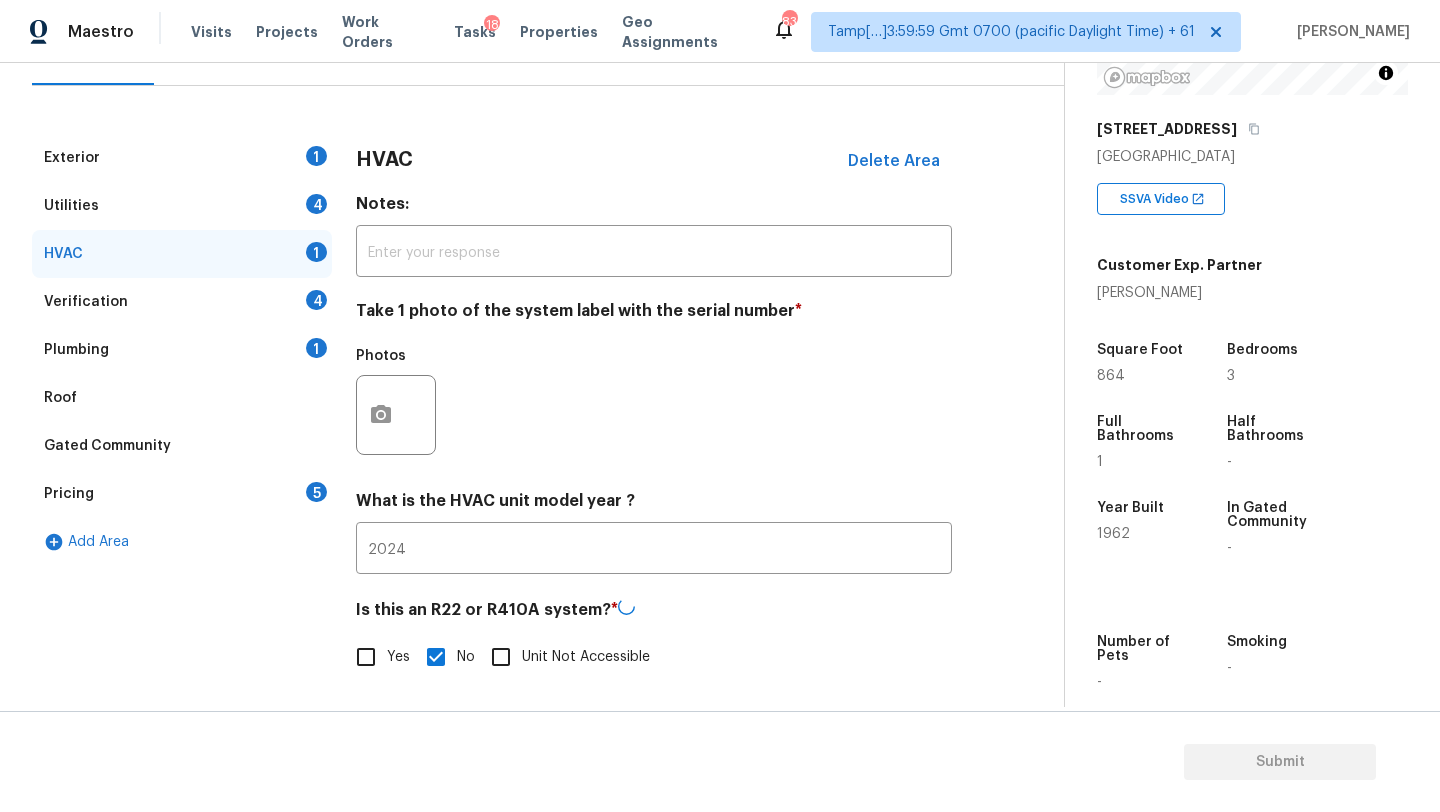 click on "Pricing 5" at bounding box center [182, 494] 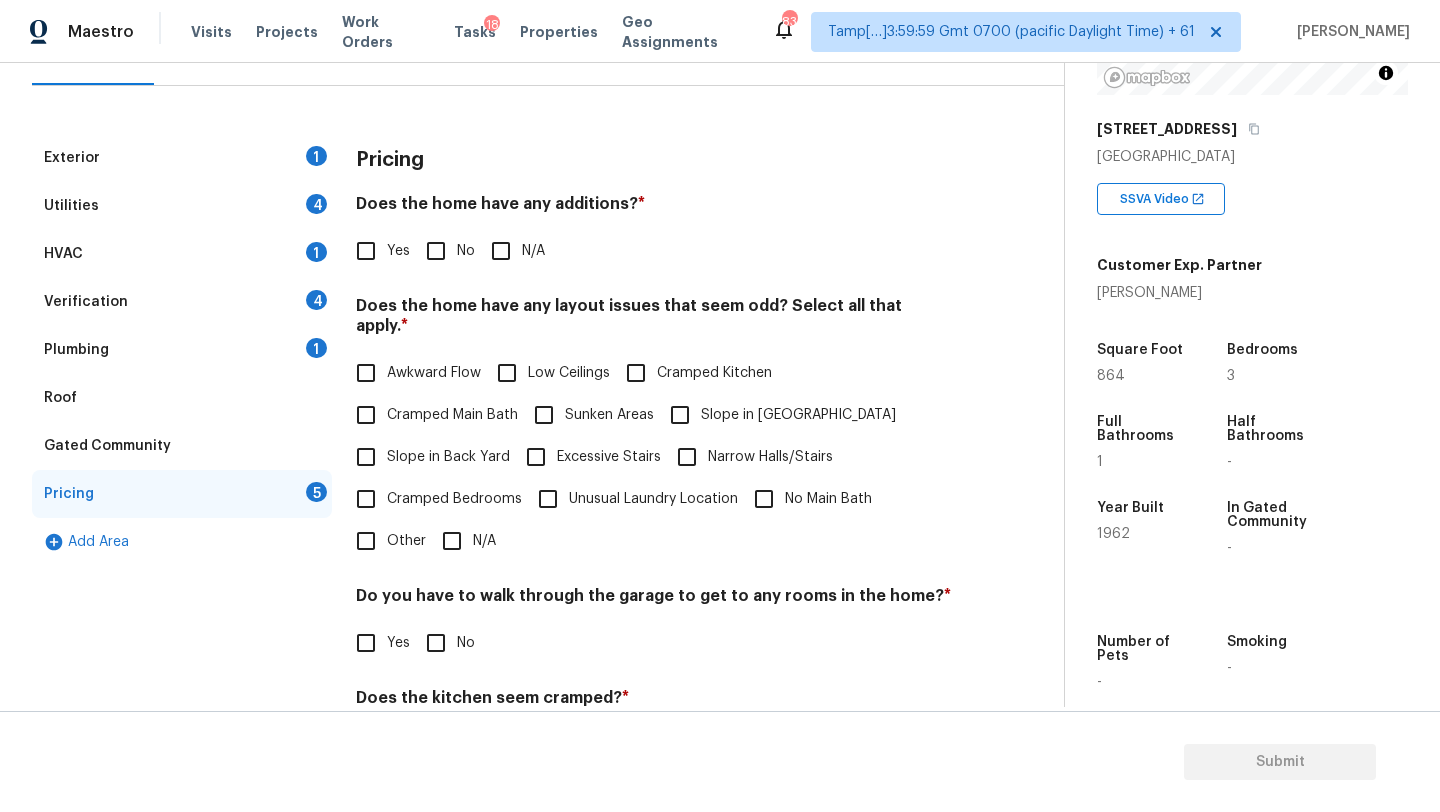 click on "Plumbing 1" at bounding box center [182, 350] 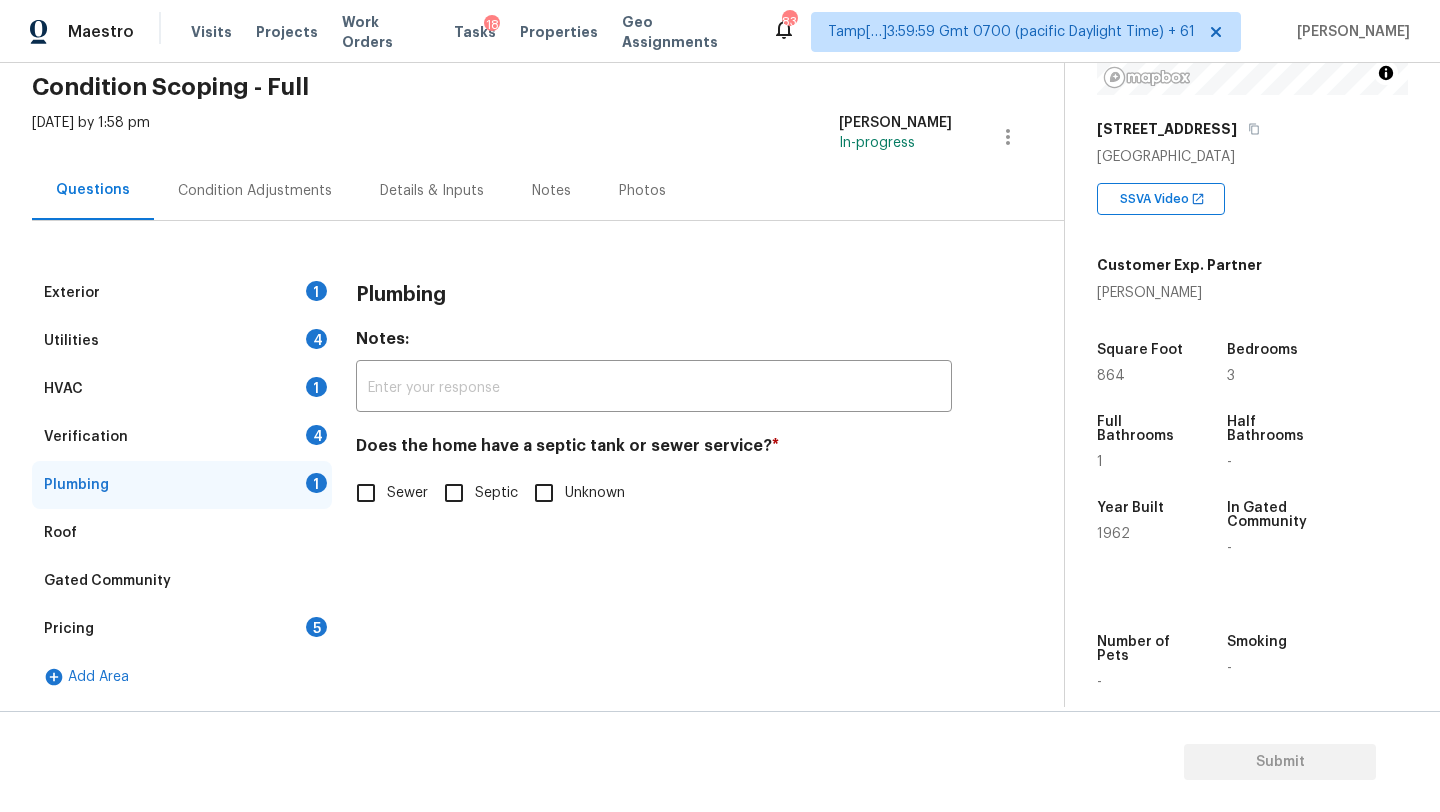 click on "Sewer" at bounding box center (386, 493) 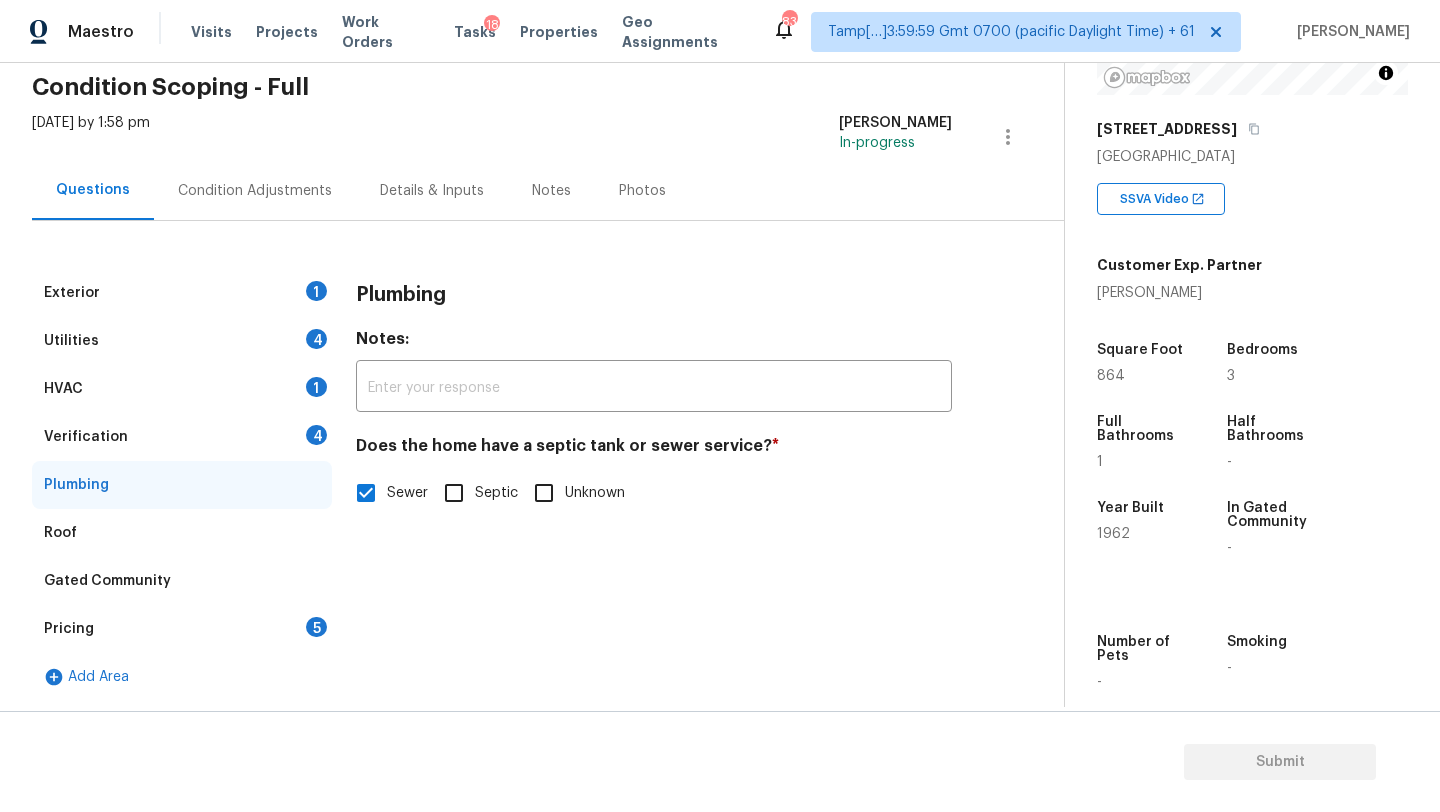 click on "Verification 4" at bounding box center (182, 437) 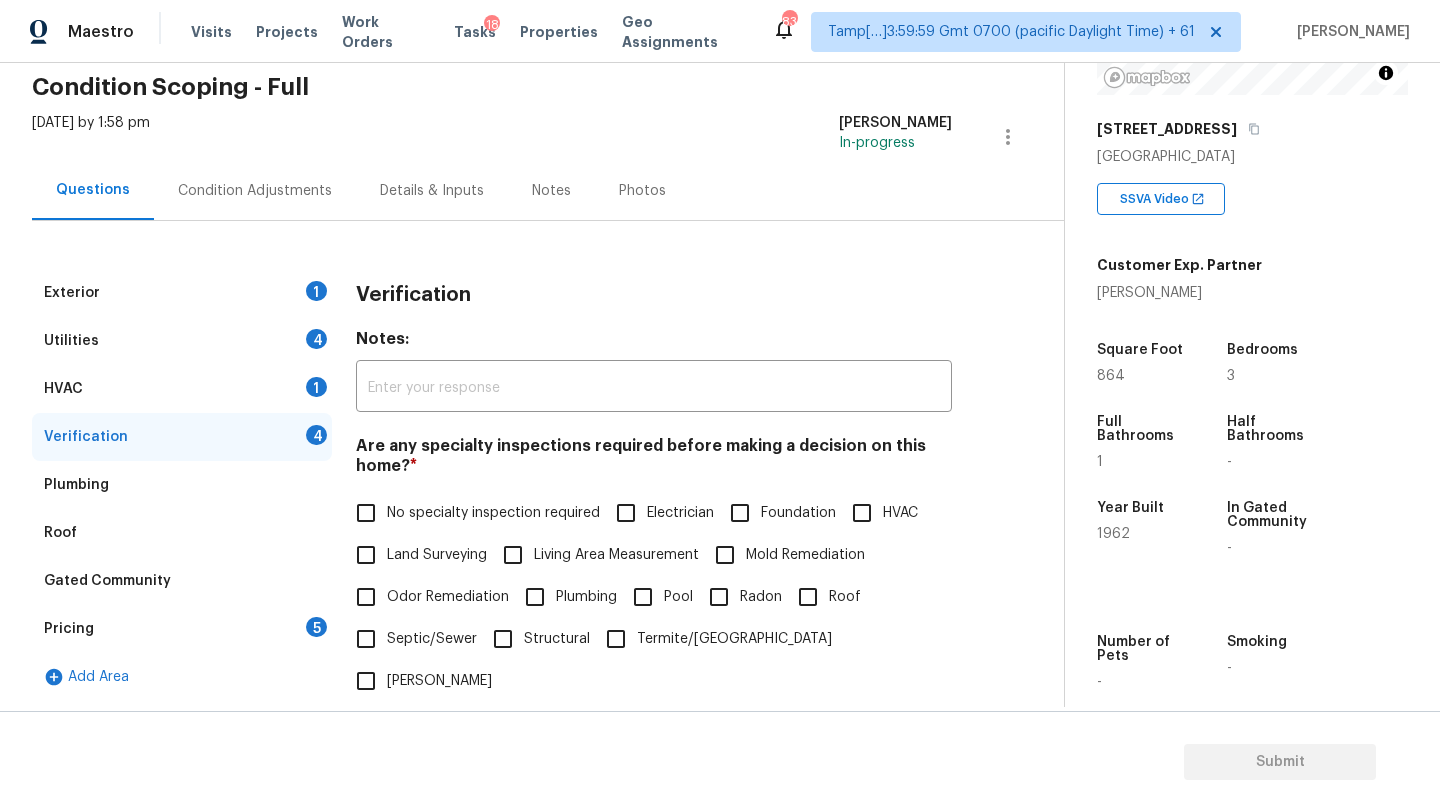 click on "No specialty inspection required" at bounding box center (493, 513) 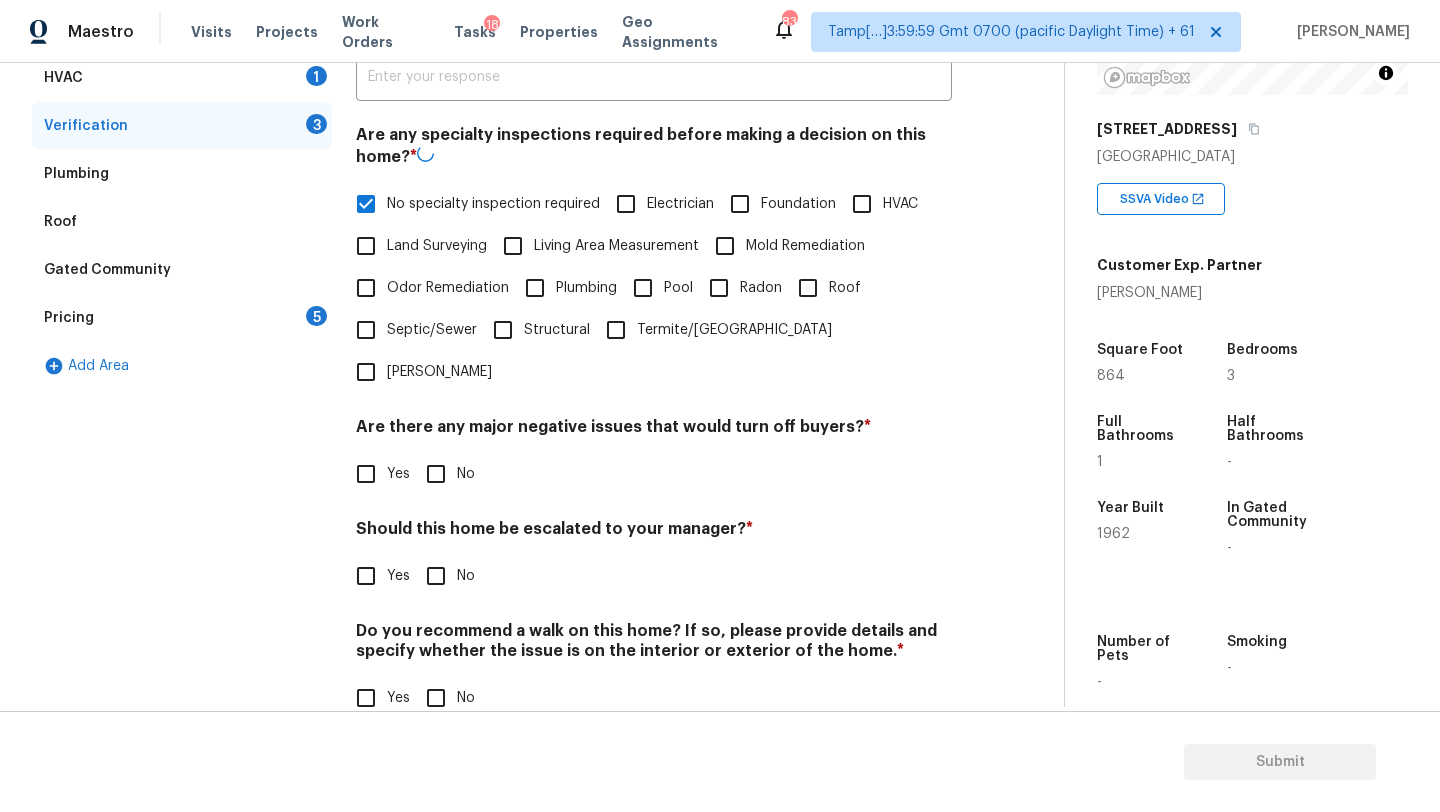 scroll, scrollTop: 391, scrollLeft: 0, axis: vertical 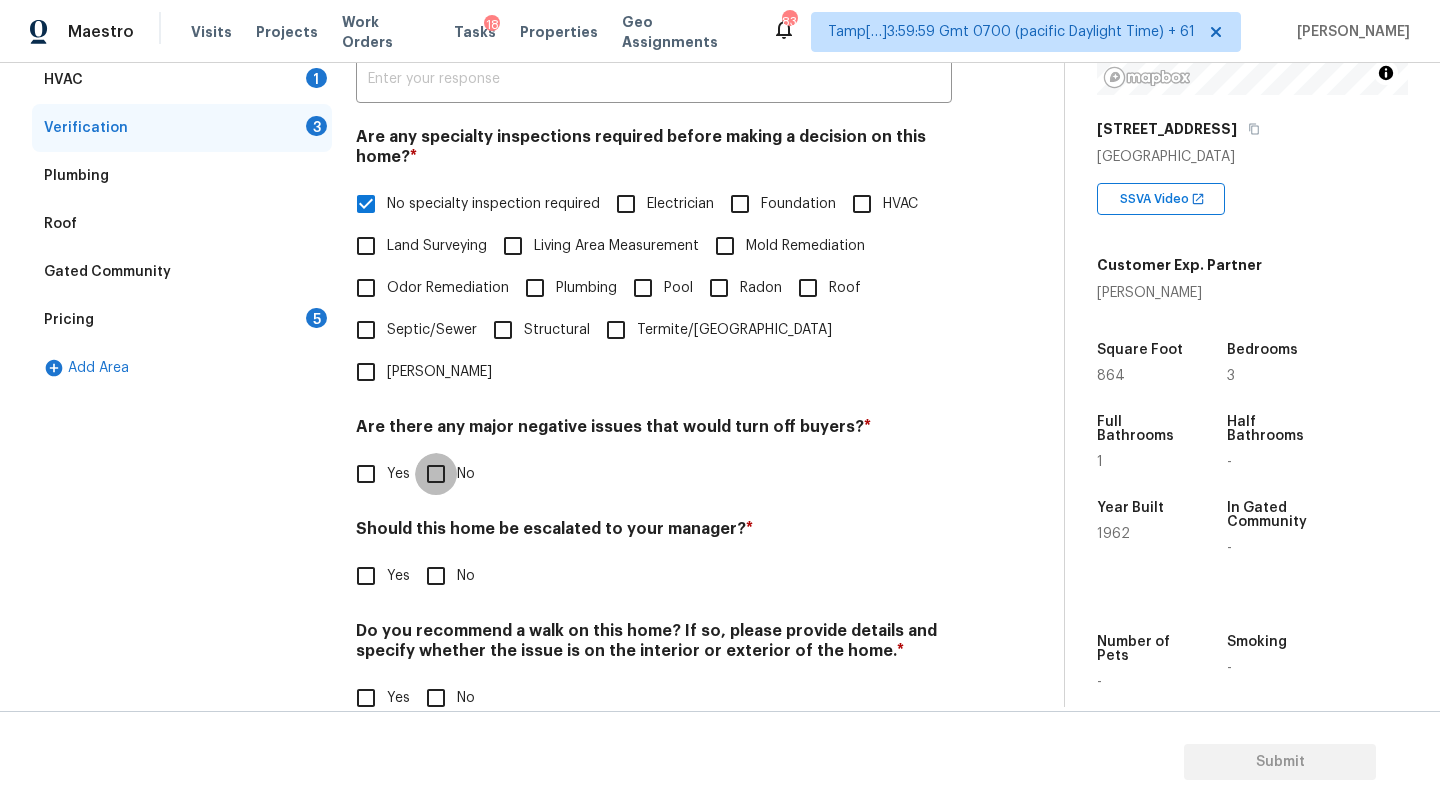 click on "No" at bounding box center [436, 474] 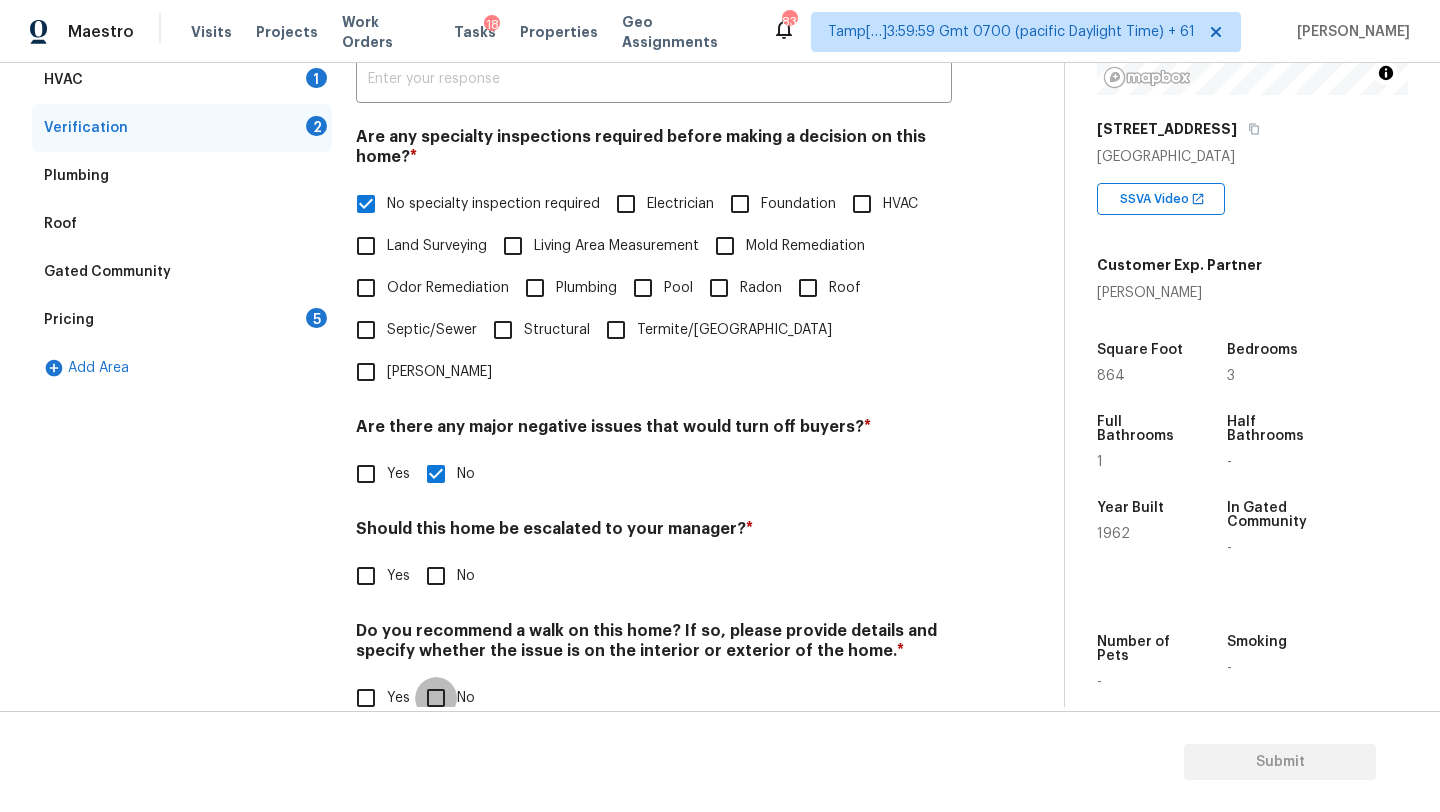click on "No" at bounding box center (436, 698) 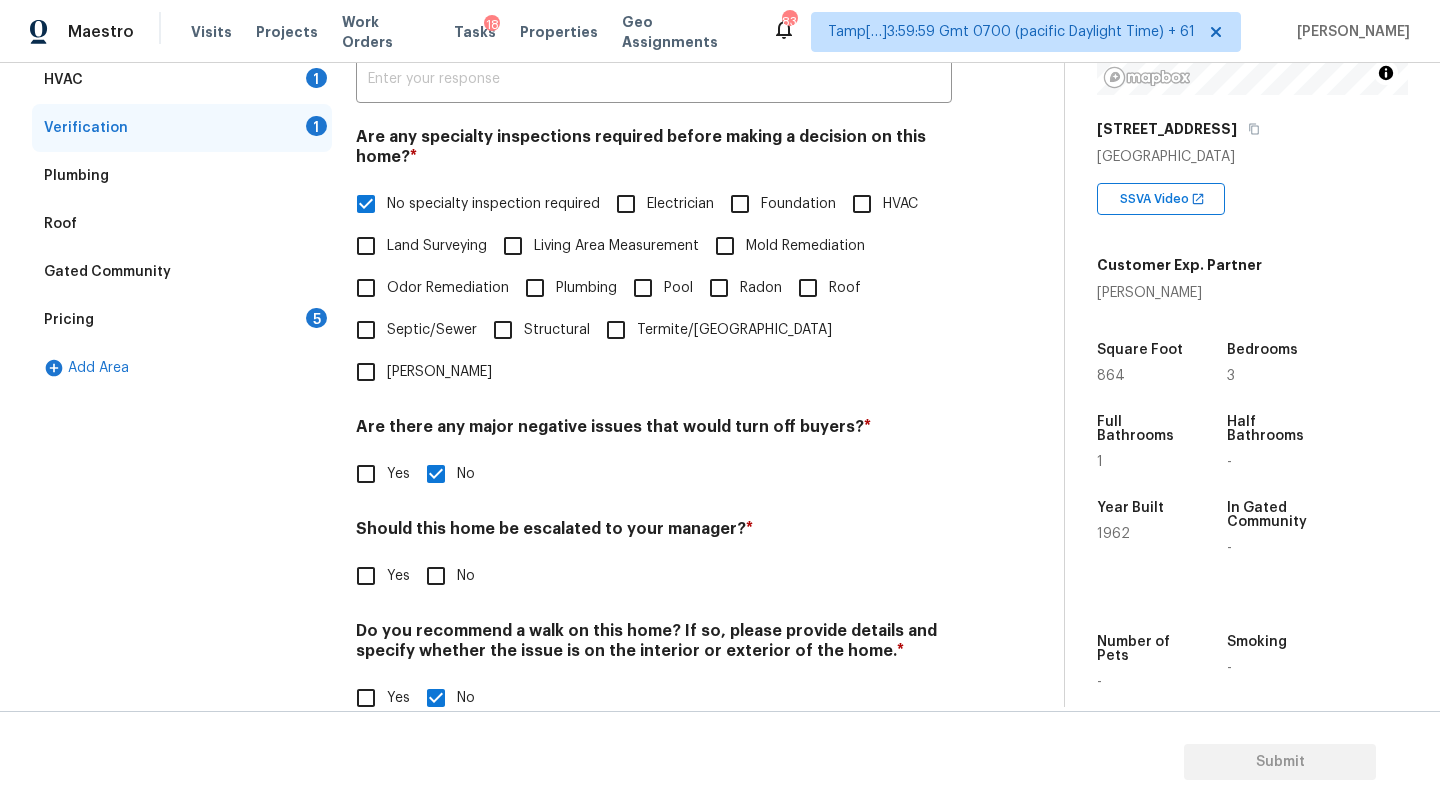 click on "Verification Notes: ​ Are any specialty inspections required before making a decision on this home?  * No specialty inspection required Electrician Foundation HVAC Land Surveying Living Area Measurement Mold Remediation Odor Remediation Plumbing Pool Radon Roof Septic/Sewer Structural Termite/Pest Wells Are there any major negative issues that would turn off buyers?  * Yes No Should this home be escalated to your manager?  * Yes No Do you recommend a walk on this home? If so, please provide details and specify whether the issue is on the interior or exterior of the home.  * Yes No" at bounding box center (654, 351) 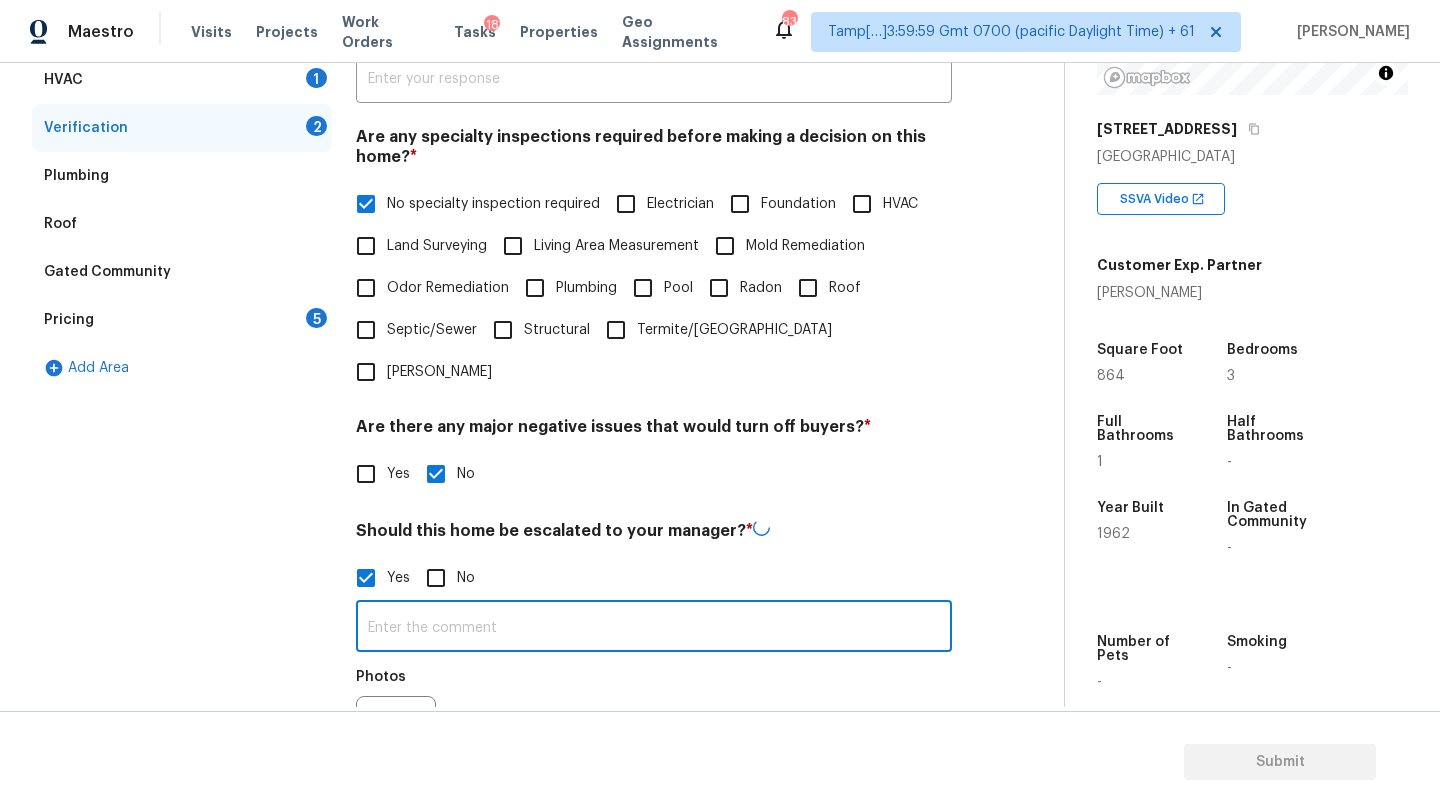click at bounding box center (654, 628) 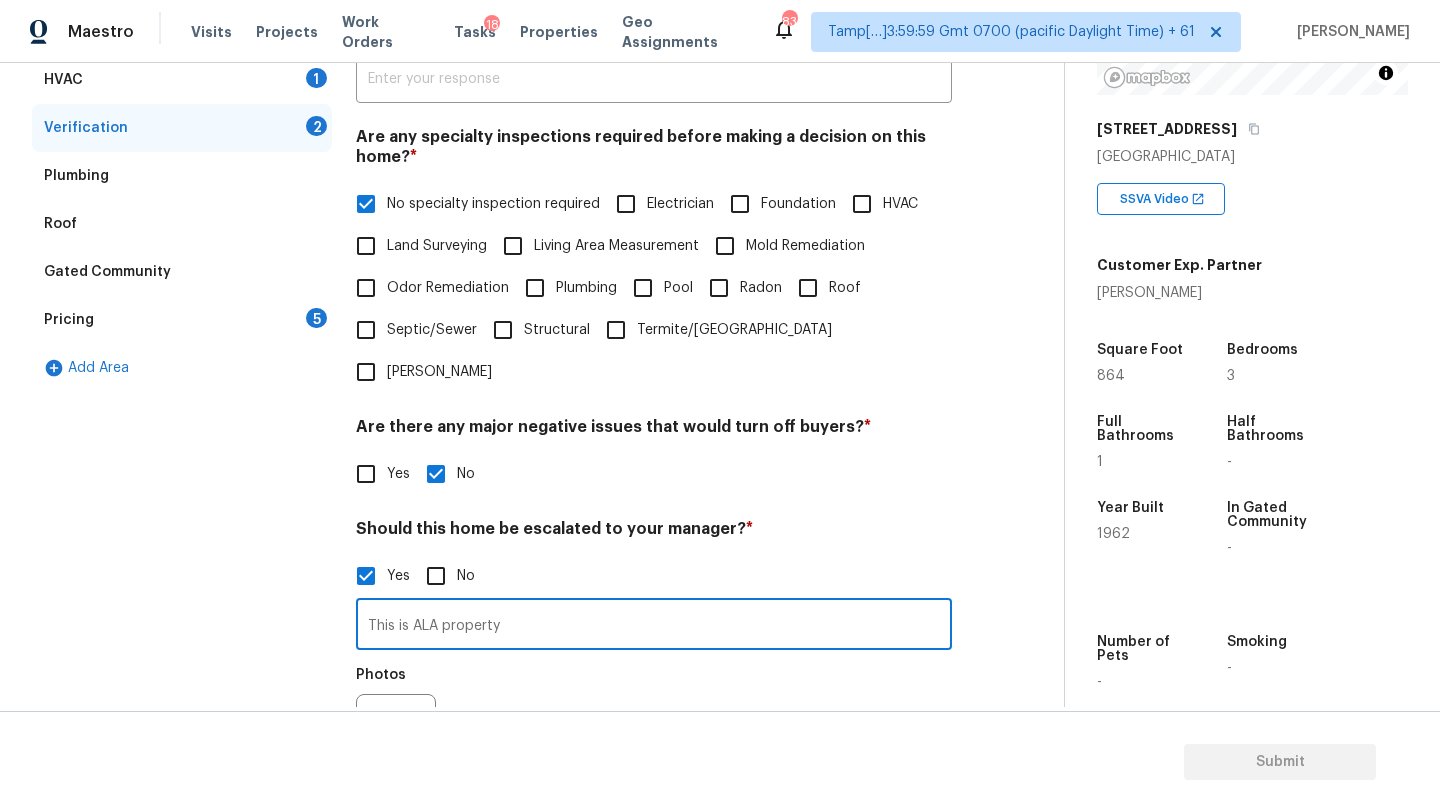 scroll, scrollTop: 246, scrollLeft: 0, axis: vertical 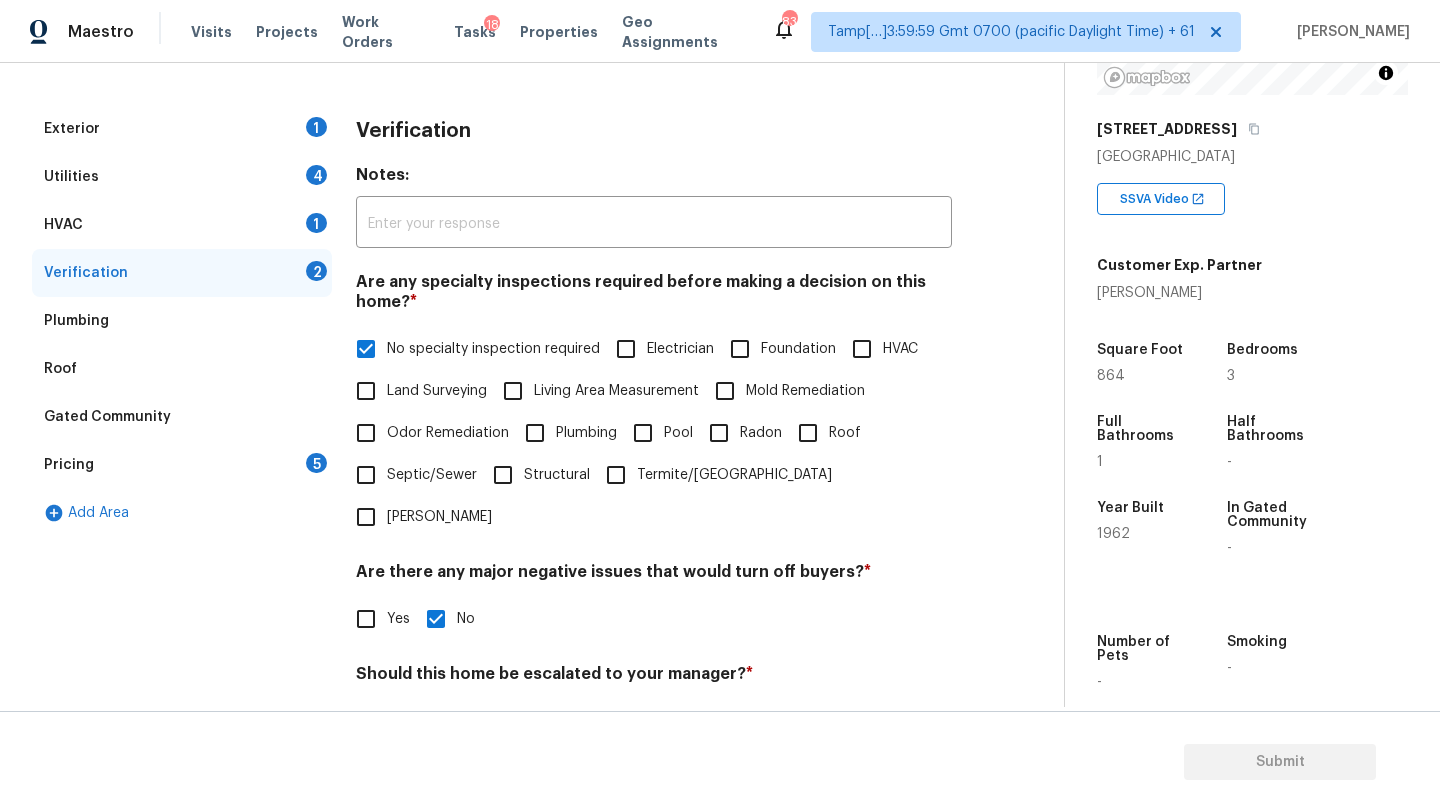 type on "This is ALA property" 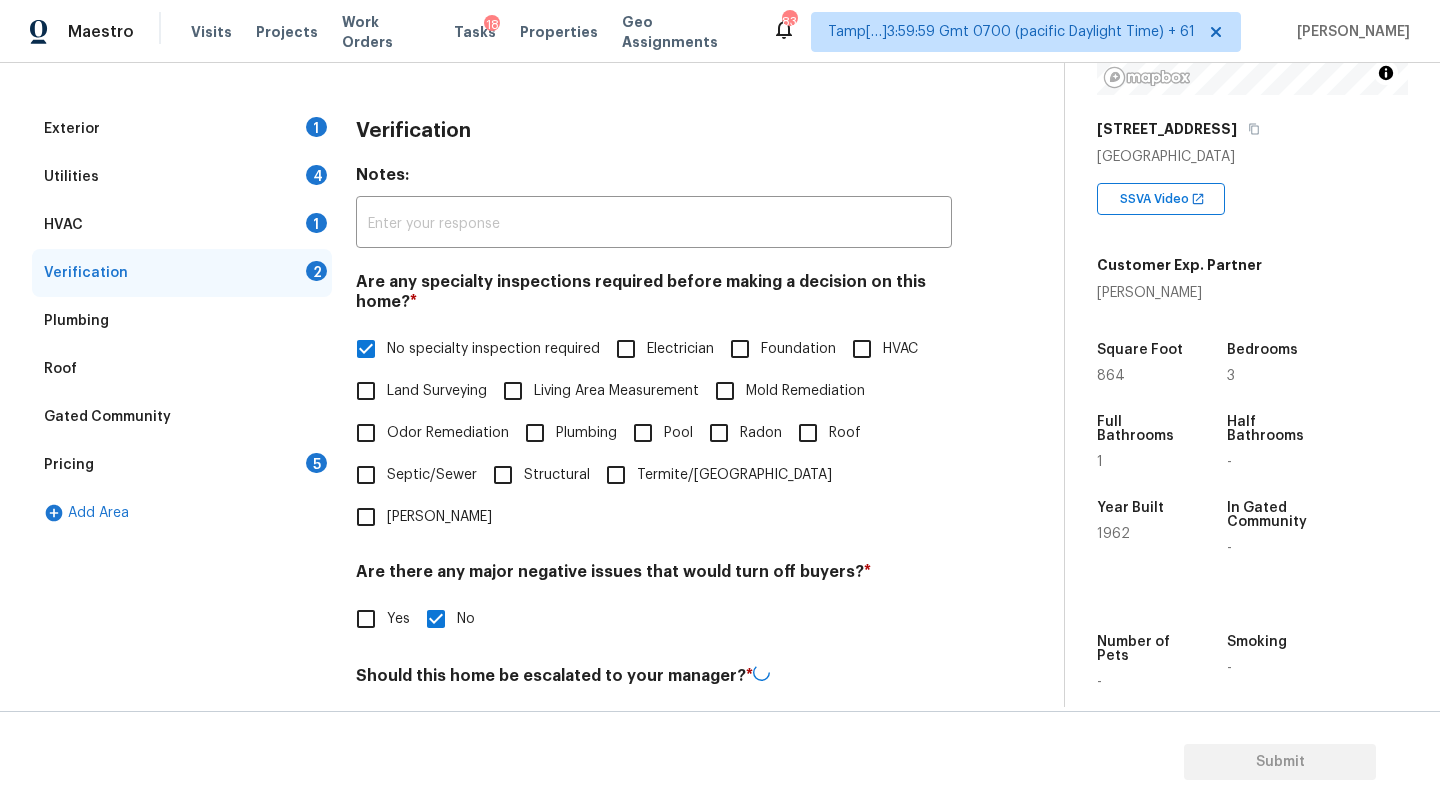 click on "HVAC 1" at bounding box center (182, 225) 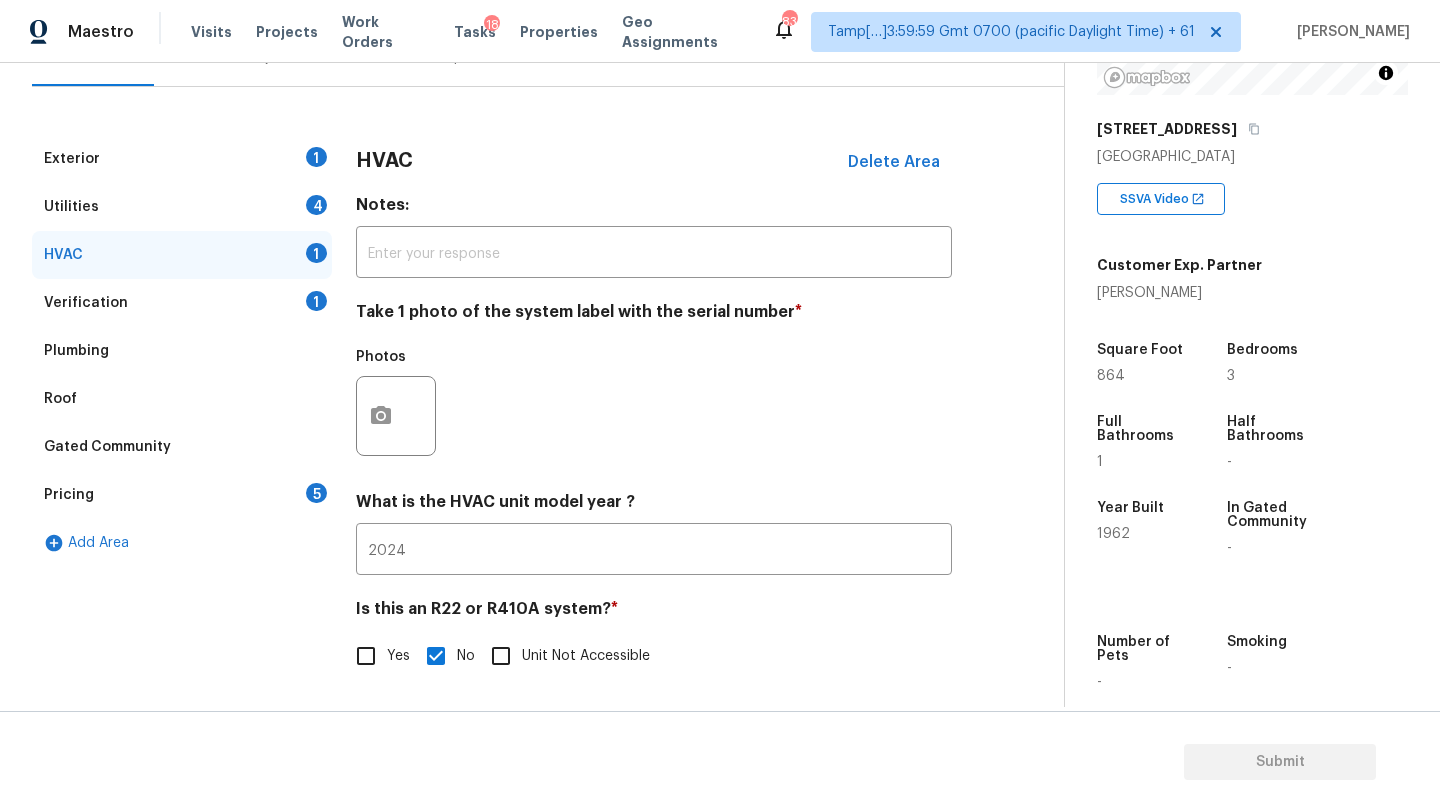 click on "Utilities 4" at bounding box center [182, 207] 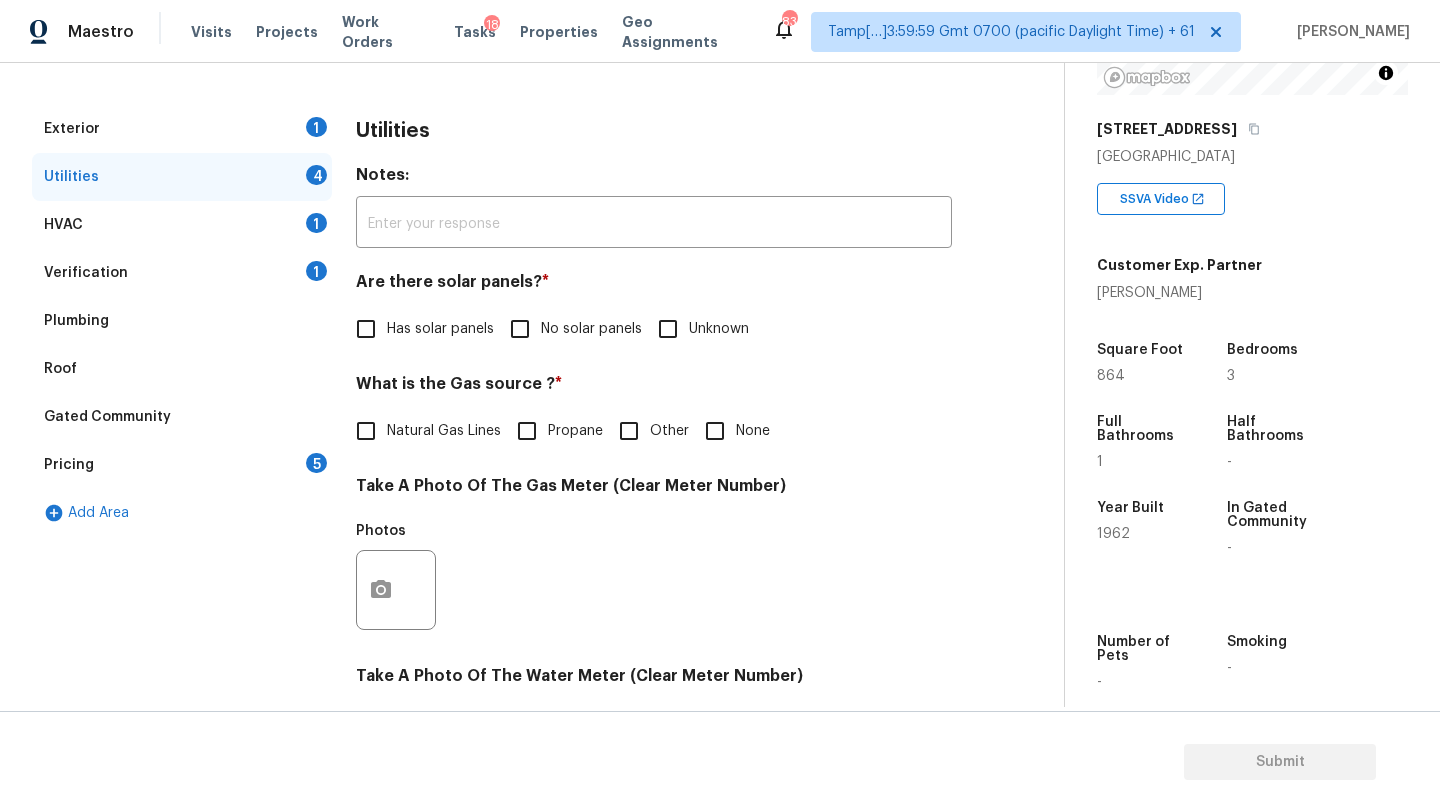 click on "No solar panels" at bounding box center [570, 329] 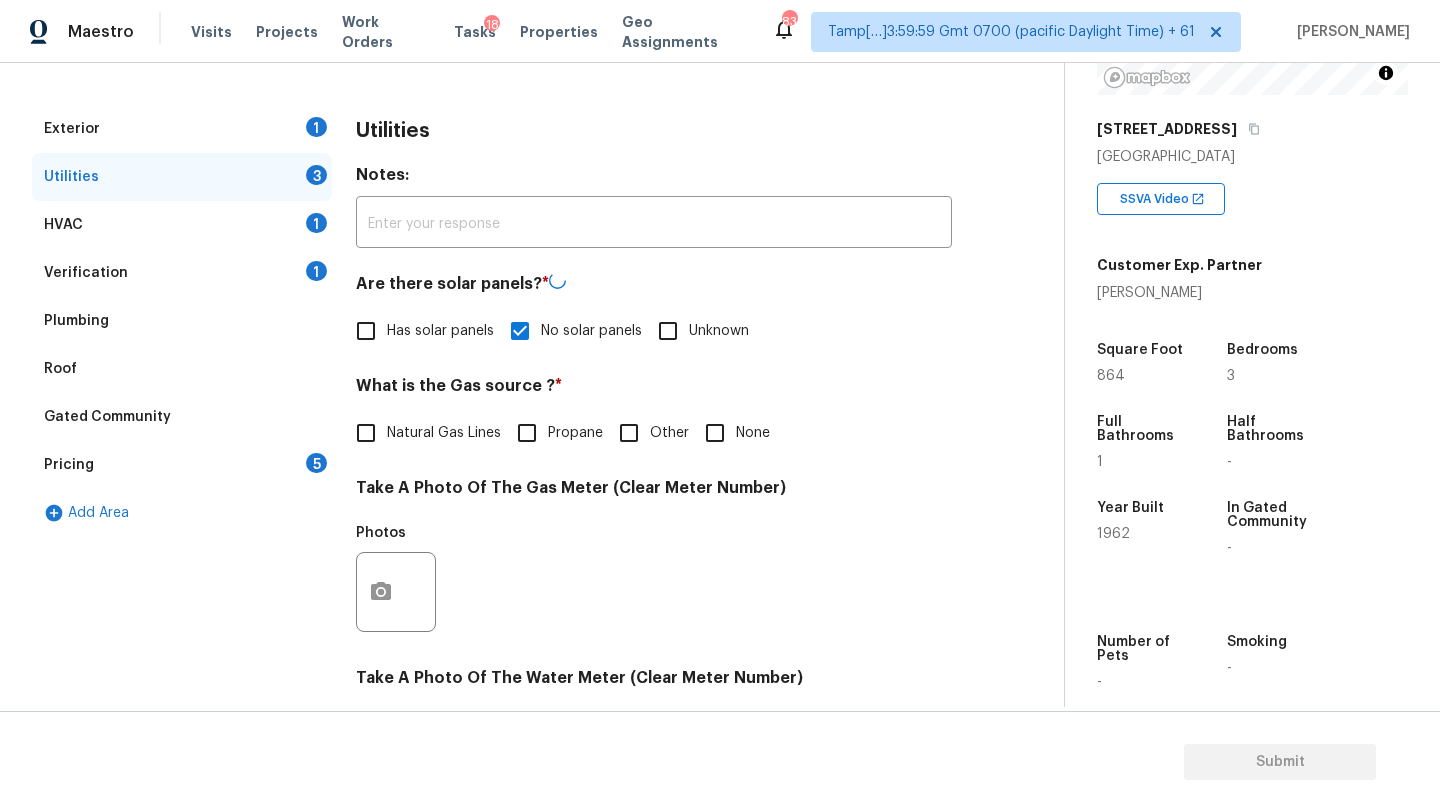 click on "Other" at bounding box center [669, 433] 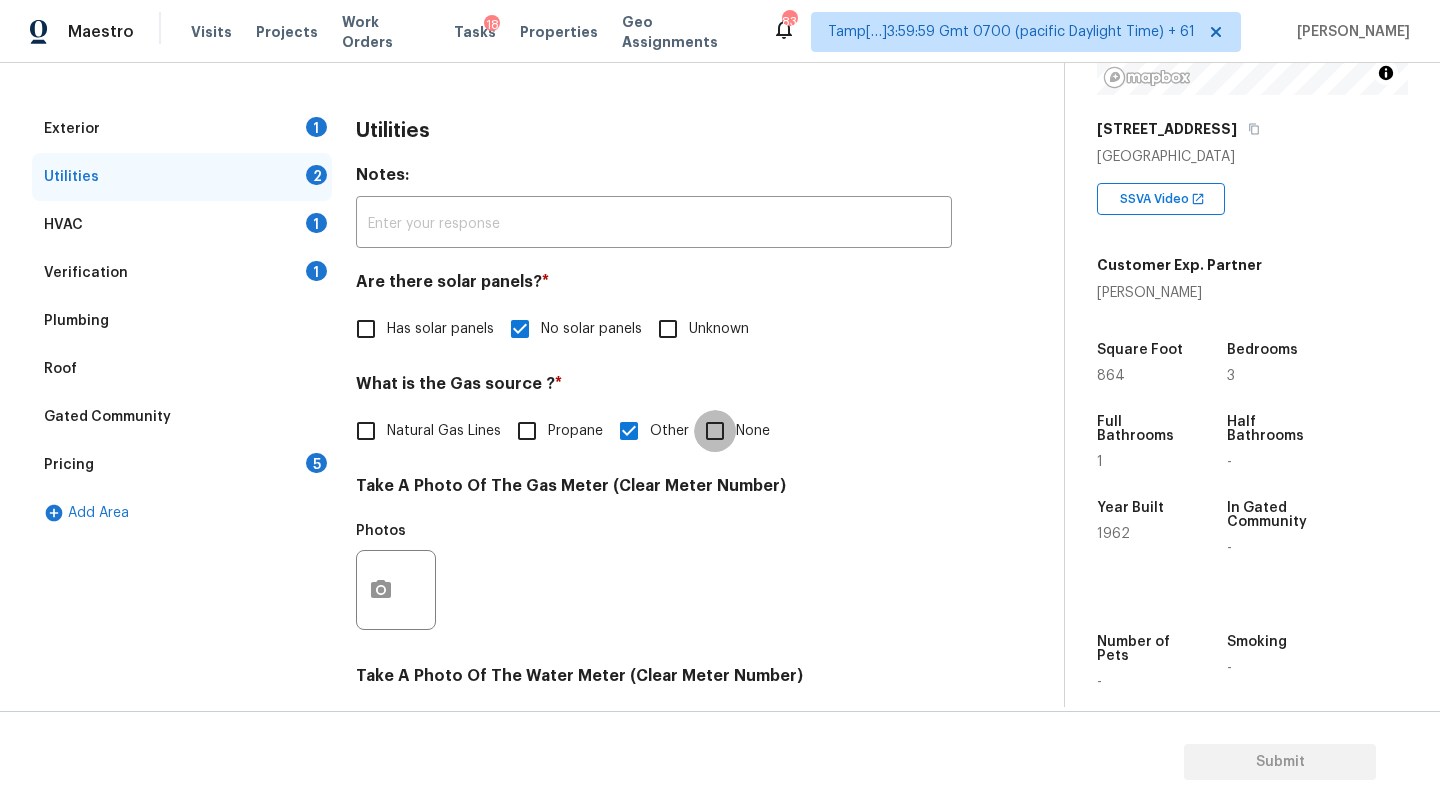click on "None" at bounding box center (715, 431) 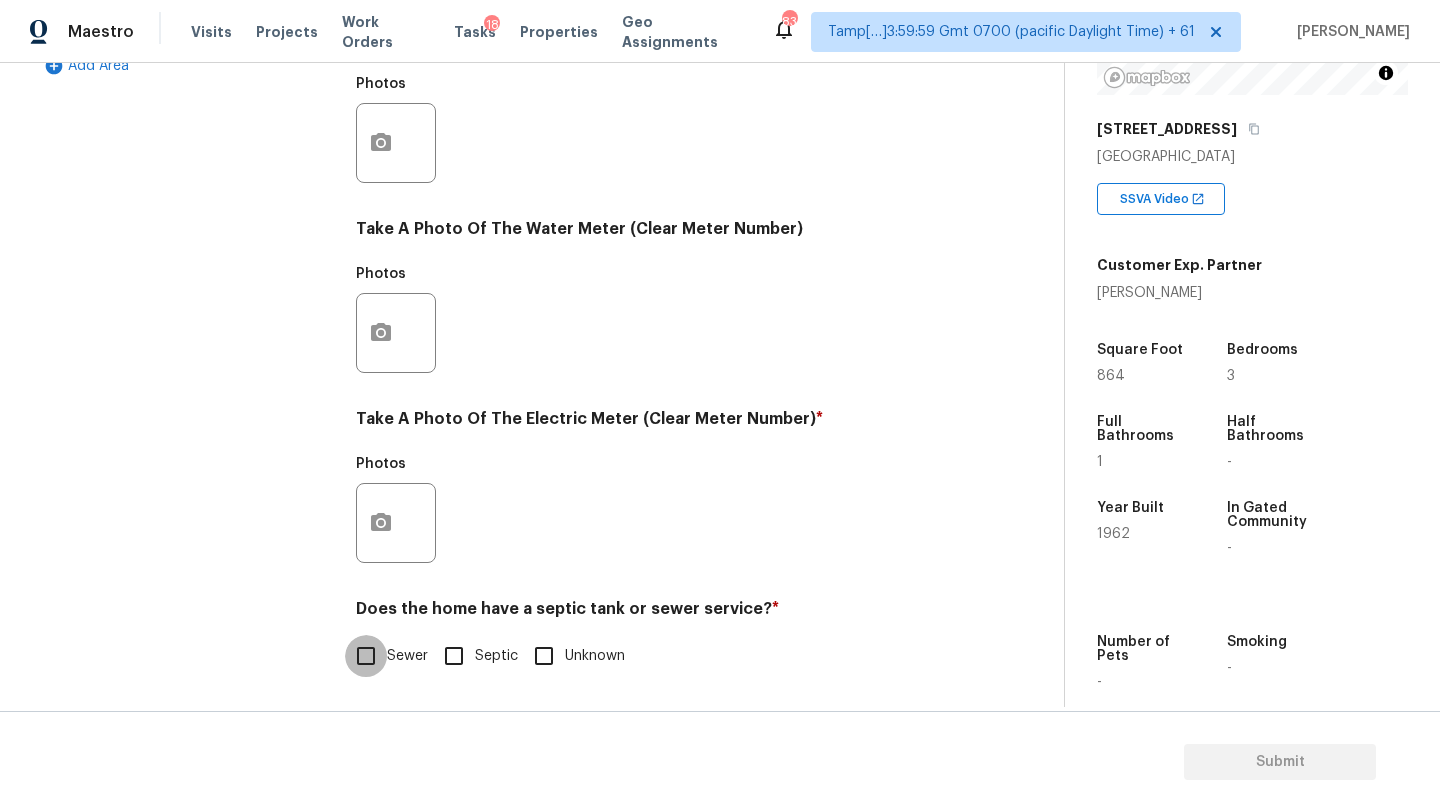 click on "Sewer" at bounding box center (366, 656) 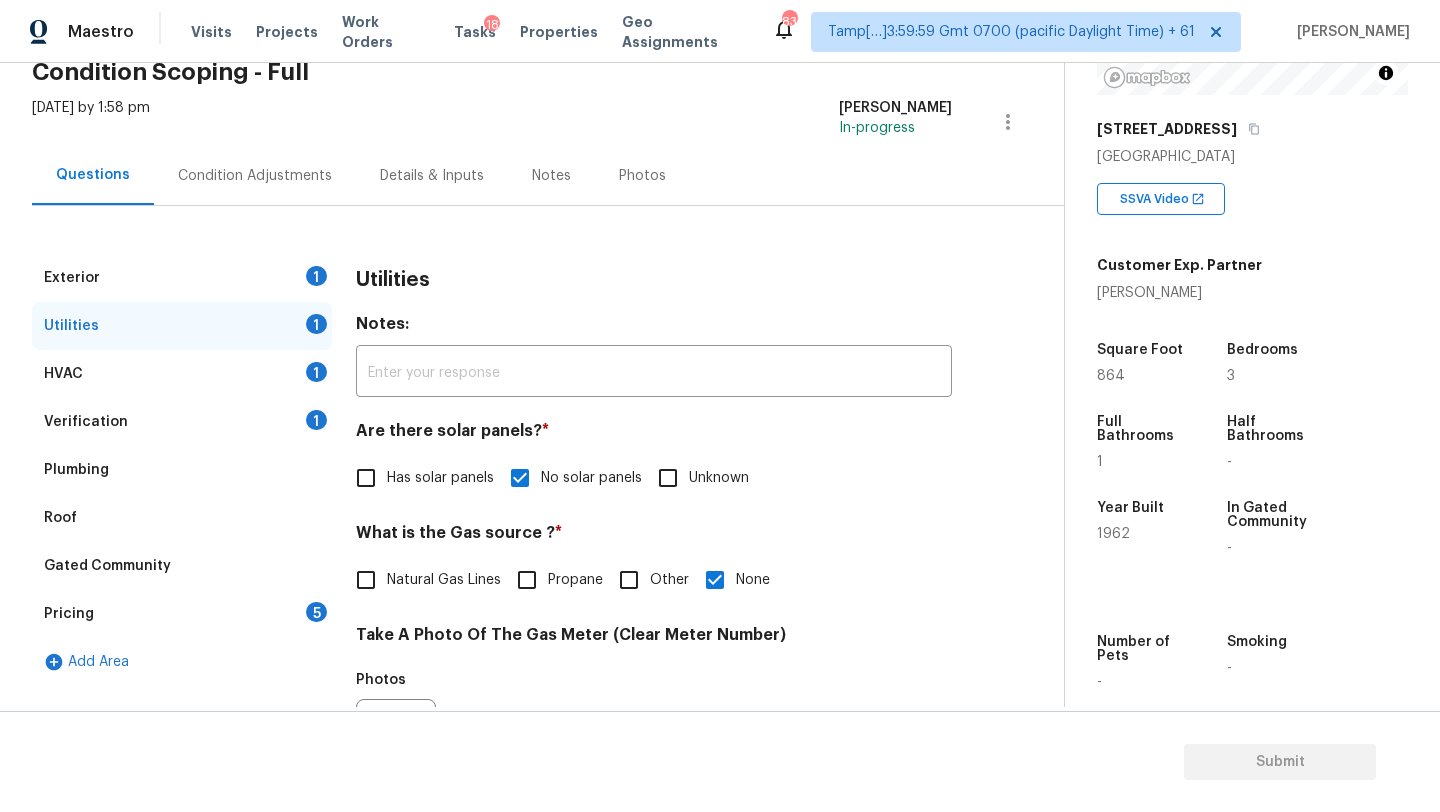 scroll, scrollTop: 0, scrollLeft: 0, axis: both 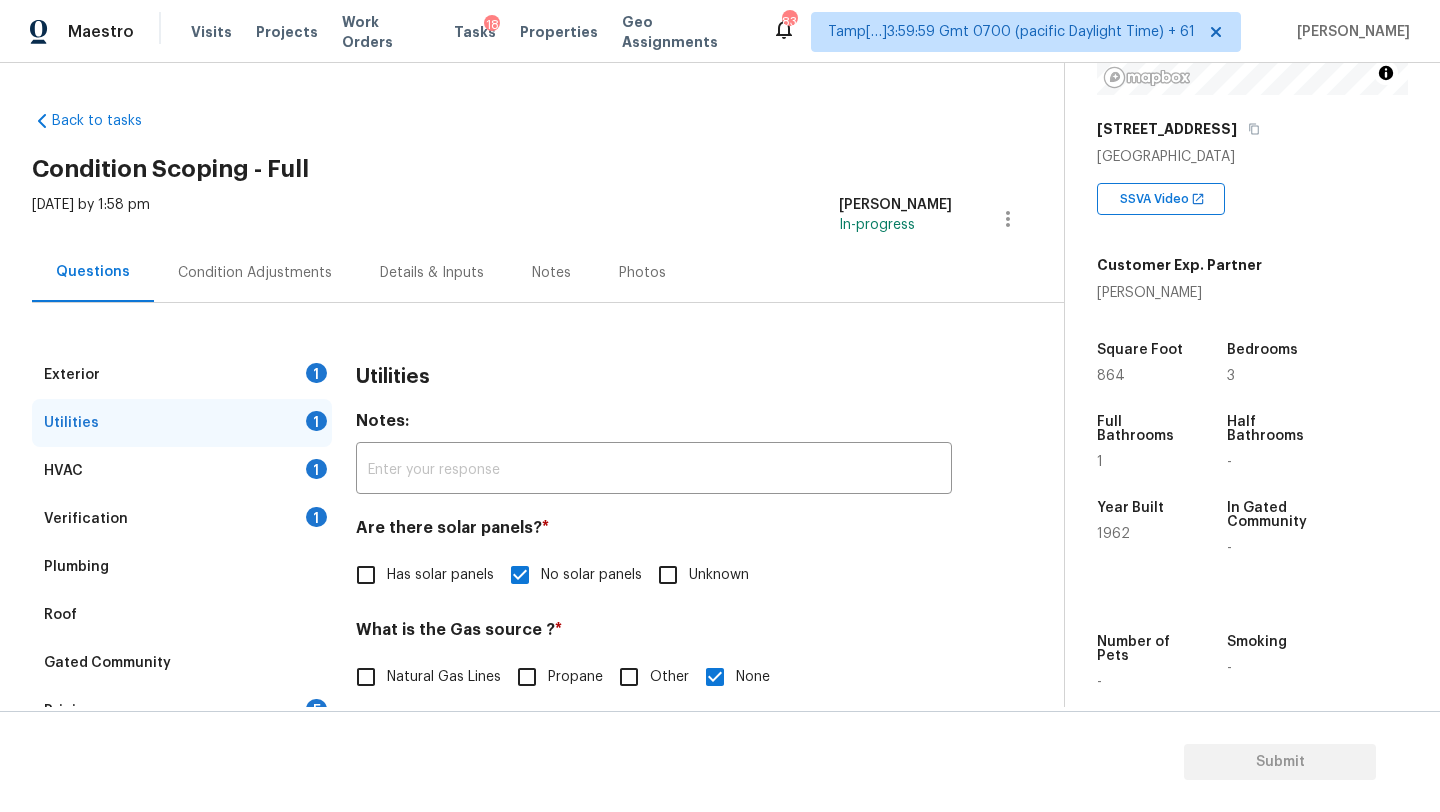 click on "Exterior 1 Utilities 1 HVAC 1 Verification 1 Plumbing Roof Gated Community Pricing 5 Add Area Utilities Notes: ​ Are there solar panels?  * Has solar panels No solar panels Unknown What is the Gas source ?  * Natural Gas Lines Propane Other None Take A Photo Of The Gas Meter (Clear Meter Number) Photos Take A Photo Of The Water Meter (Clear Meter Number) Photos Take A Photo Of The Electric Meter (Clear Meter Number)  * Photos Does the home have a septic tank or sewer service?  * Sewer Septic Unknown" at bounding box center (524, 848) 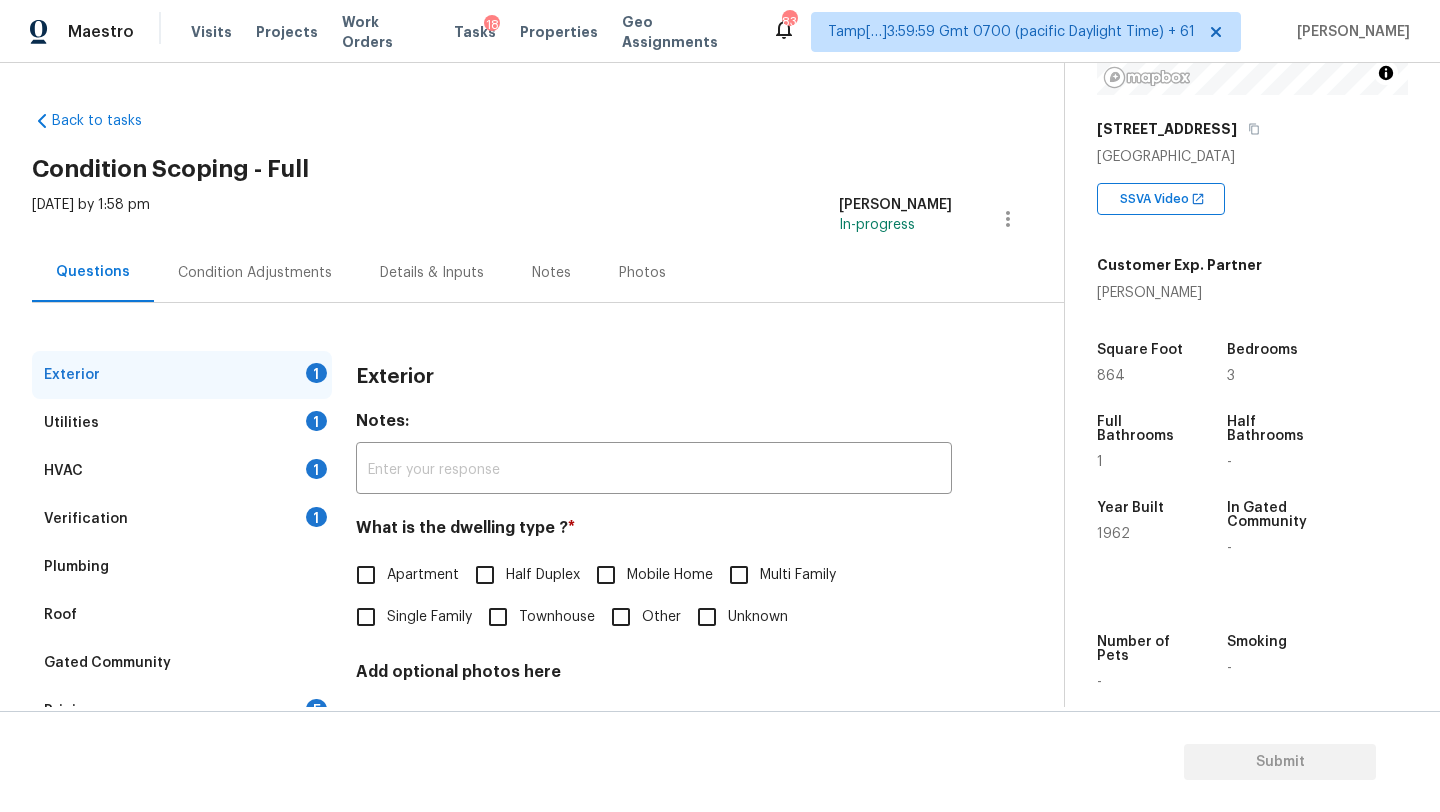 click on "Single Family" at bounding box center [429, 617] 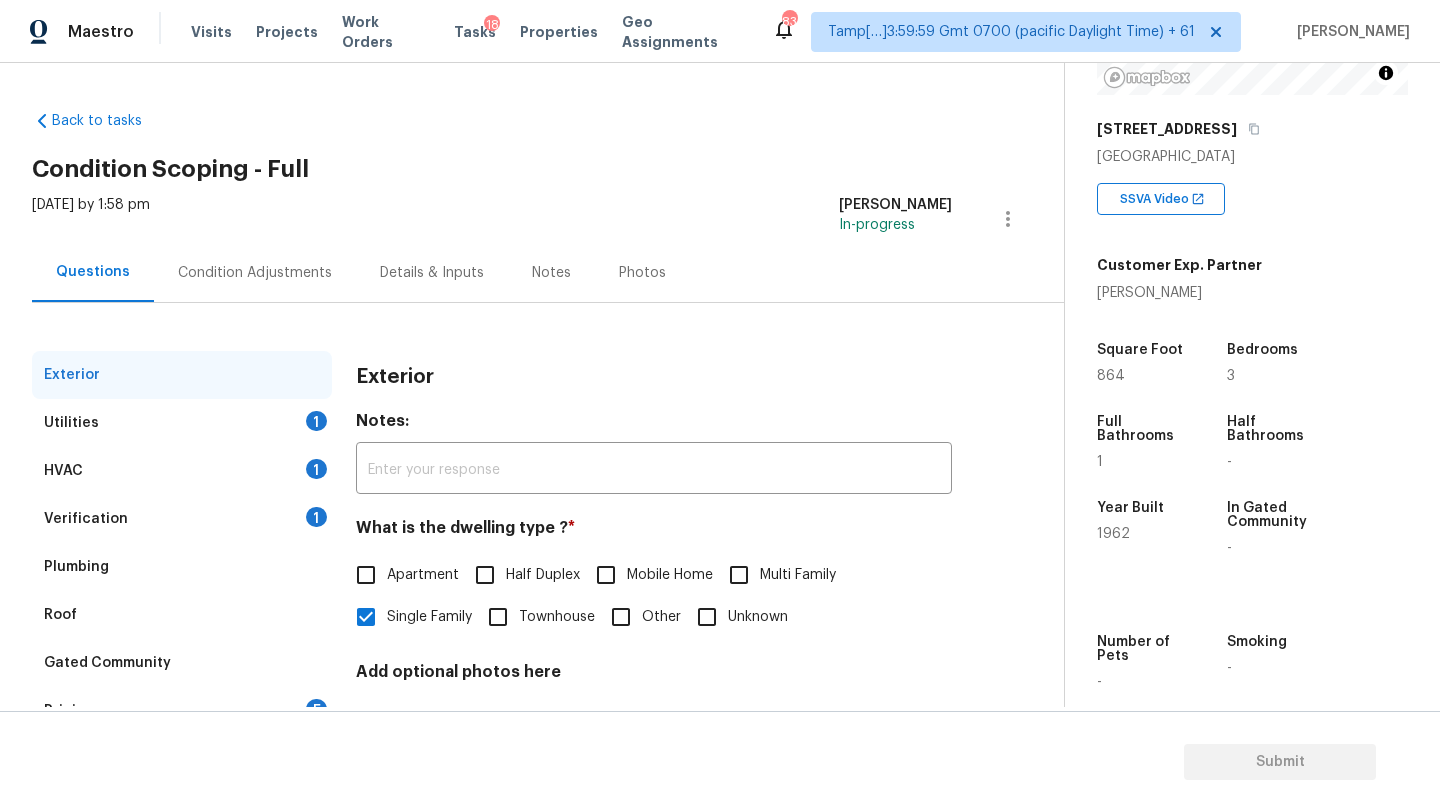 scroll, scrollTop: 151, scrollLeft: 0, axis: vertical 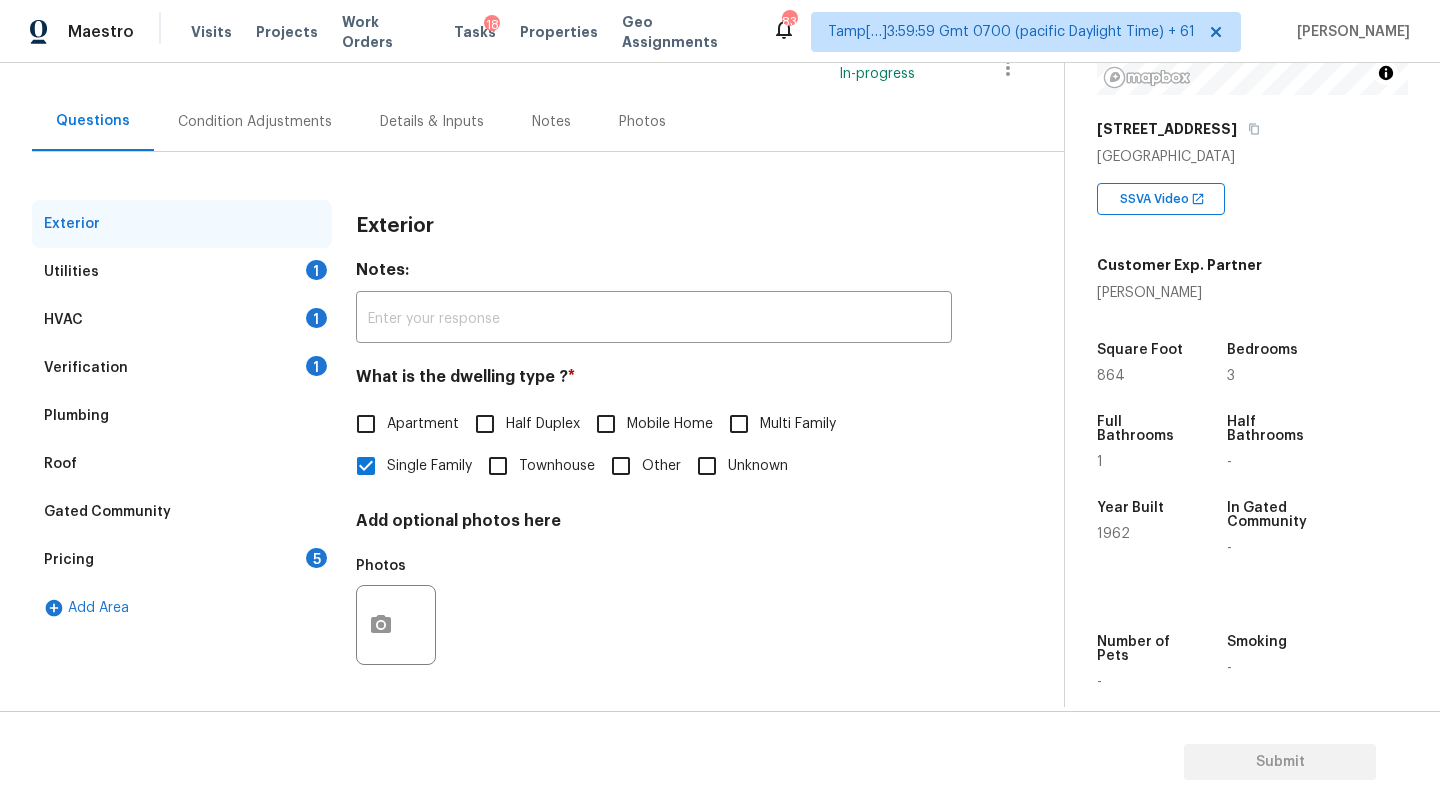 click on "Verification" at bounding box center (86, 368) 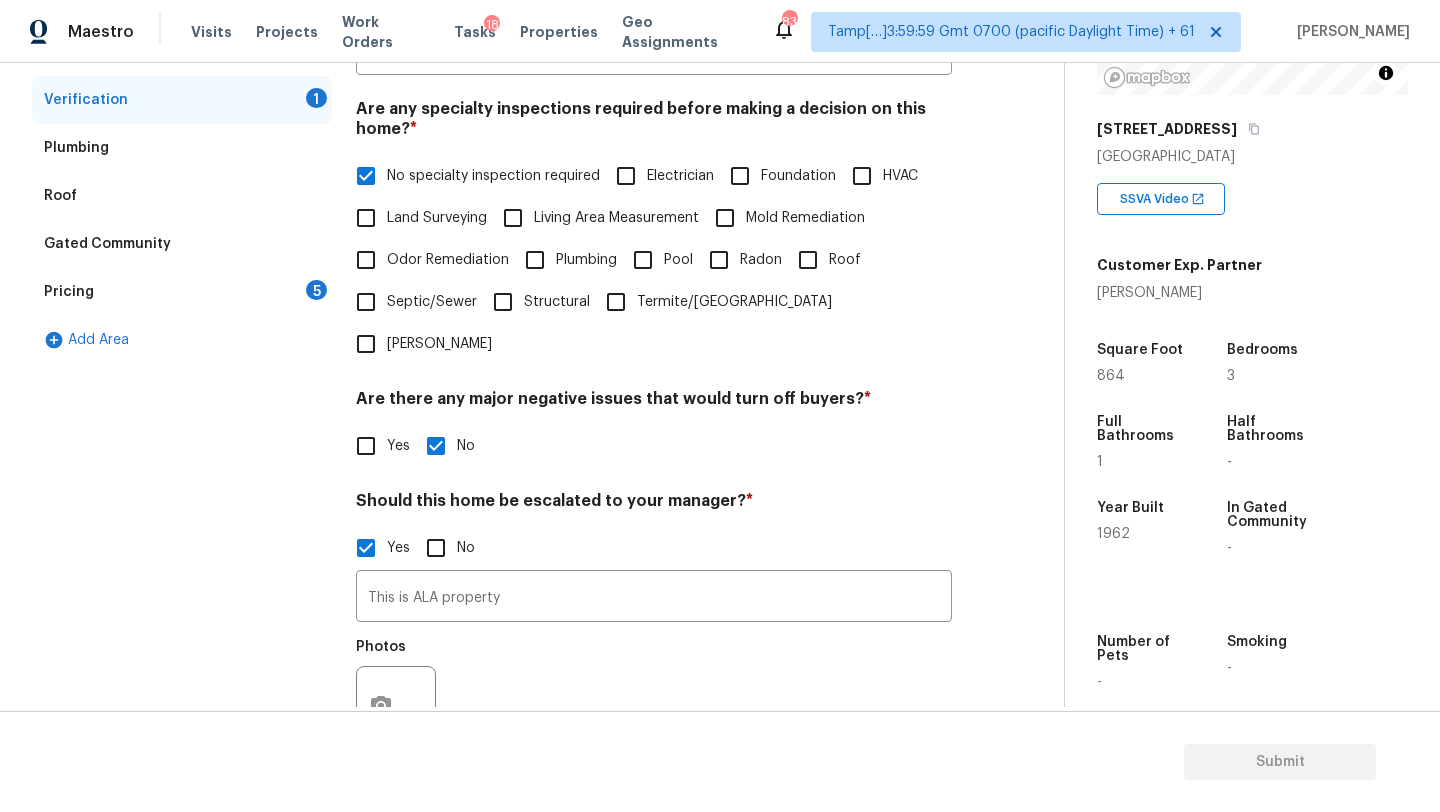 scroll, scrollTop: 443, scrollLeft: 0, axis: vertical 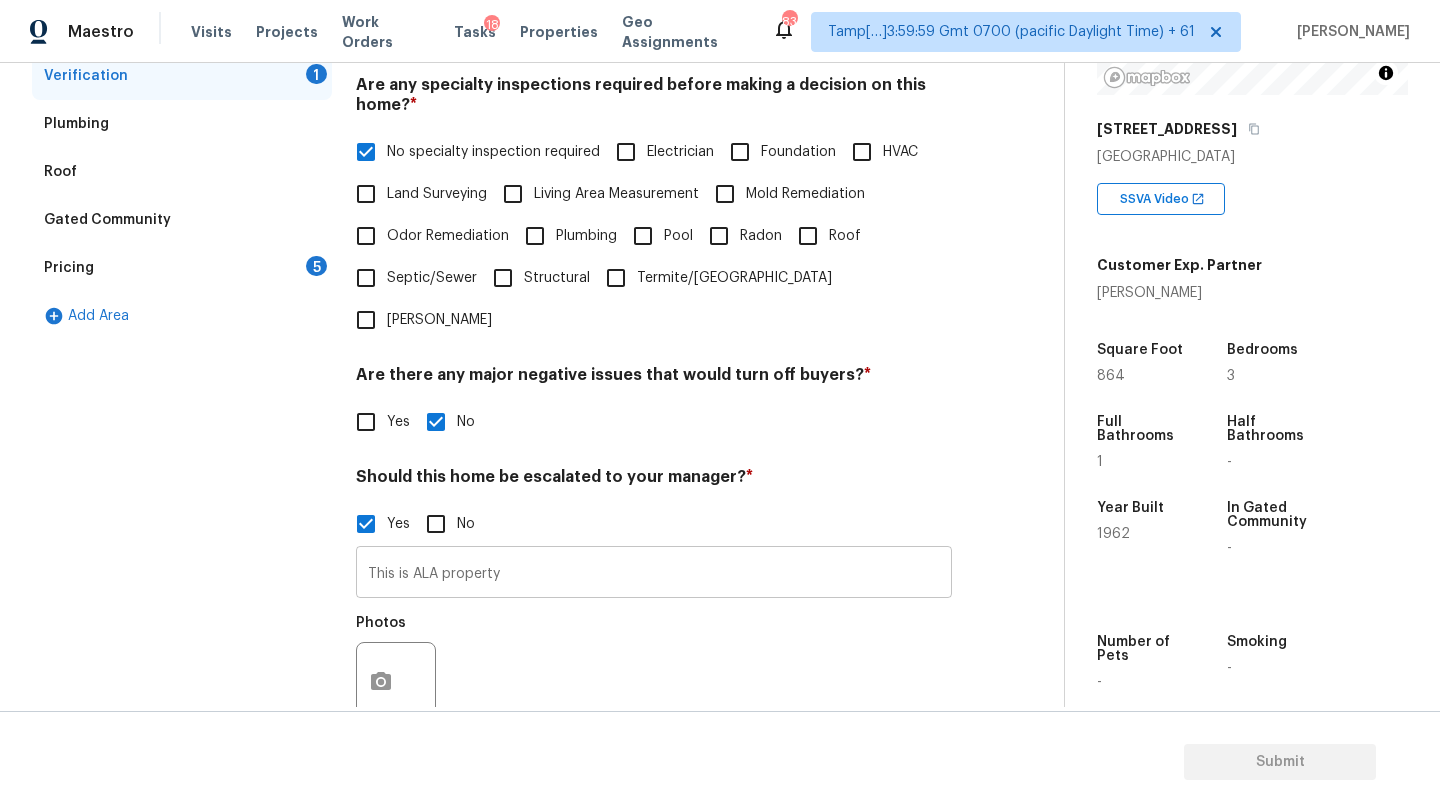 click on "This is ALA property" at bounding box center (654, 574) 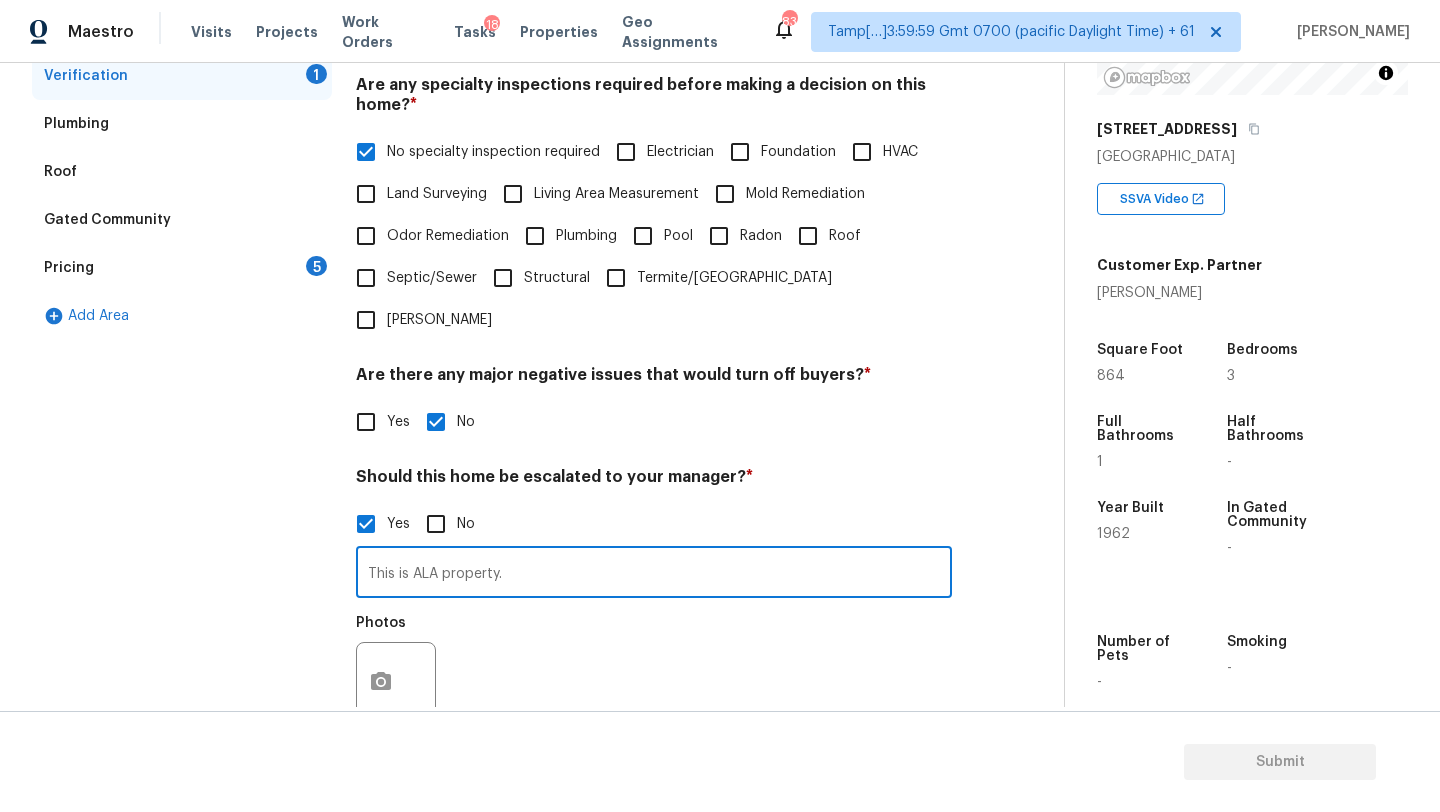 paste on "Significant issues like overgrown landscaping and neglected maintenance" 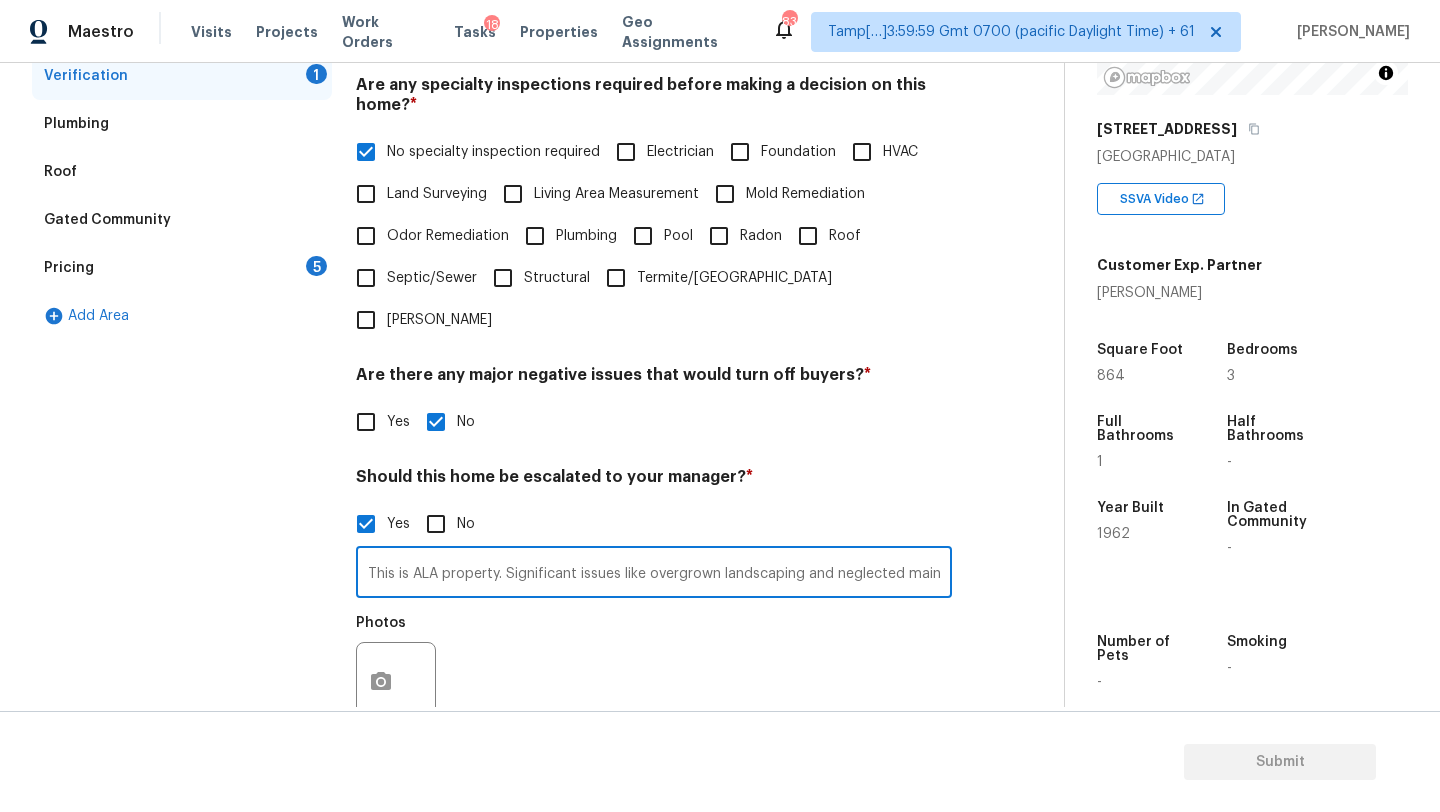scroll, scrollTop: 0, scrollLeft: 50, axis: horizontal 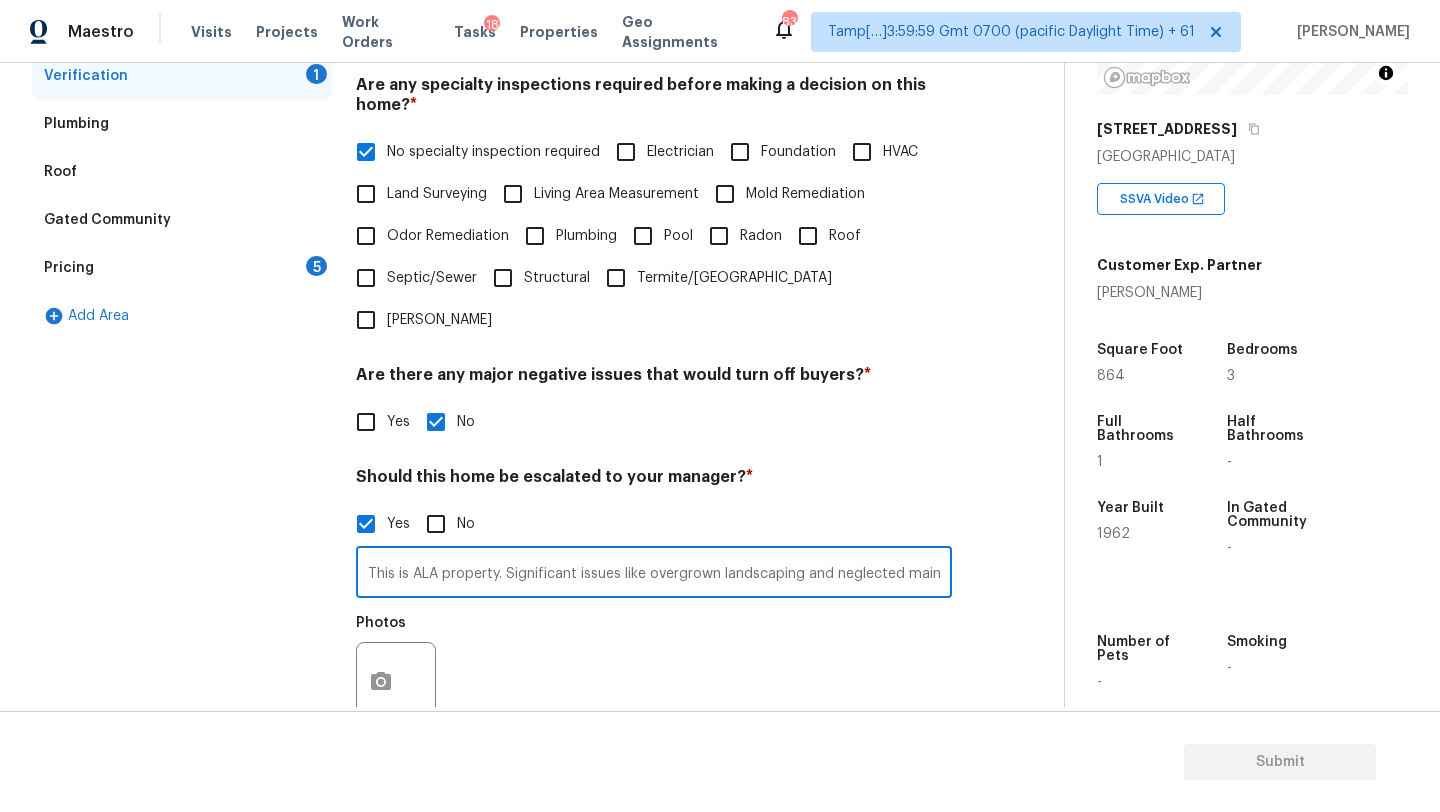 click on "This is ALA property. Significant issues like overgrown landscaping and neglected maintenance" at bounding box center (654, 574) 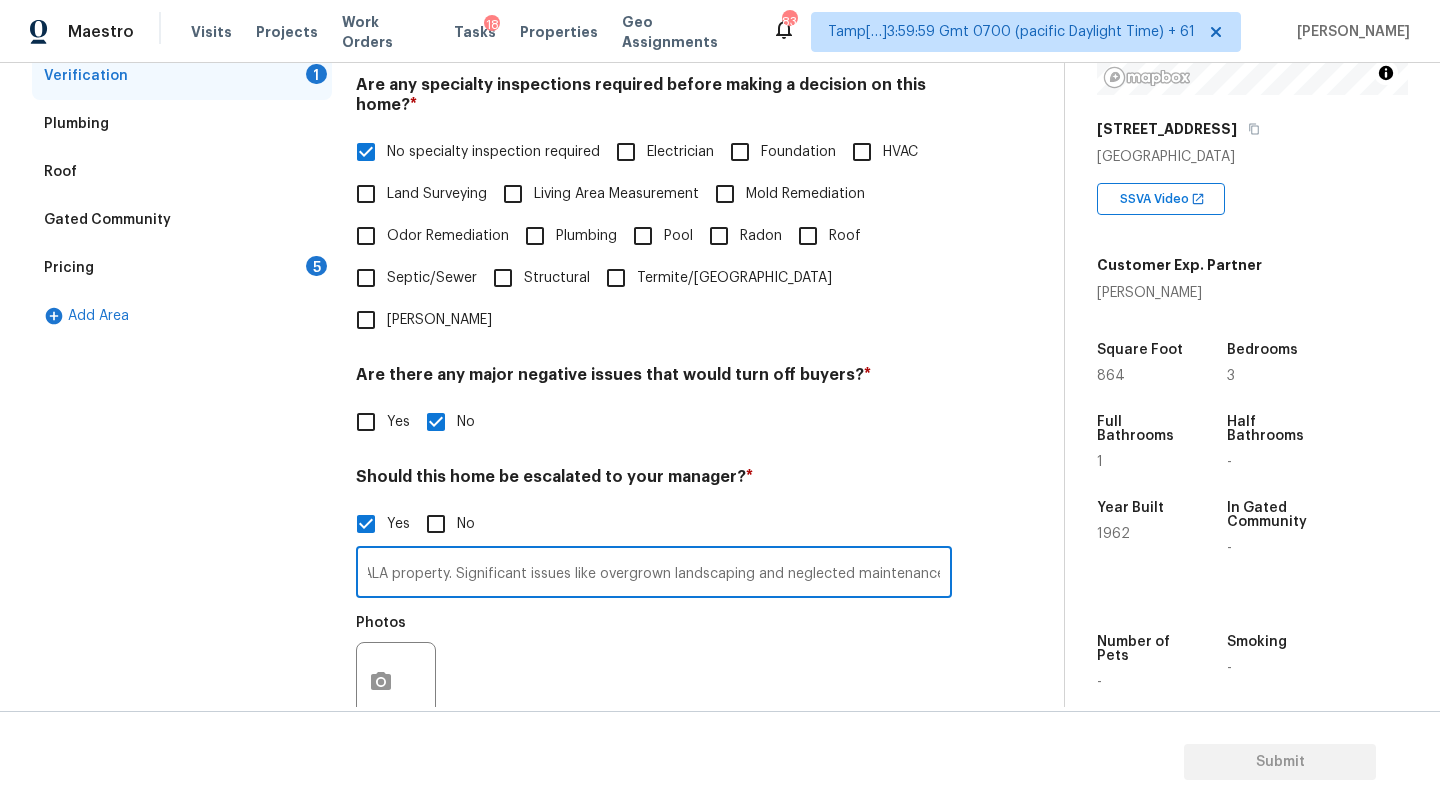 click on "This is ALA property. Significant issues like overgrown landscaping and neglected maintenance" at bounding box center (654, 574) 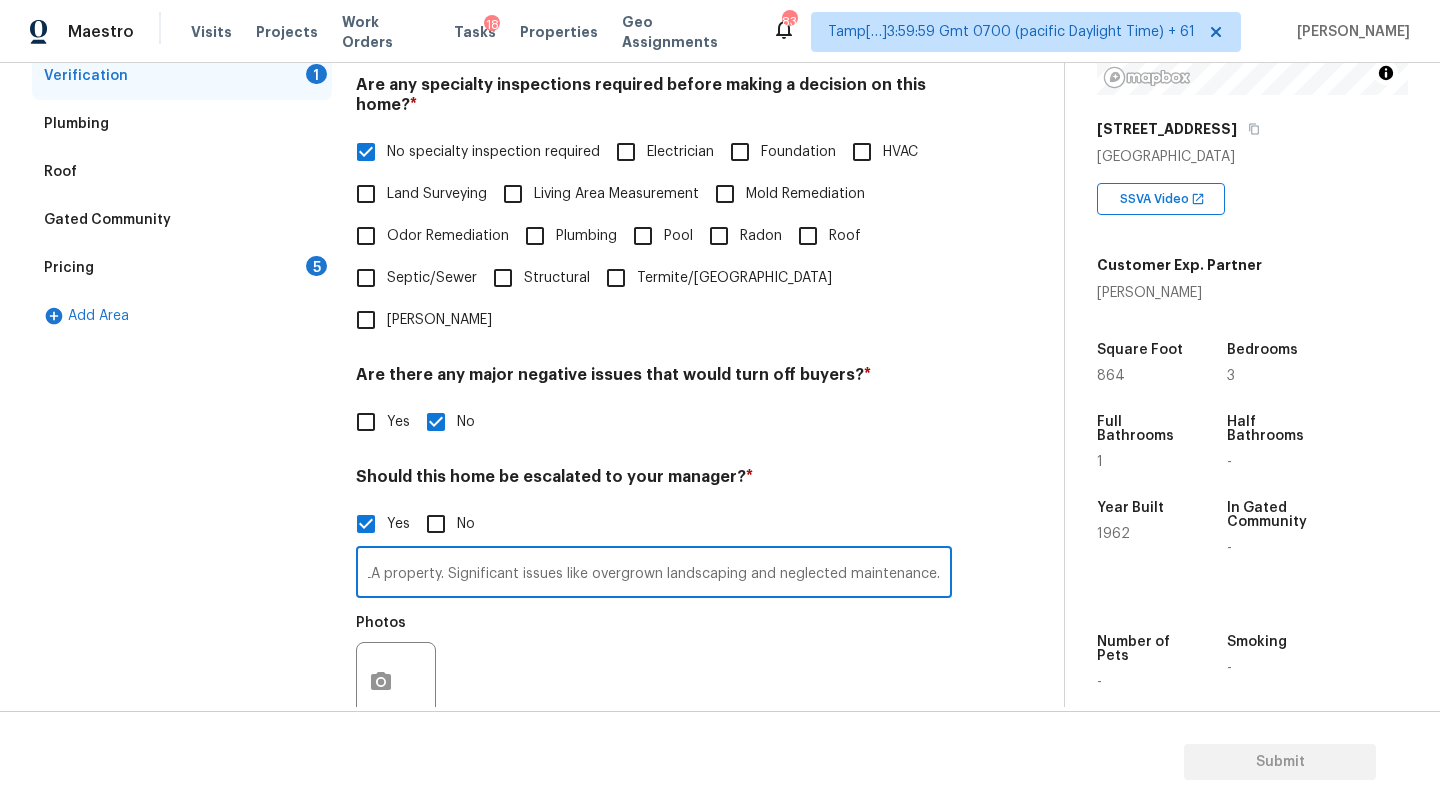 paste on "Damage to exterior walls, including peeling or faded paint, large cracks in stucco" 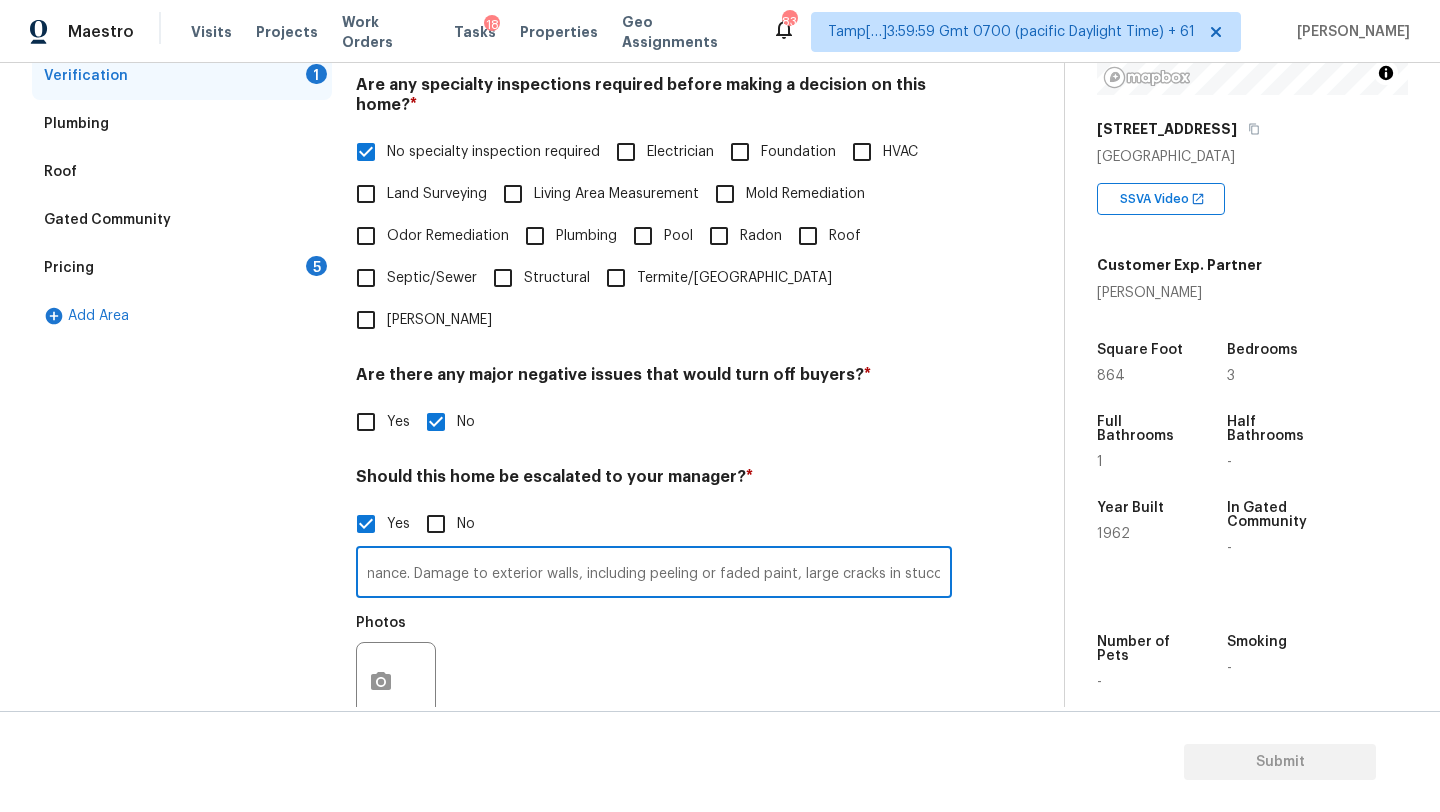 scroll, scrollTop: 0, scrollLeft: 0, axis: both 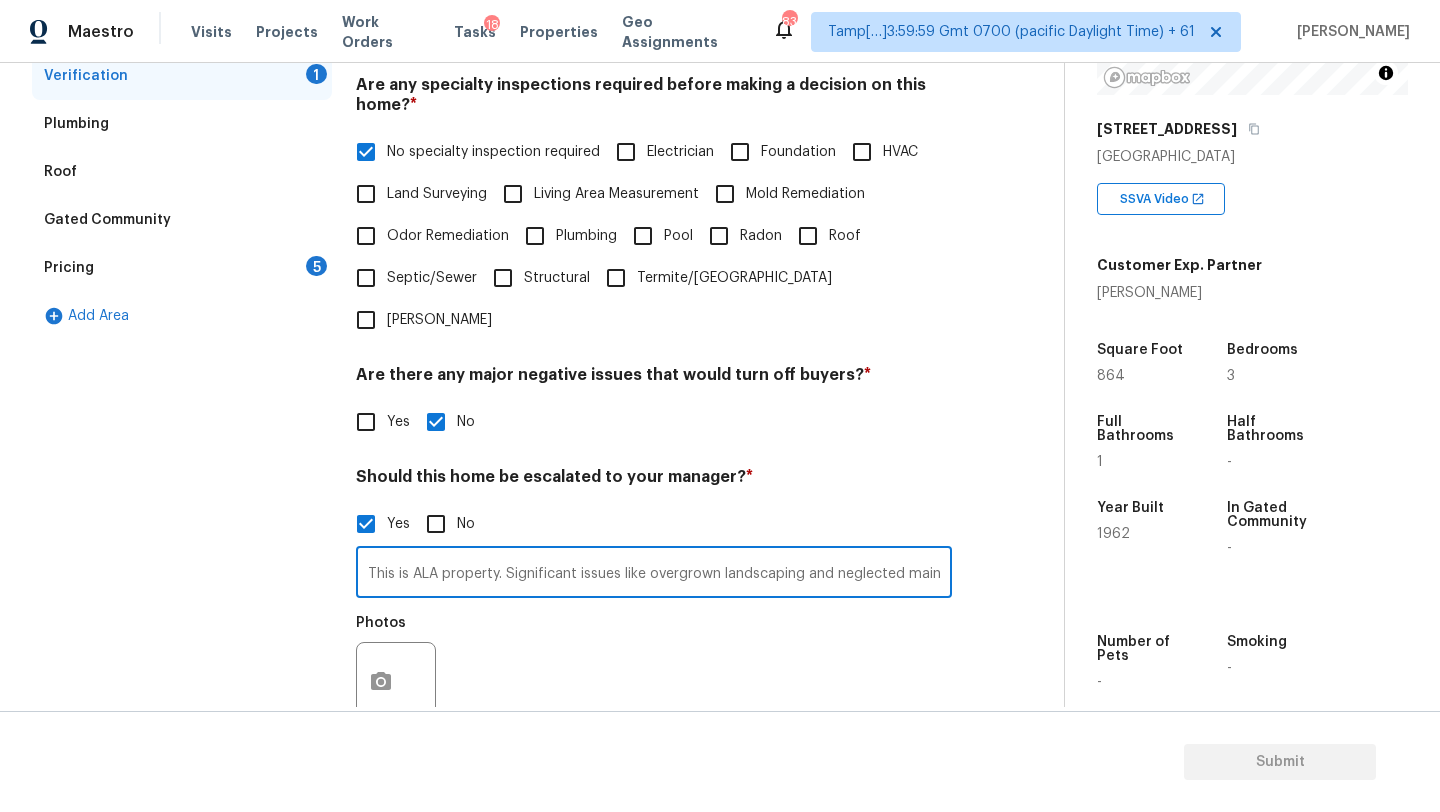 click on "This is ALA property. Significant issues like overgrown landscaping and neglected maintenance. Damage to exterior walls, including peeling or faded paint, large cracks in stucco" at bounding box center (654, 574) 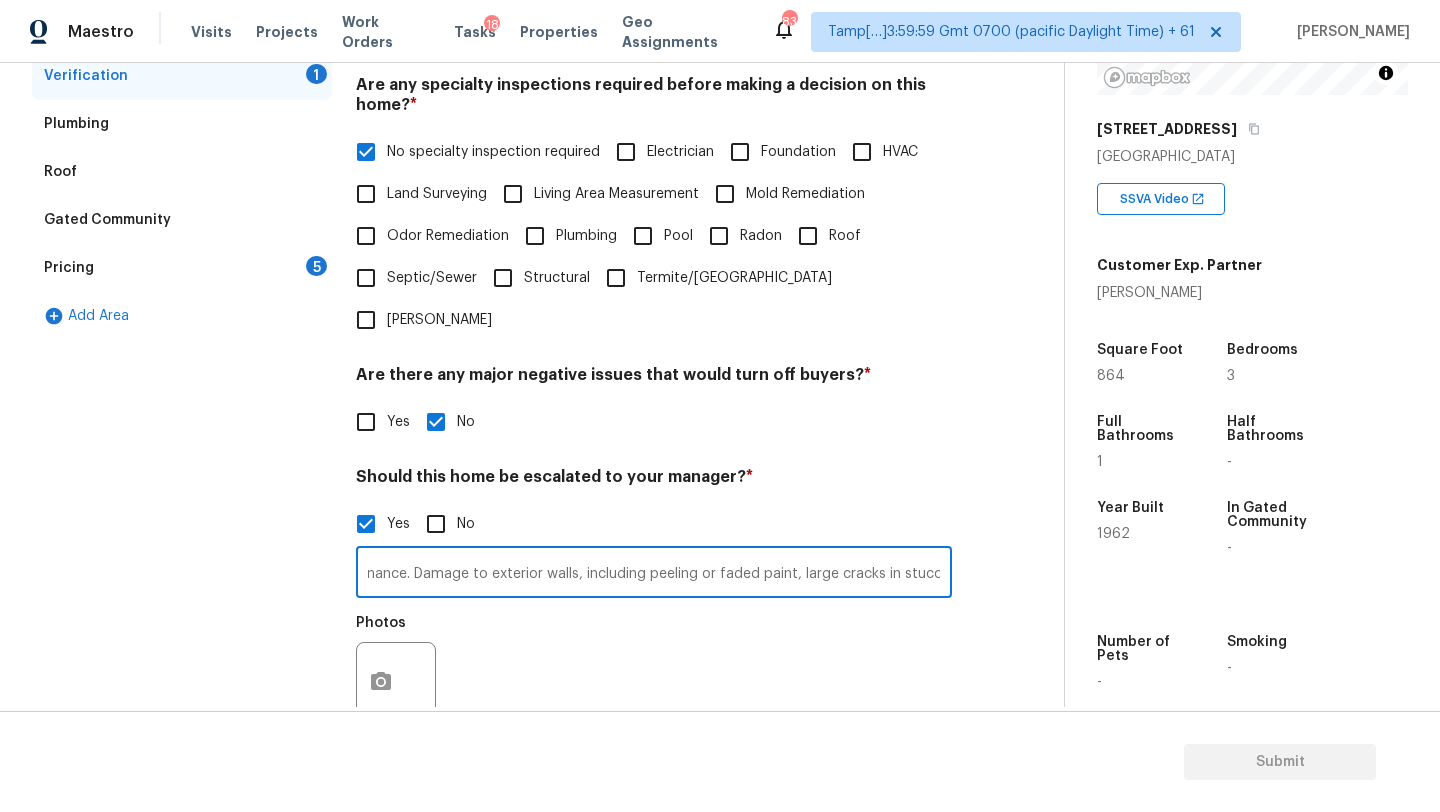click on "This is ALA property. Significant issues like overgrown landscaping and neglected maintenance. Damage to exterior walls, including peeling or faded paint, large cracks in stucco" at bounding box center [654, 574] 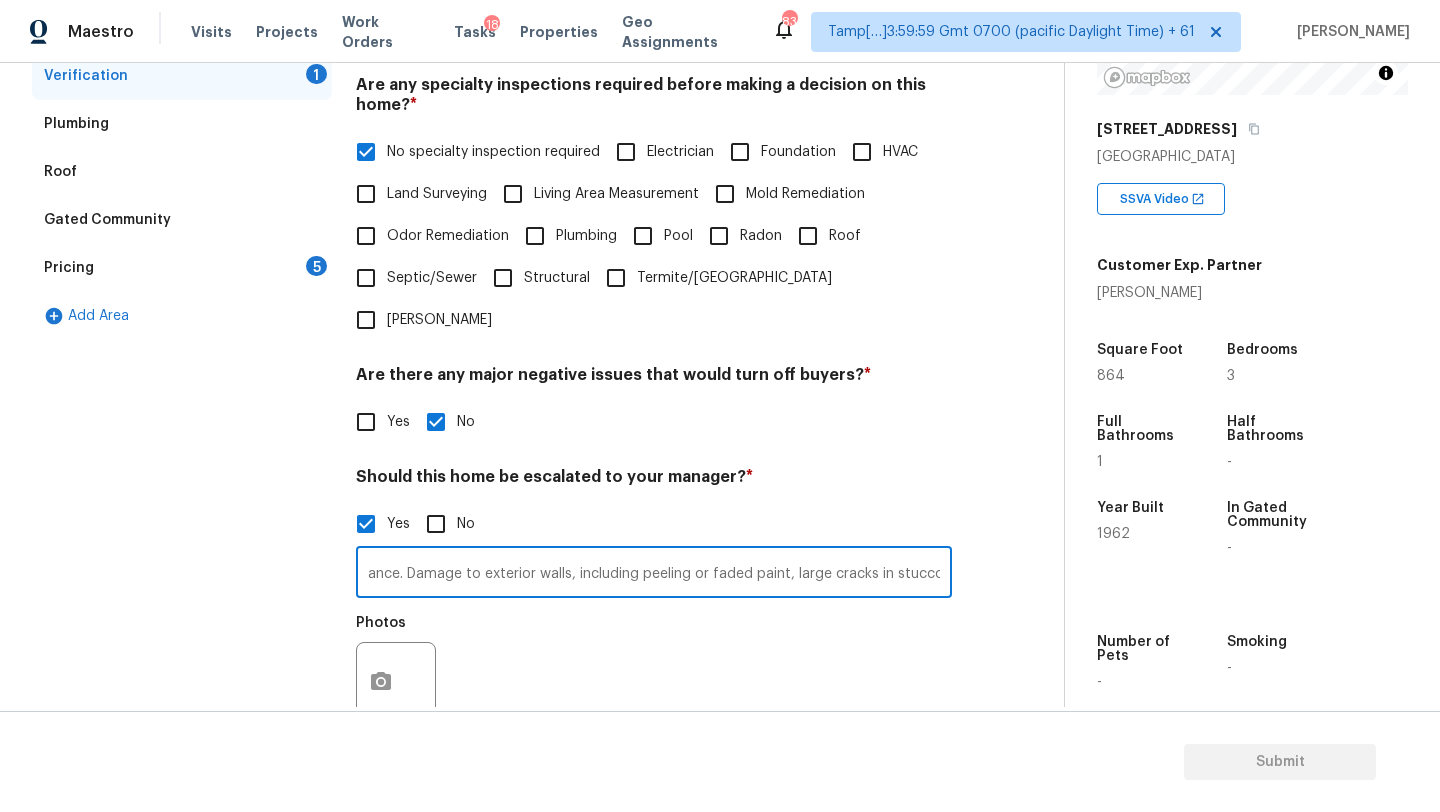 paste on "Foundation issues likely present, such as moderate but noticeable exterior or interior cracks" 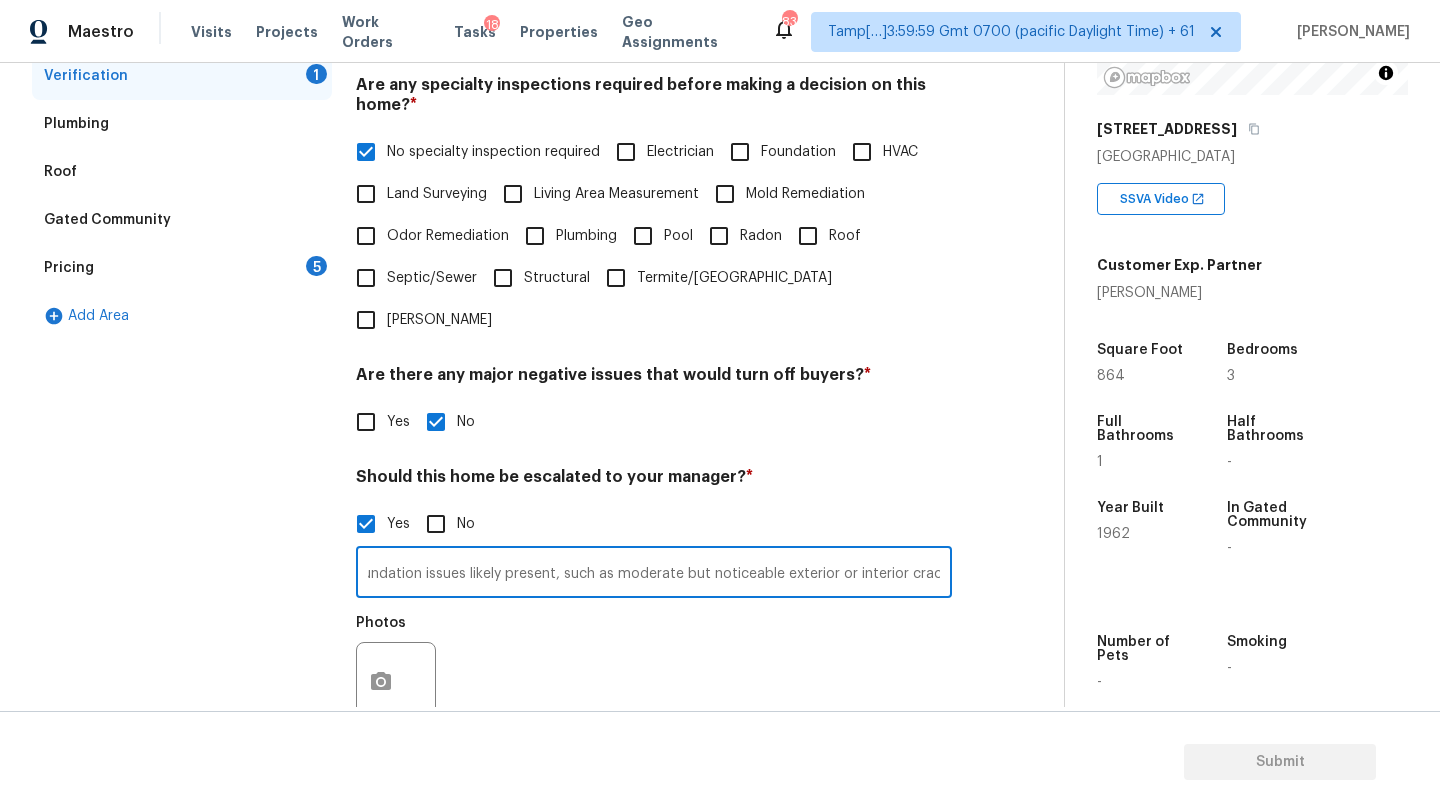 type on "This is ALA property. Significant issues like overgrown landscaping and neglected maintenance. Damage to exterior walls, including peeling or faded paint, large cracks in stucco. Foundation issues likely present, such as moderate but noticeable exterior or interior cracks" 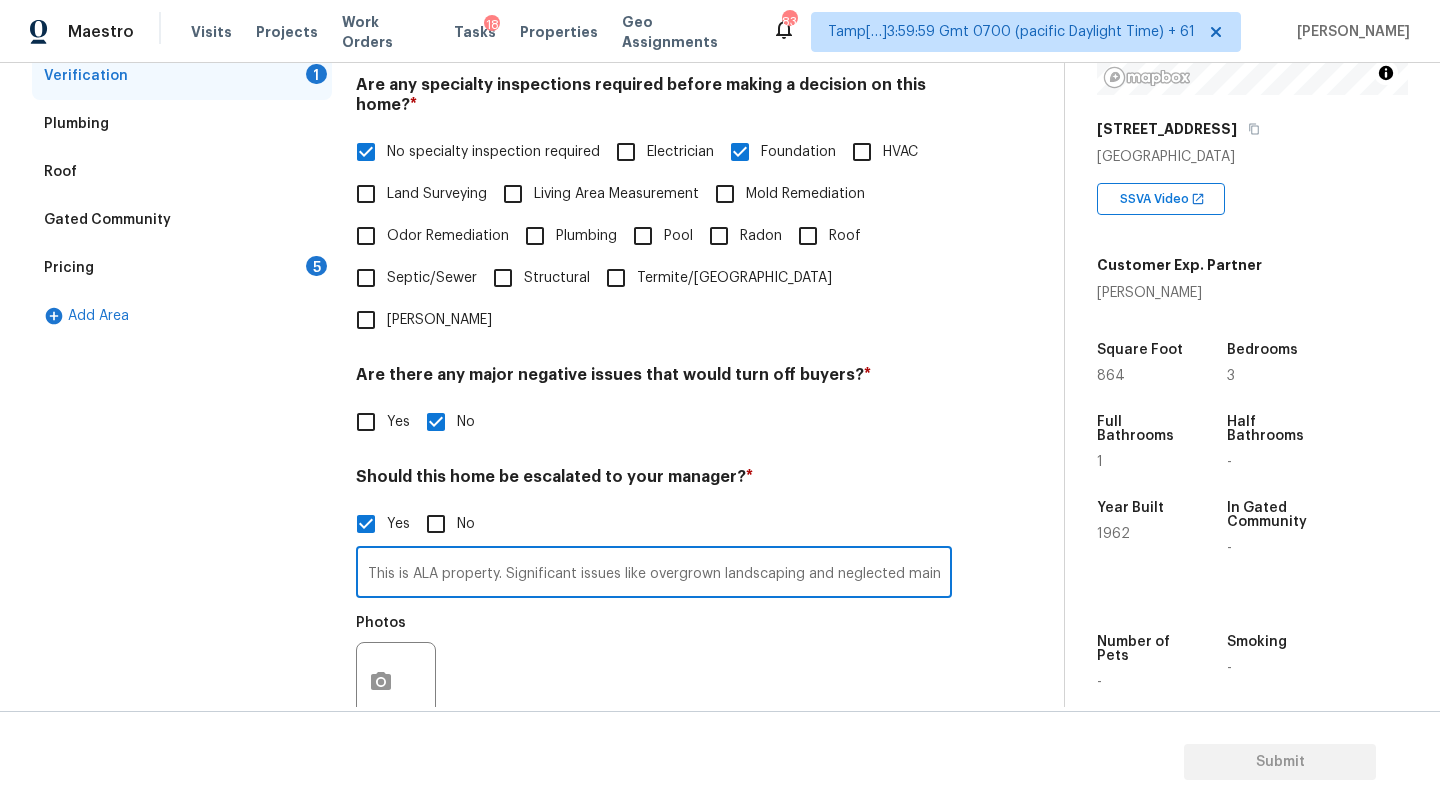 click on "This is ALA property. Significant issues like overgrown landscaping and neglected maintenance. Damage to exterior walls, including peeling or faded paint, large cracks in stucco. Foundation issues likely present, such as moderate but noticeable exterior or interior cracks" at bounding box center (654, 574) 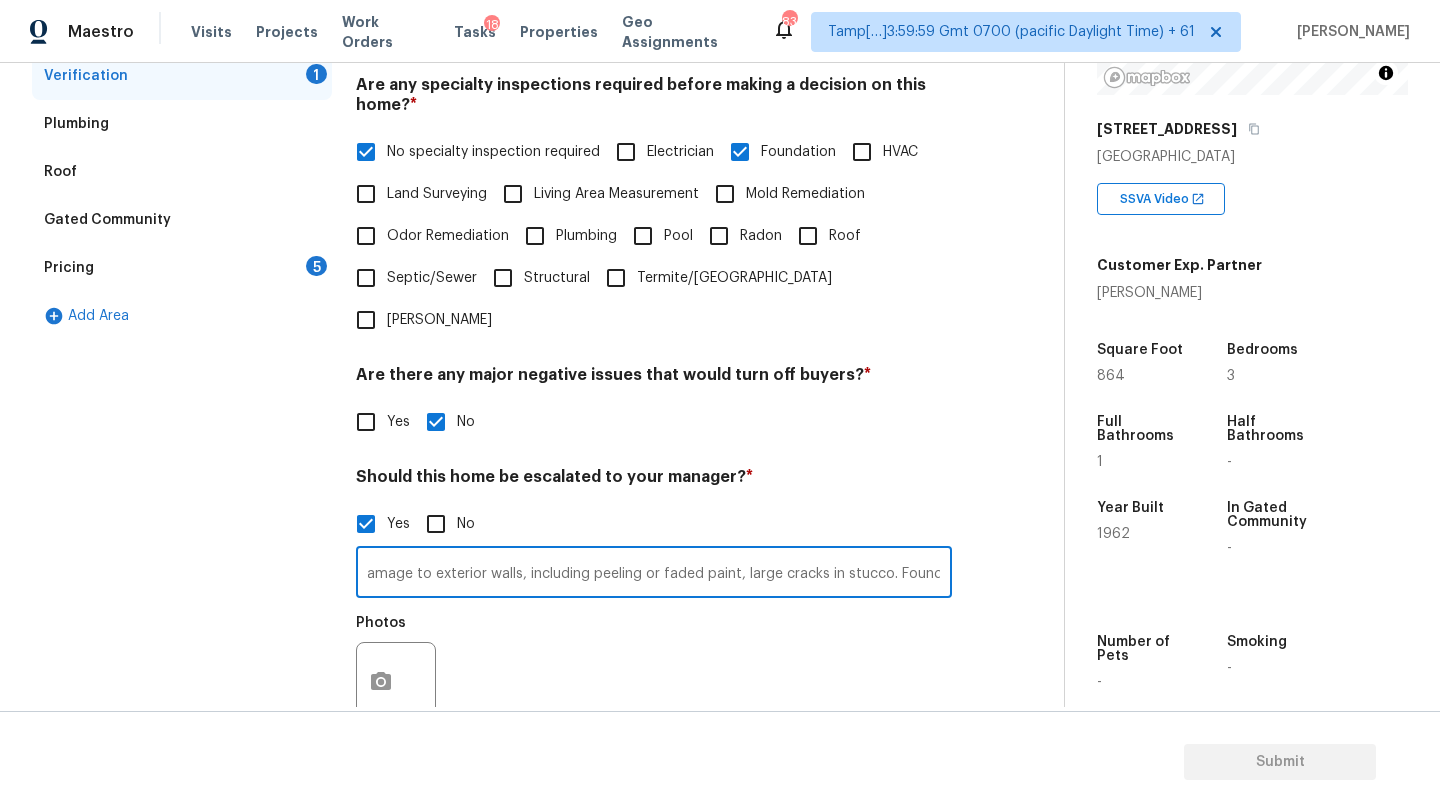 scroll, scrollTop: 0, scrollLeft: 1199, axis: horizontal 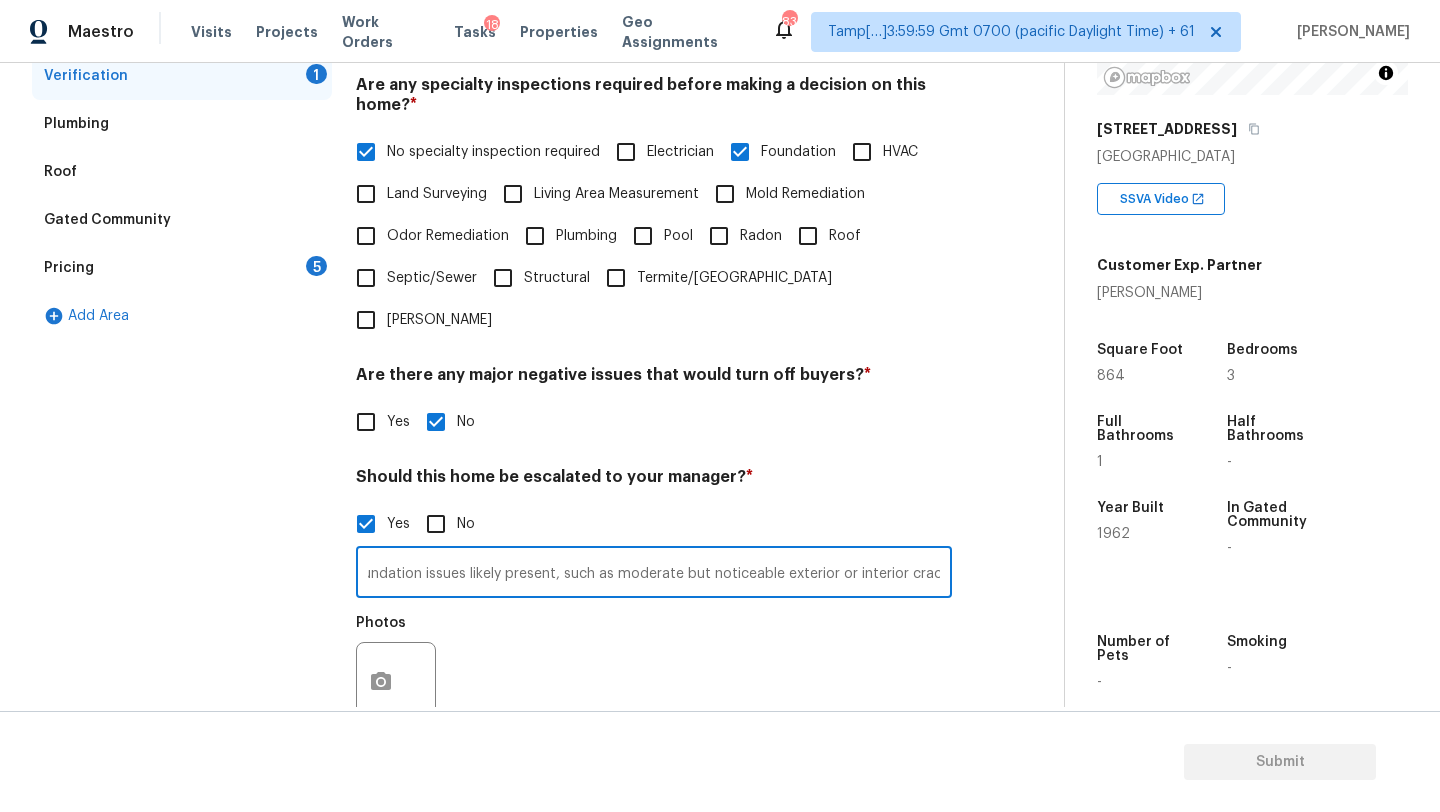 click on "This is ALA property. Significant issues like overgrown landscaping and neglected maintenance. Damage to exterior walls, including peeling or faded paint, large cracks in stucco. Foundation issues likely present, such as moderate but noticeable exterior or interior cracks" at bounding box center [654, 574] 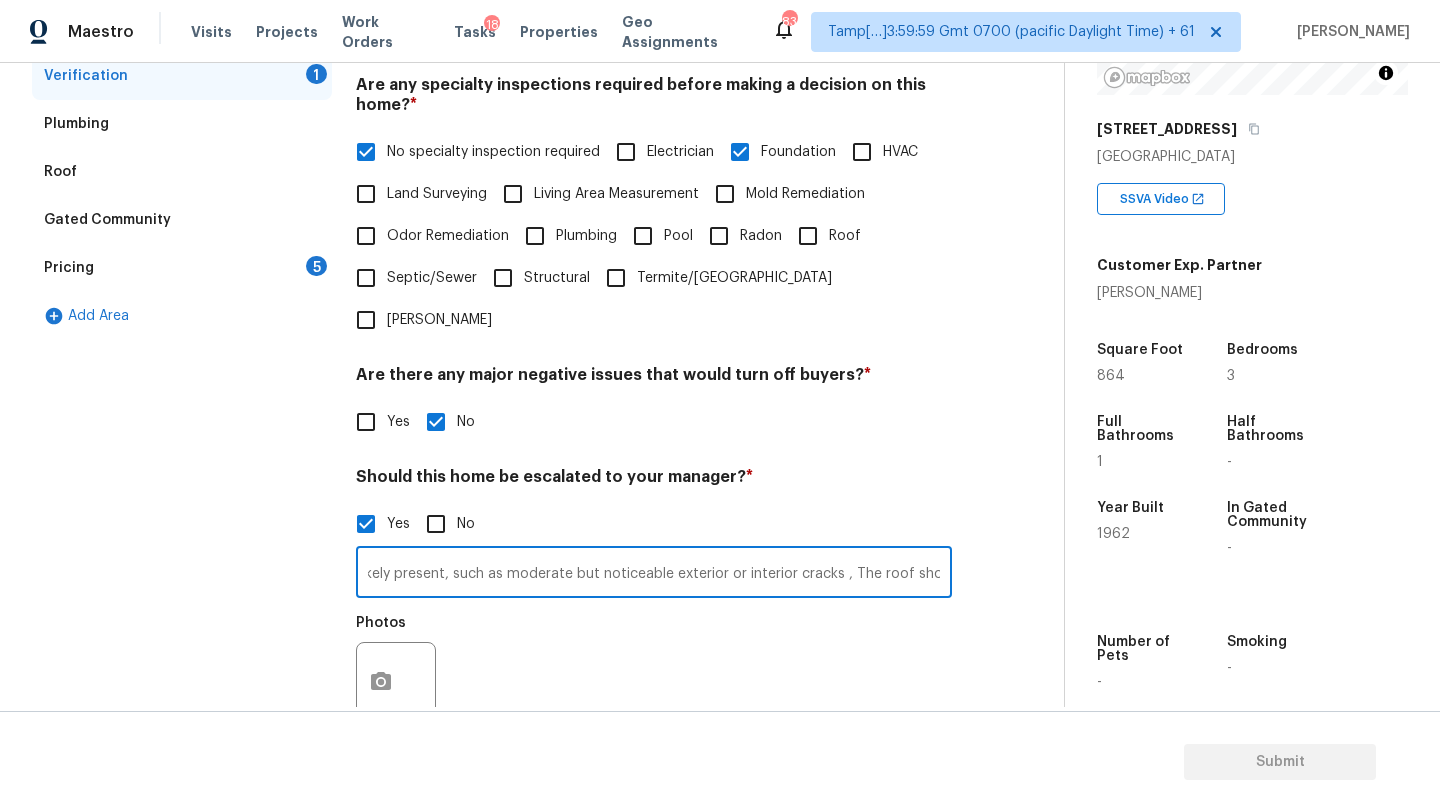 paste on "Extensive damage and/or leaks" 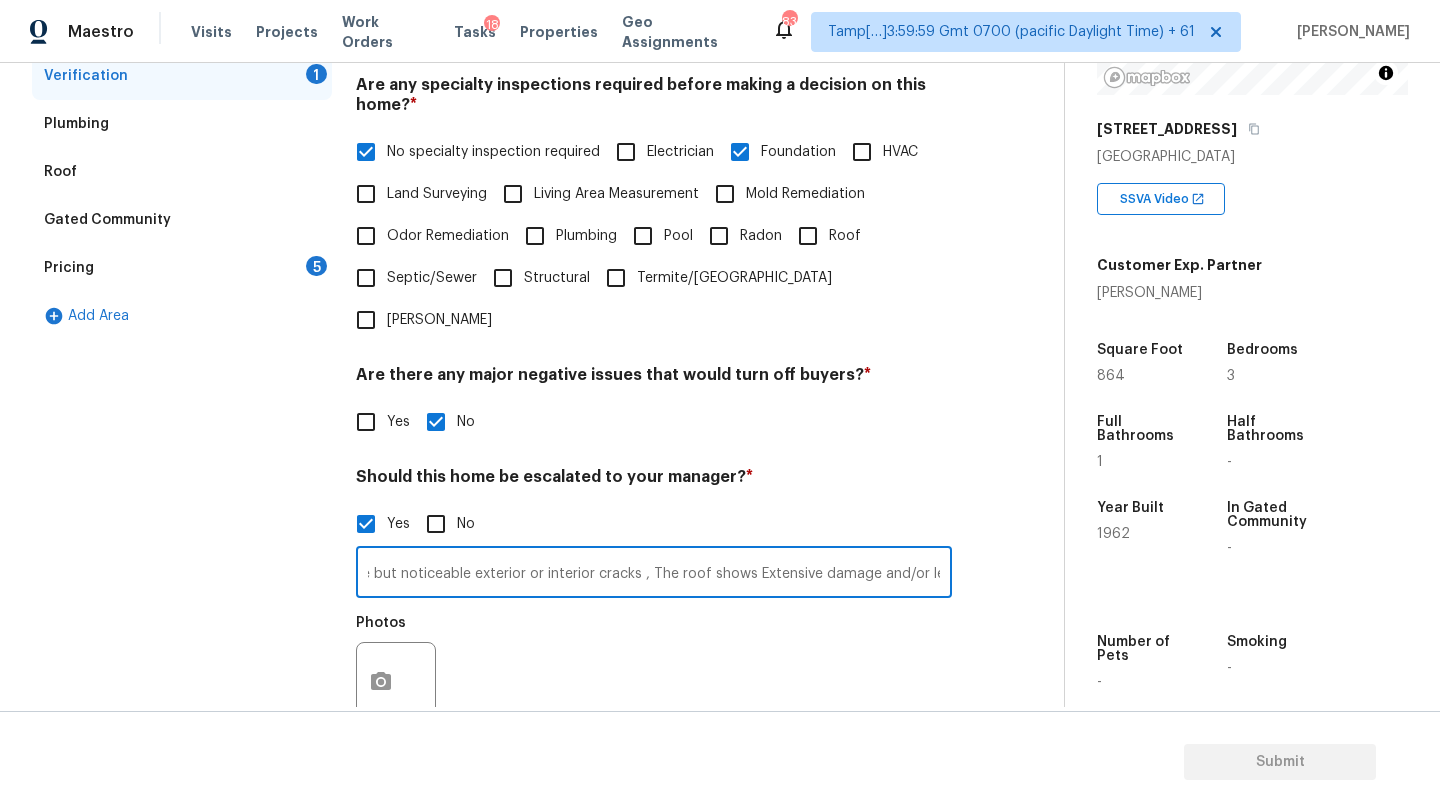 type on "This is ALA property. Significant issues like overgrown landscaping and neglected maintenance. Damage to exterior walls, including peeling or faded paint, large cracks in stucco. Foundation issues likely present, such as moderate but noticeable exterior or interior cracks , The roof shows Extensive damage and/or leaks" 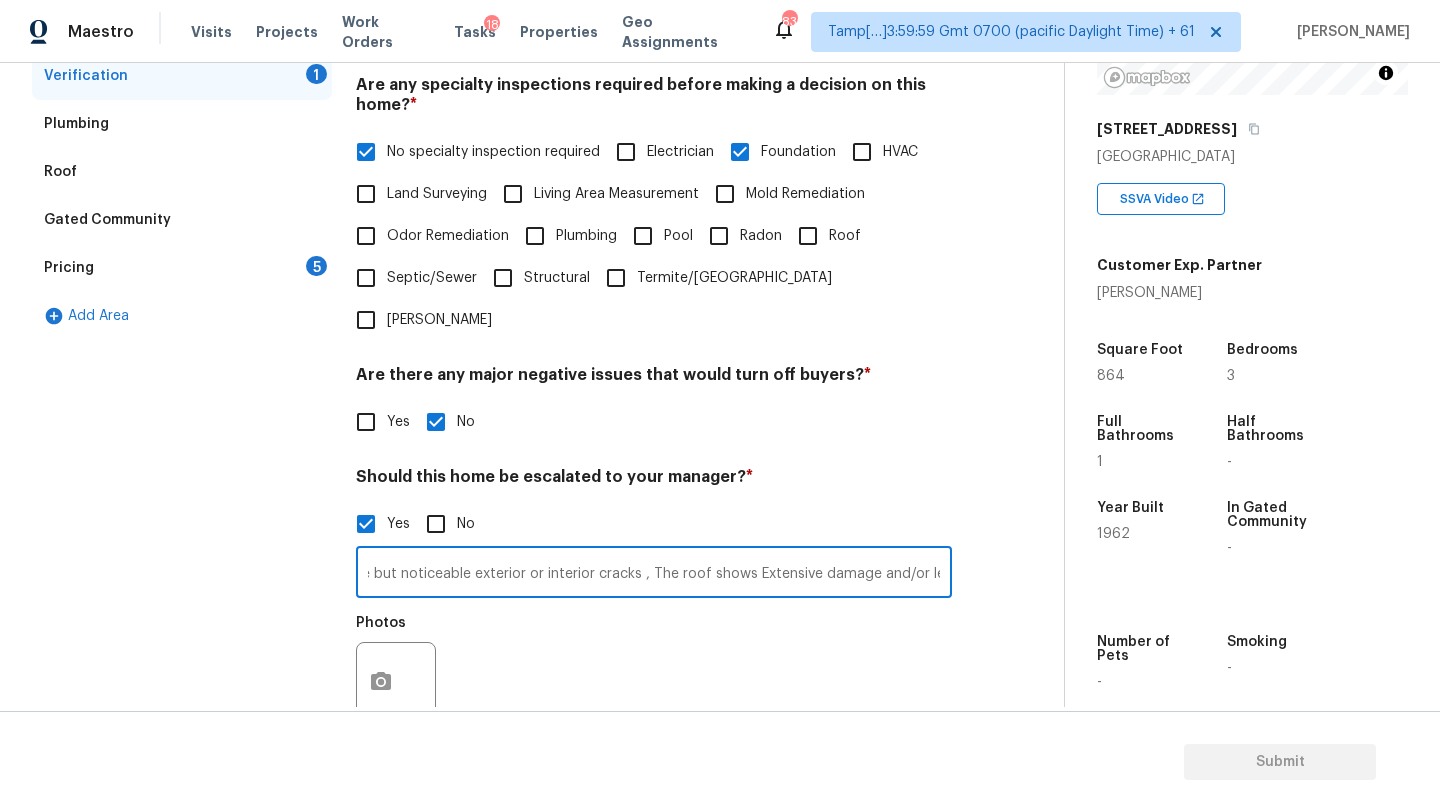 scroll, scrollTop: 0, scrollLeft: 0, axis: both 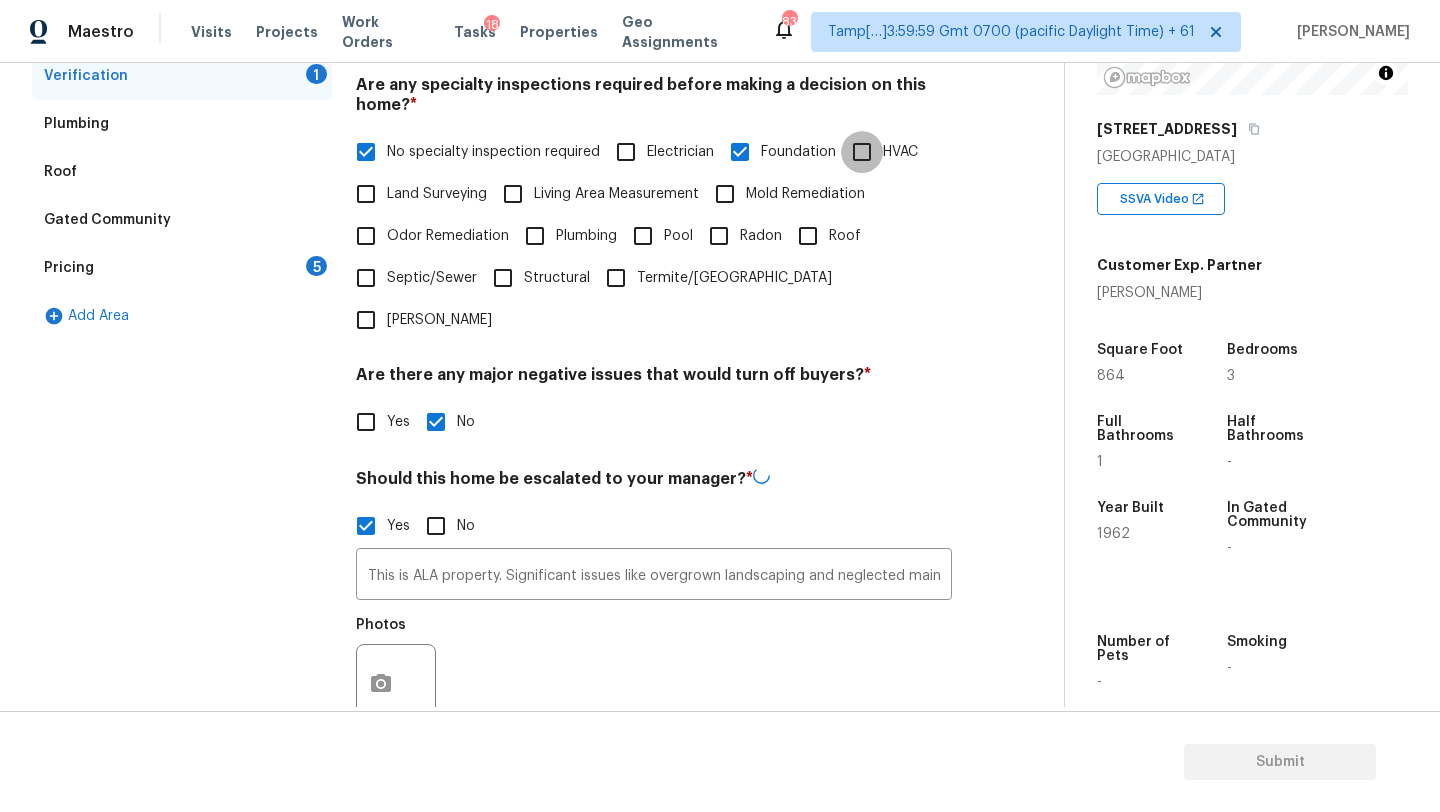 click on "HVAC" at bounding box center [862, 152] 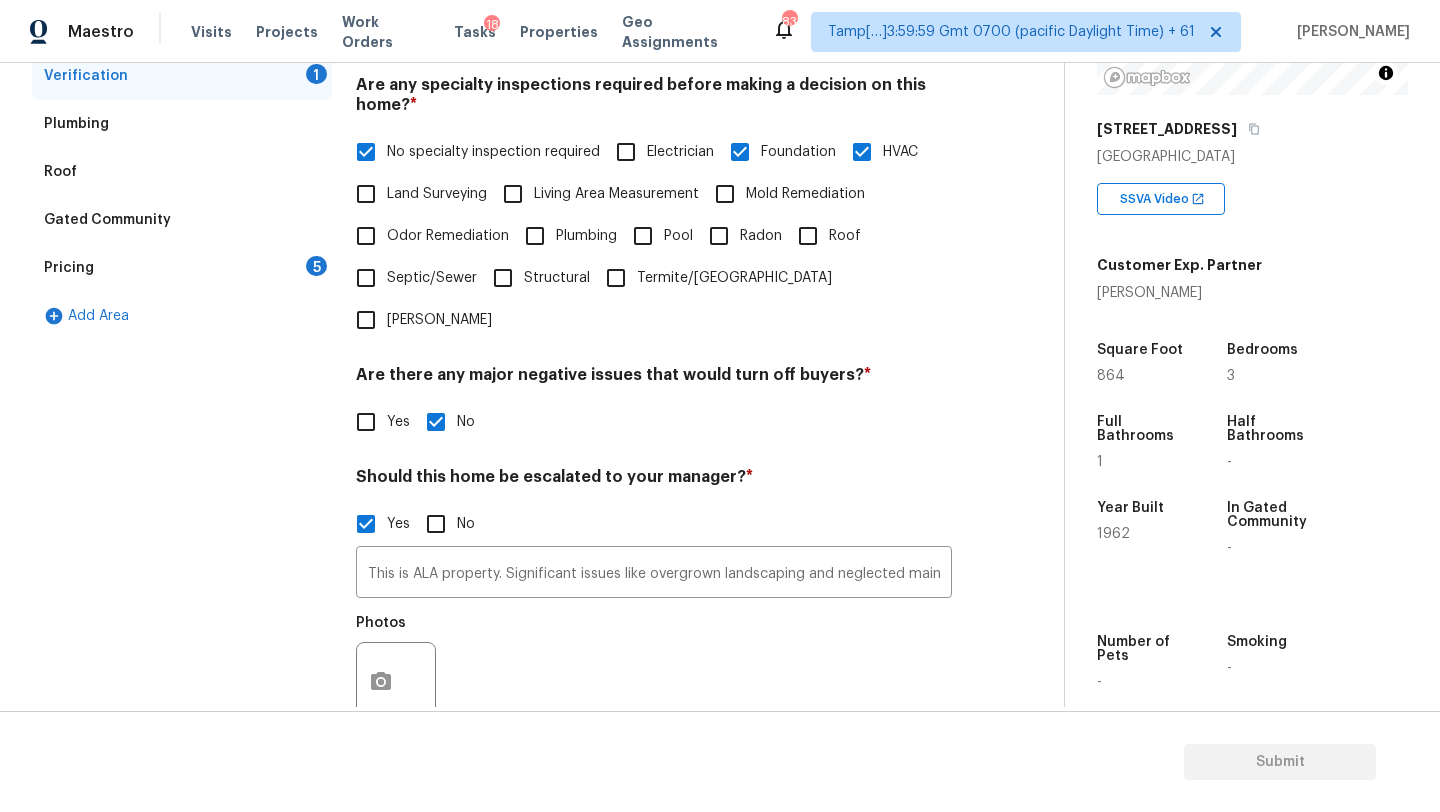 click on "No specialty inspection required" at bounding box center (366, 152) 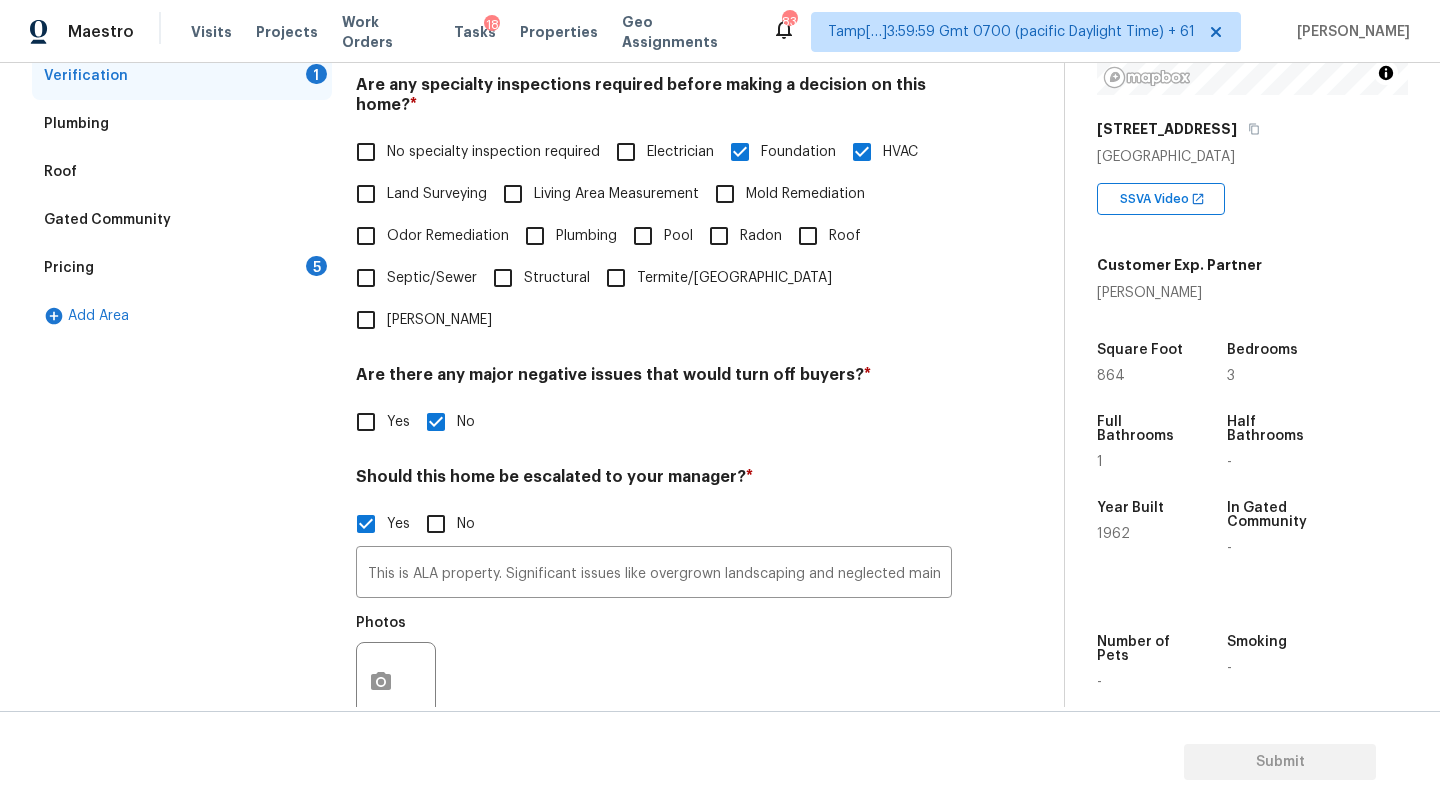 click on "Roof" at bounding box center [808, 236] 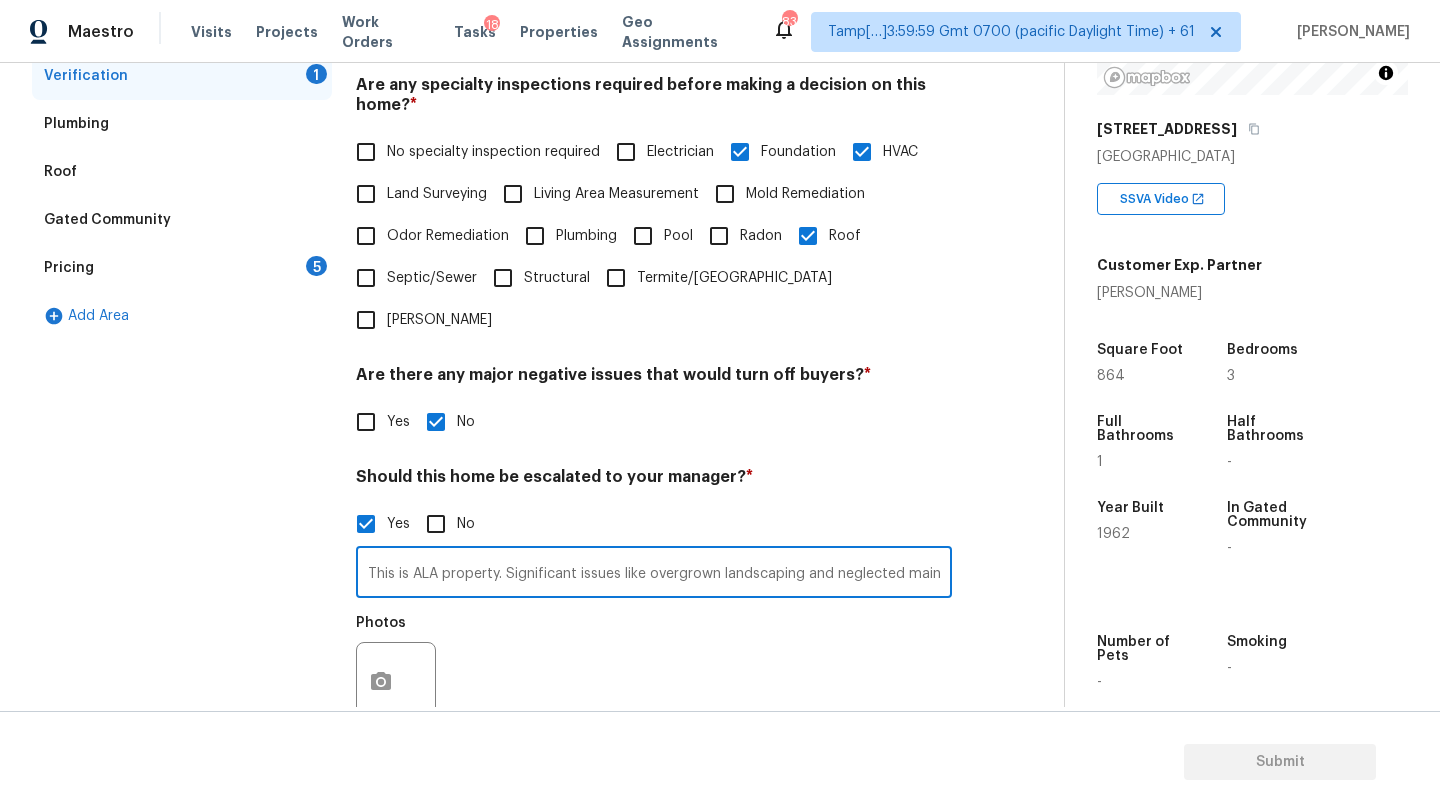 click on "This is ALA property. Significant issues like overgrown landscaping and neglected maintenance. Damage to exterior walls, including peeling or faded paint, large cracks in stucco. Foundation issues likely present, such as moderate but noticeable exterior or interior cracks , The roof shows Extensive damage and/or leaks" at bounding box center (654, 574) 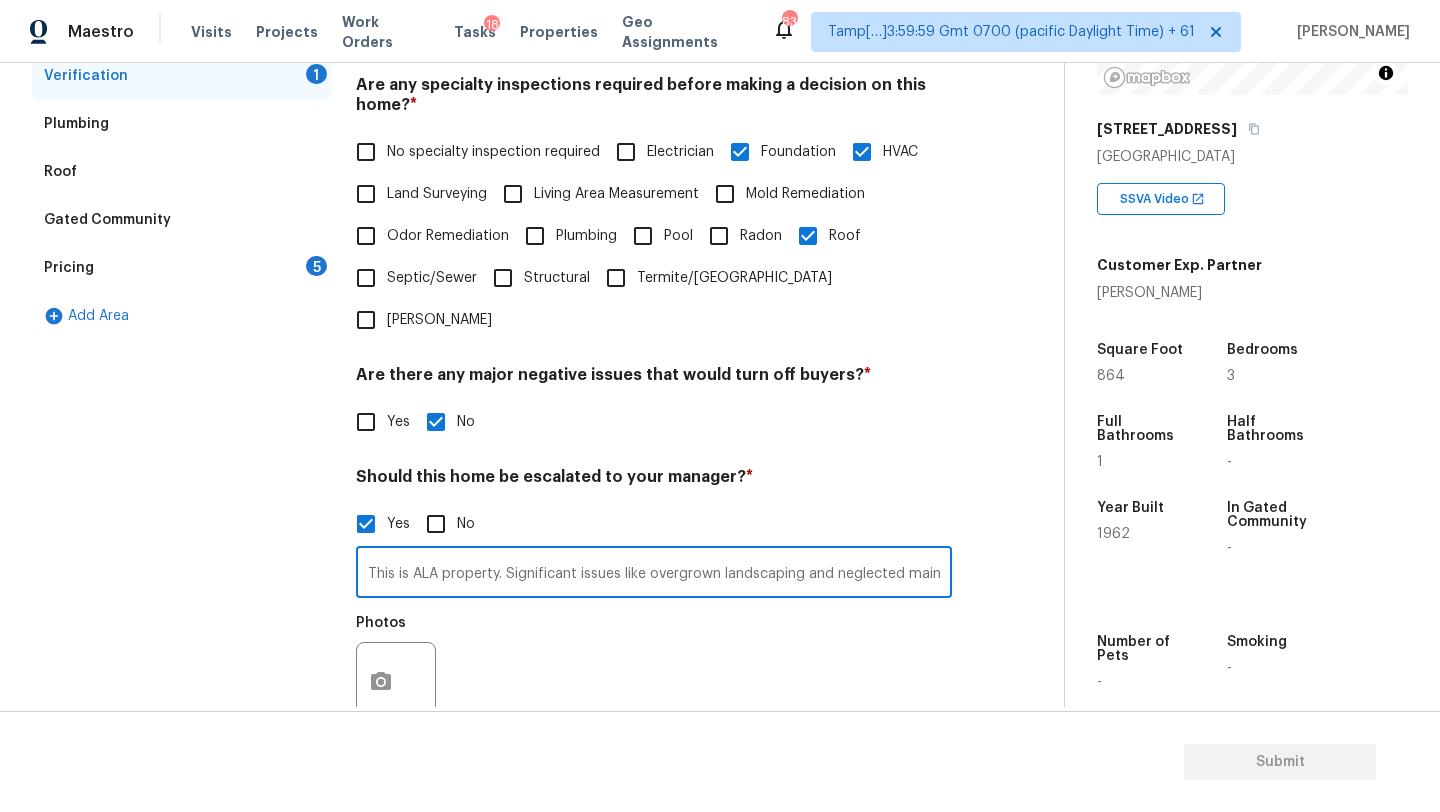 click on "This is ALA property. Significant issues like overgrown landscaping and neglected maintenance. Damage to exterior walls, including peeling or faded paint, large cracks in stucco. Foundation issues likely present, such as moderate but noticeable exterior or interior cracks , The roof shows Extensive damage and/or leaks" at bounding box center (654, 574) 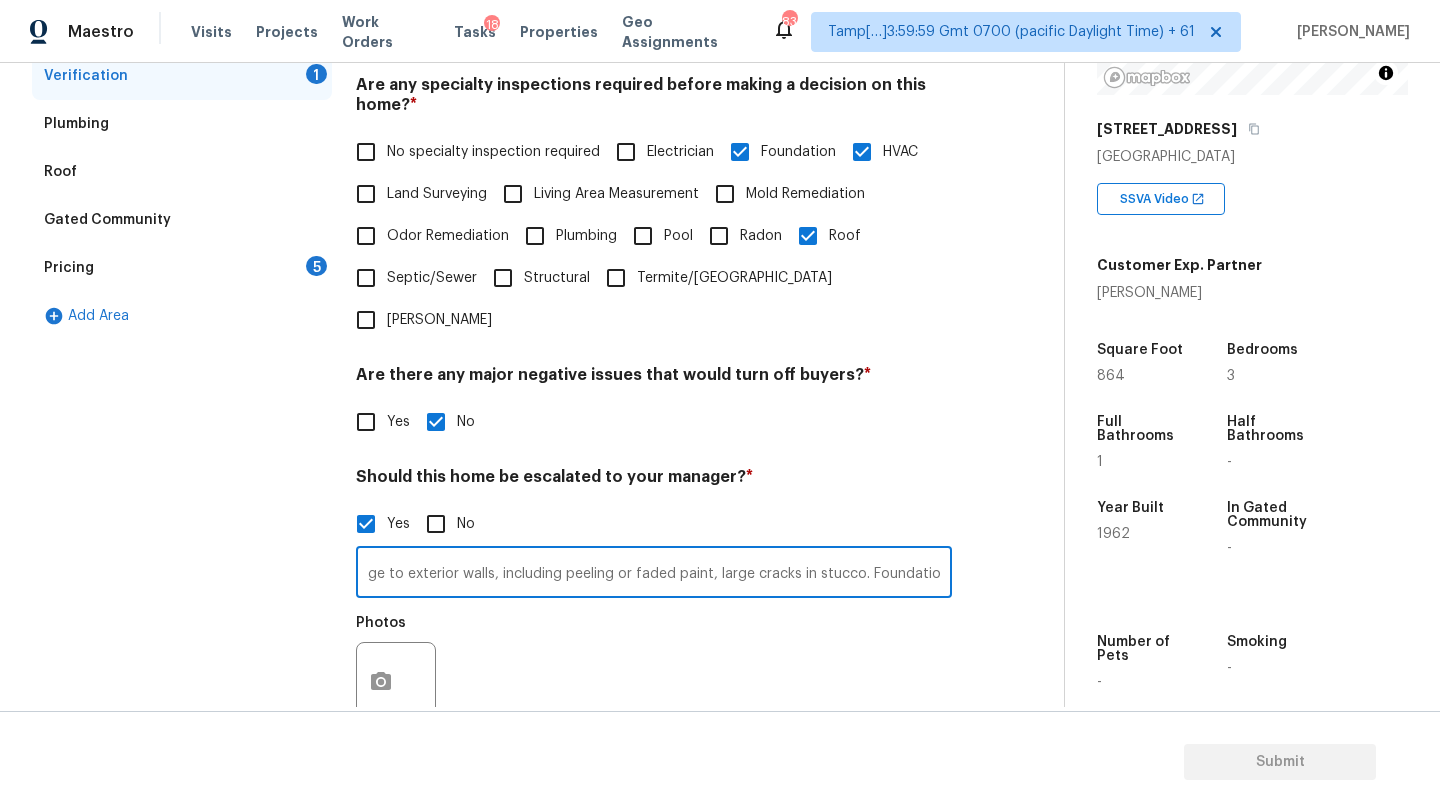 scroll, scrollTop: 0, scrollLeft: 1050, axis: horizontal 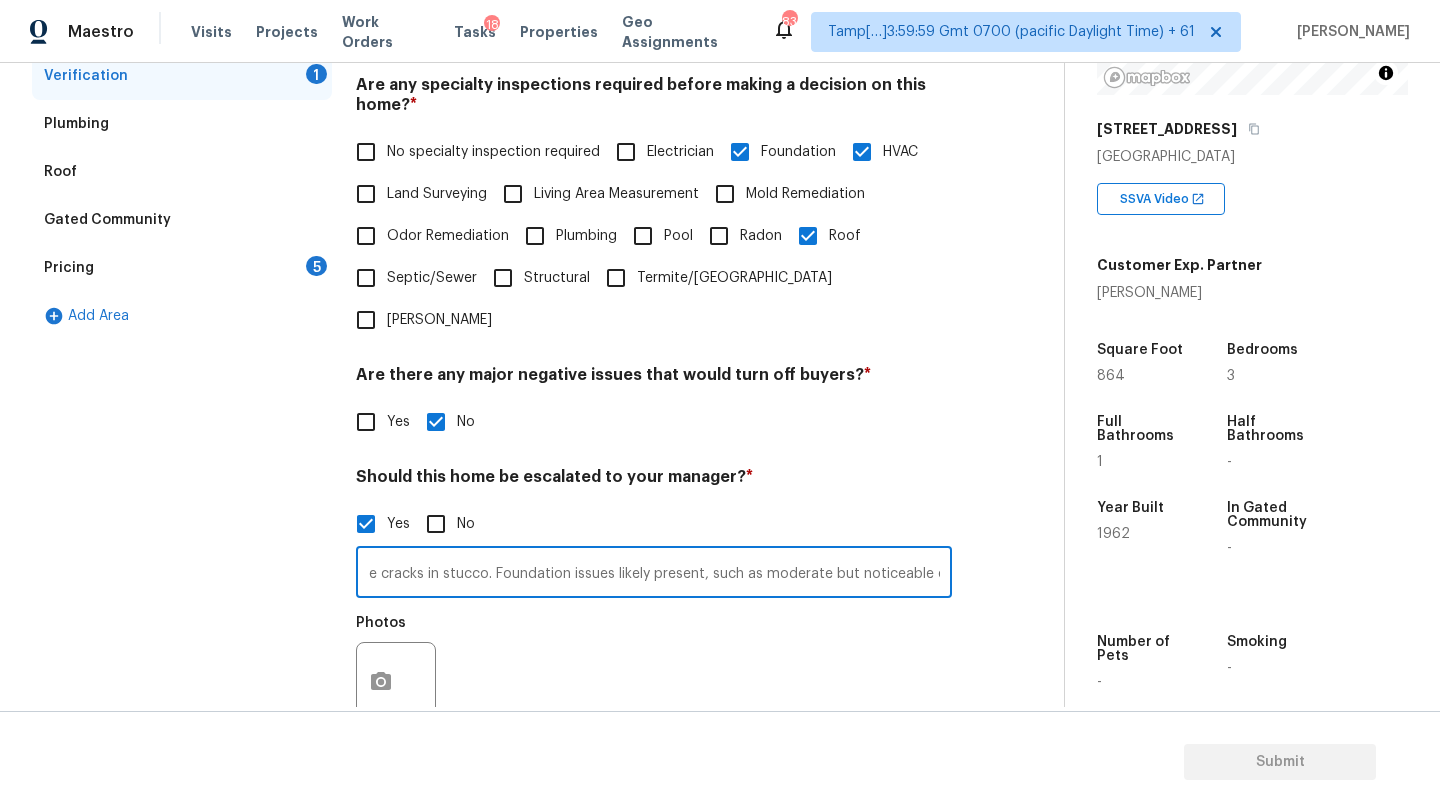 click on "This is ALA property. Significant issues like overgrown landscaping and neglected maintenance. Damage to exterior walls, including peeling or faded paint, large cracks in stucco. Foundation issues likely present, such as moderate but noticeable exterior or interior cracks , The roof shows Extensive damage and/or leaks" at bounding box center (654, 574) 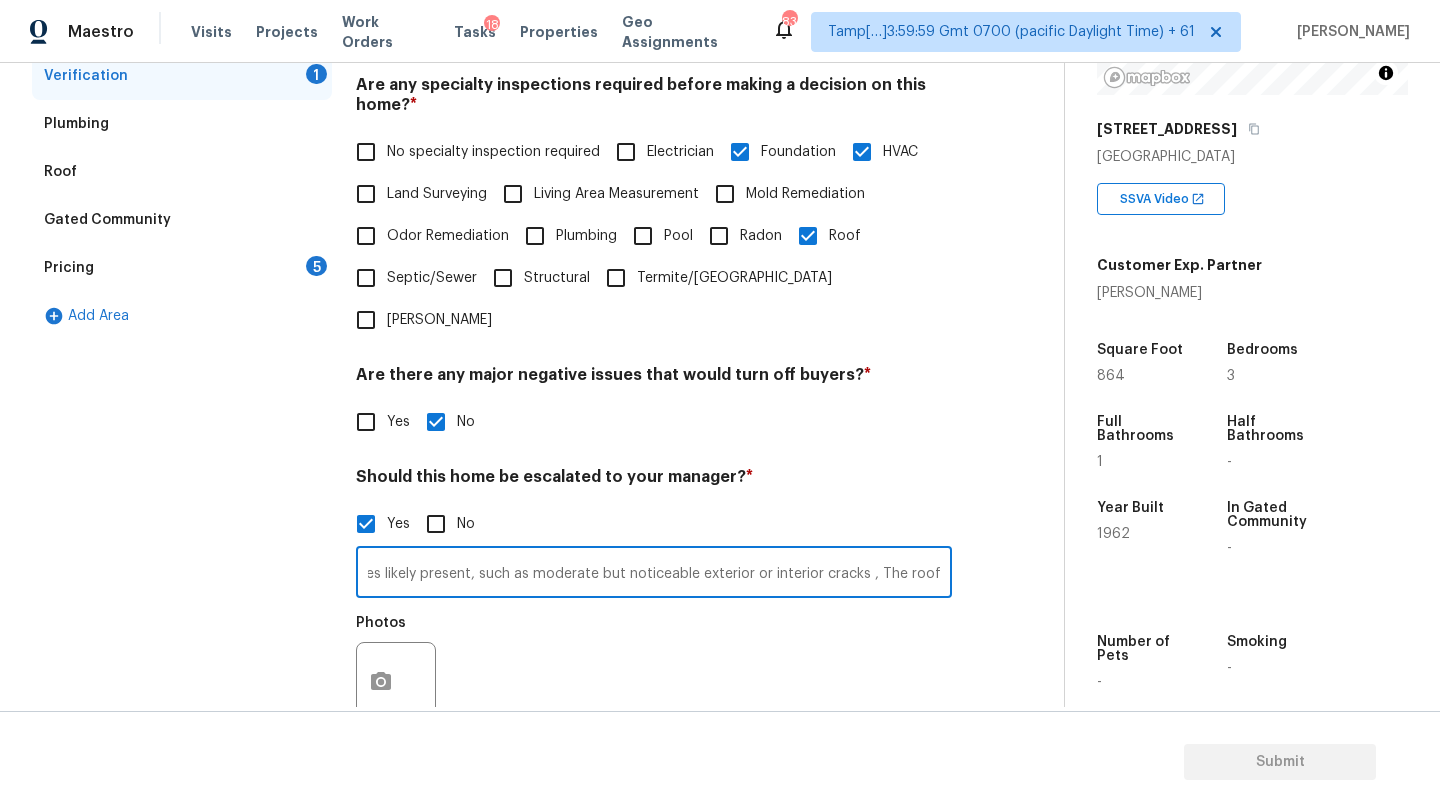 scroll, scrollTop: 0, scrollLeft: 1513, axis: horizontal 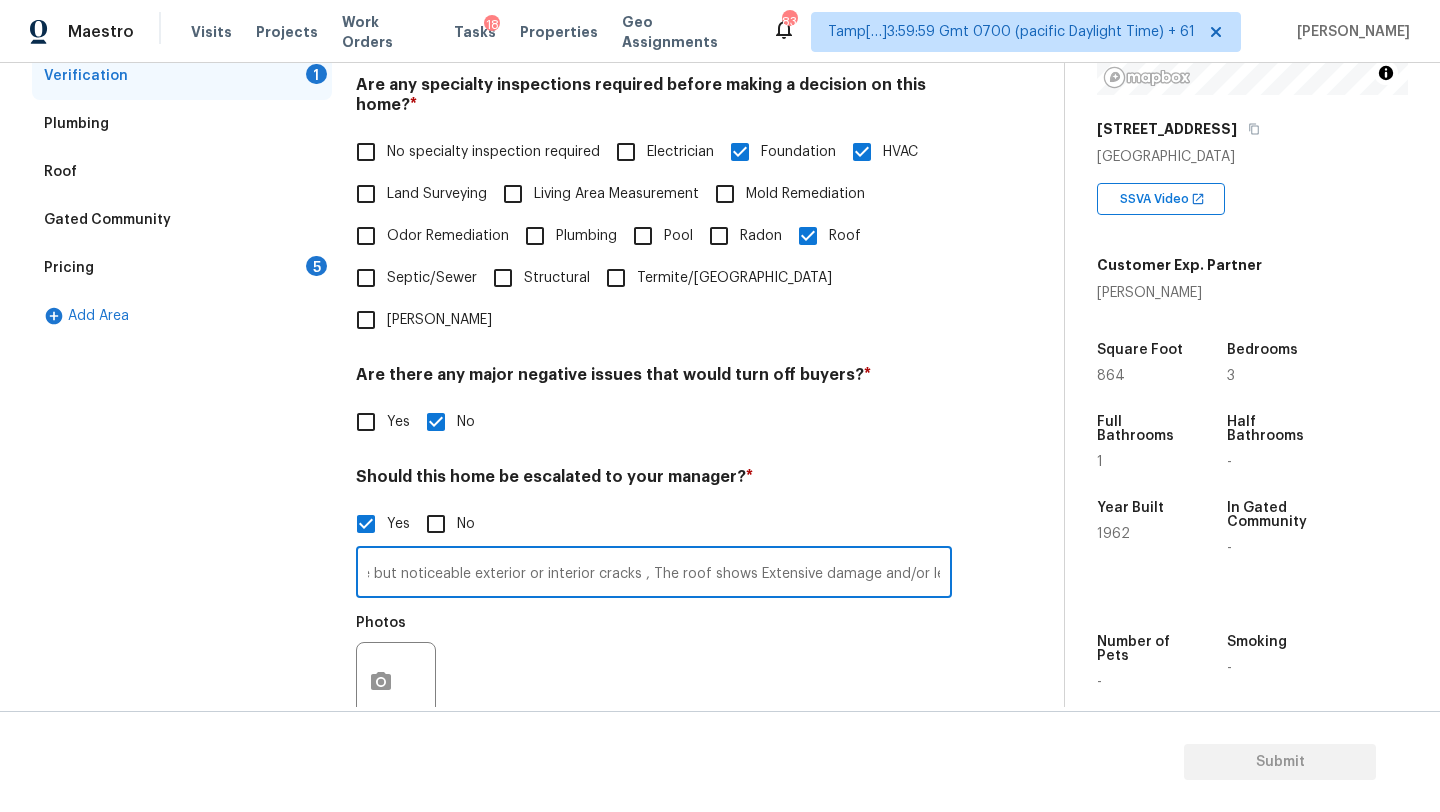 click on "This is ALA property. Significant issues like overgrown landscaping and neglected maintenance. Damage to exterior walls, including peeling or faded paint, large cracks in stucco. Foundation issues likely present, such as moderate but noticeable exterior or interior cracks , The roof shows Extensive damage and/or leaks" at bounding box center (654, 574) 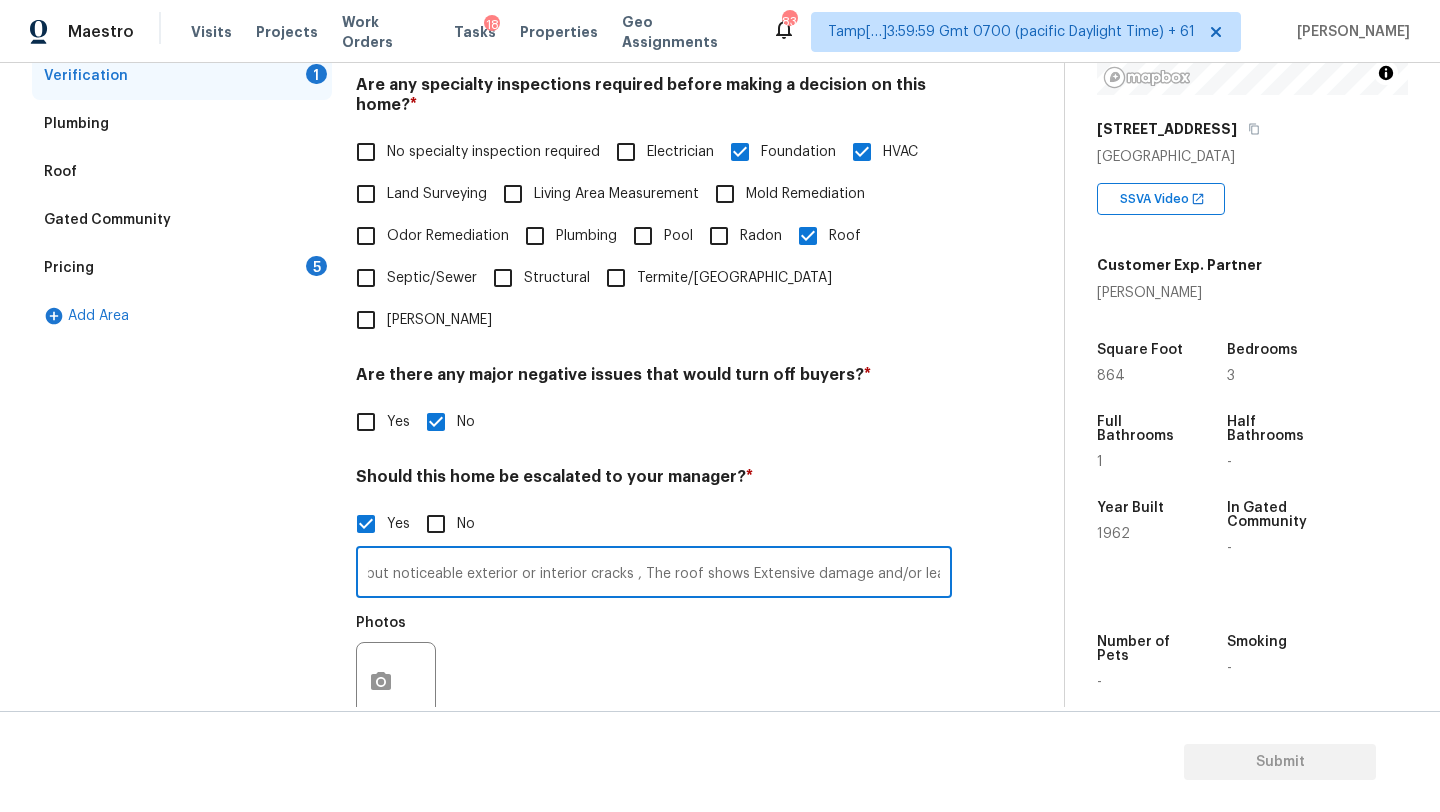 paste on "The HVAC unit works, but it takes longer to heat or cool the home" 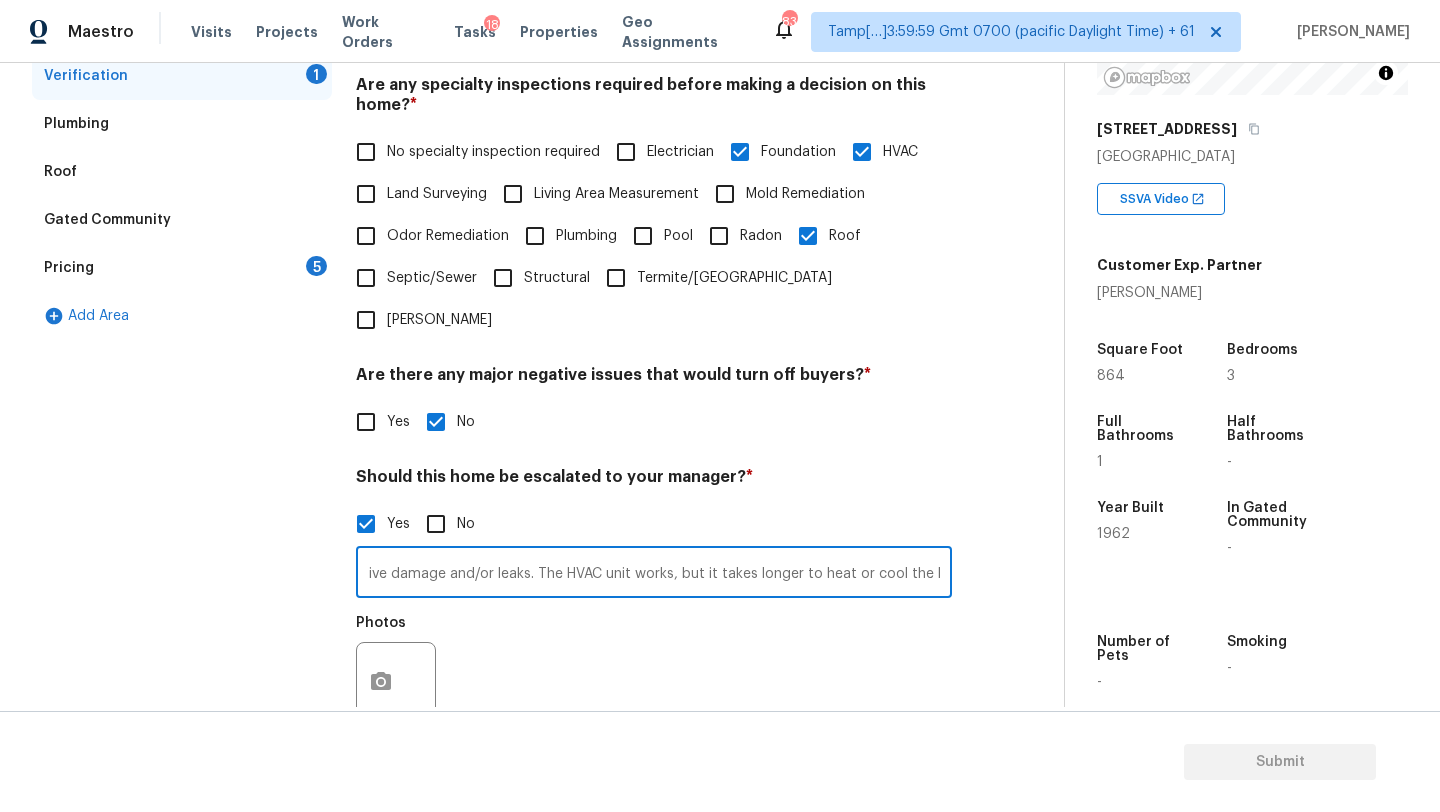 type on "This is ALA property. Significant issues like overgrown landscaping and neglected maintenance. Damage to exterior walls, including peeling or faded paint, large cracks in stucco. Foundation issues likely present, such as moderate but noticeable exterior or interior cracks , The roof shows Extensive damage and/or leaks. The HVAC unit works, but it takes longer to heat or cool the home" 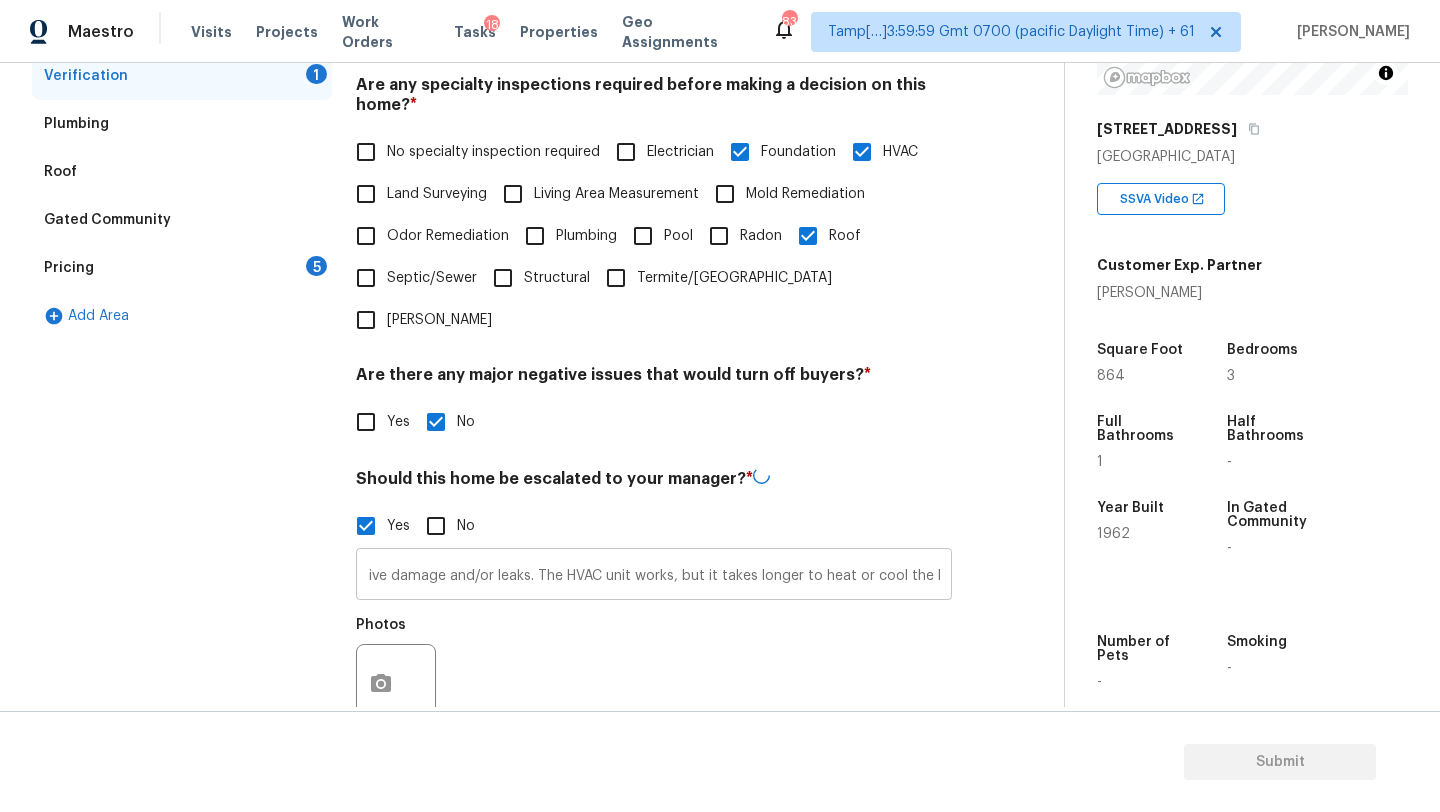 scroll, scrollTop: 0, scrollLeft: 0, axis: both 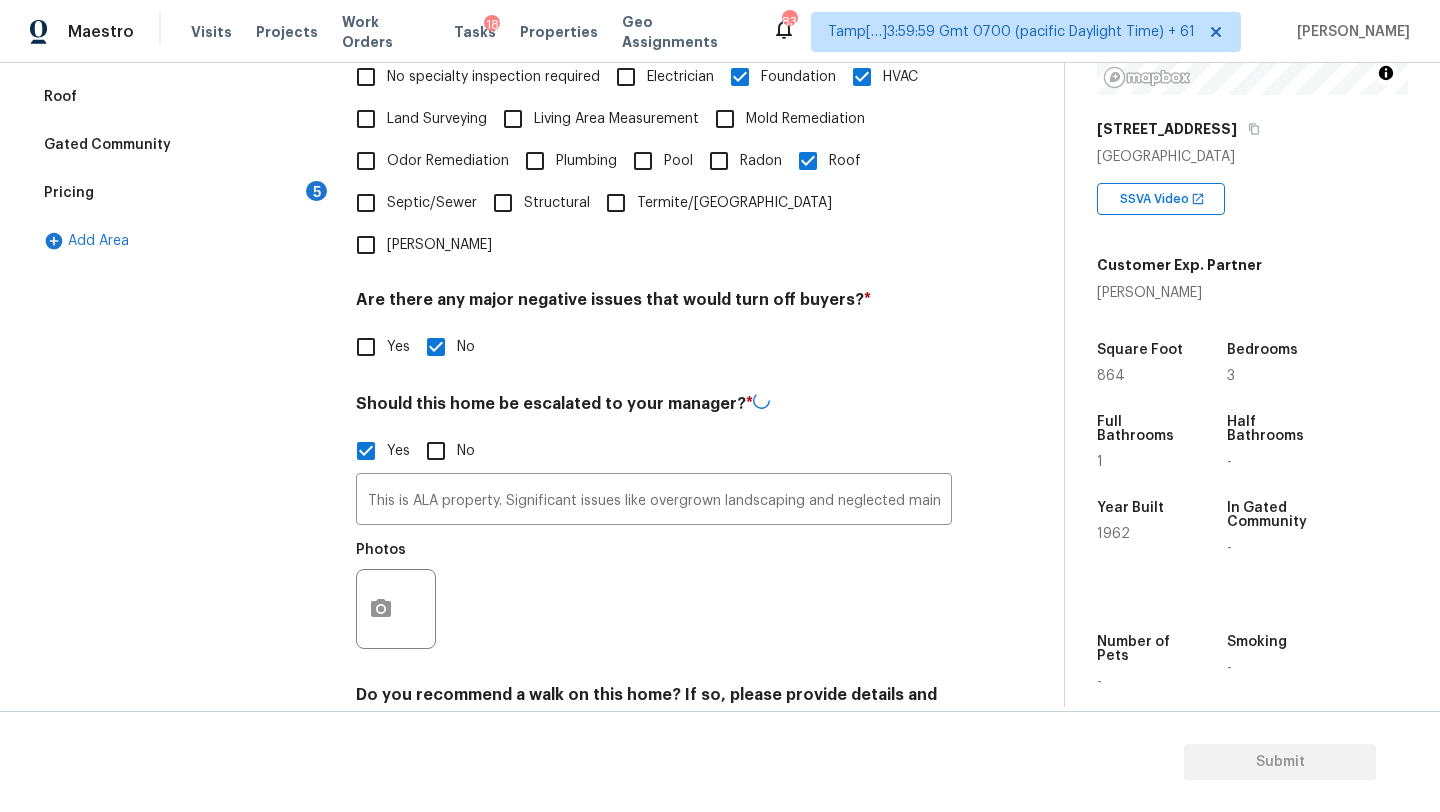 click on "Odor Remediation" at bounding box center [448, 161] 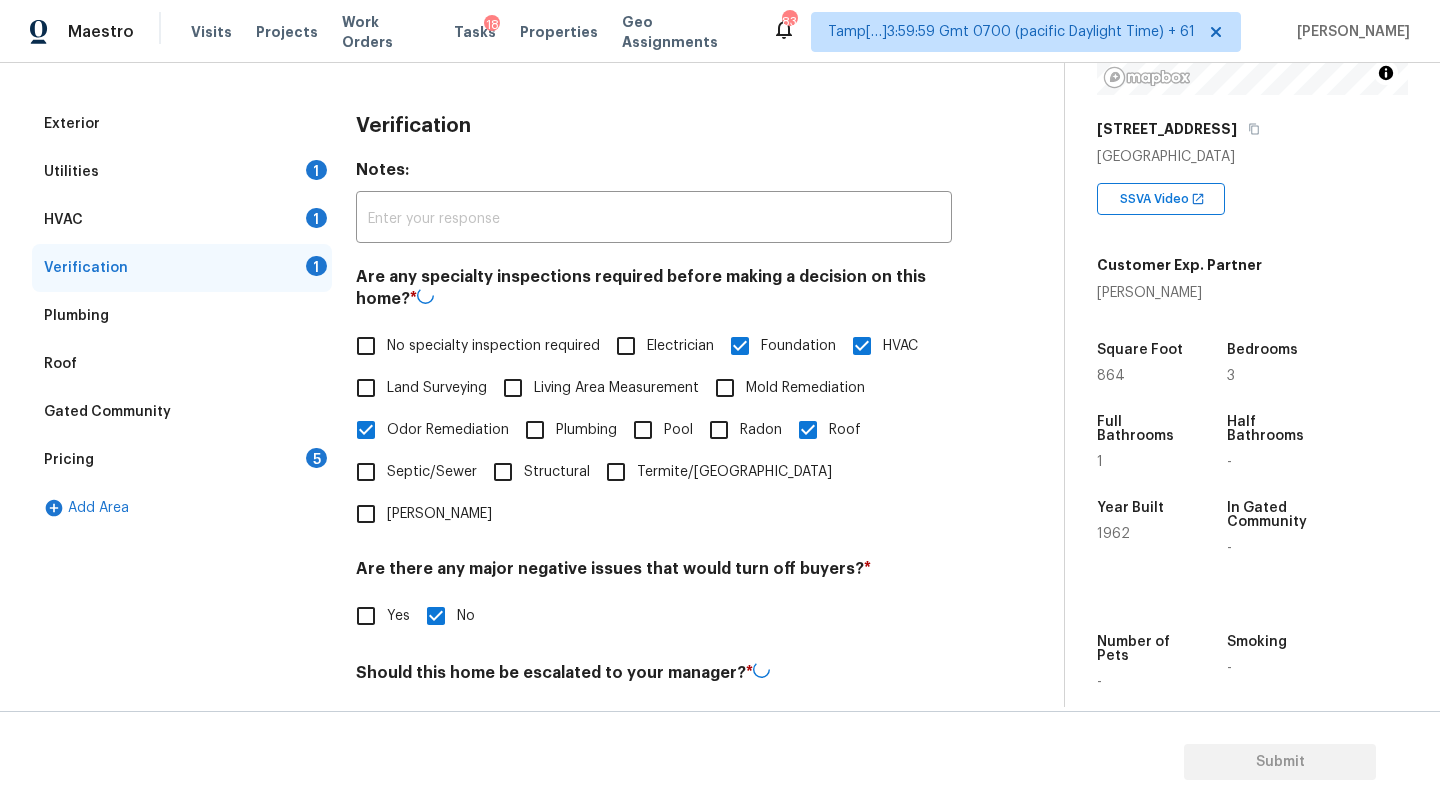 scroll, scrollTop: 185, scrollLeft: 0, axis: vertical 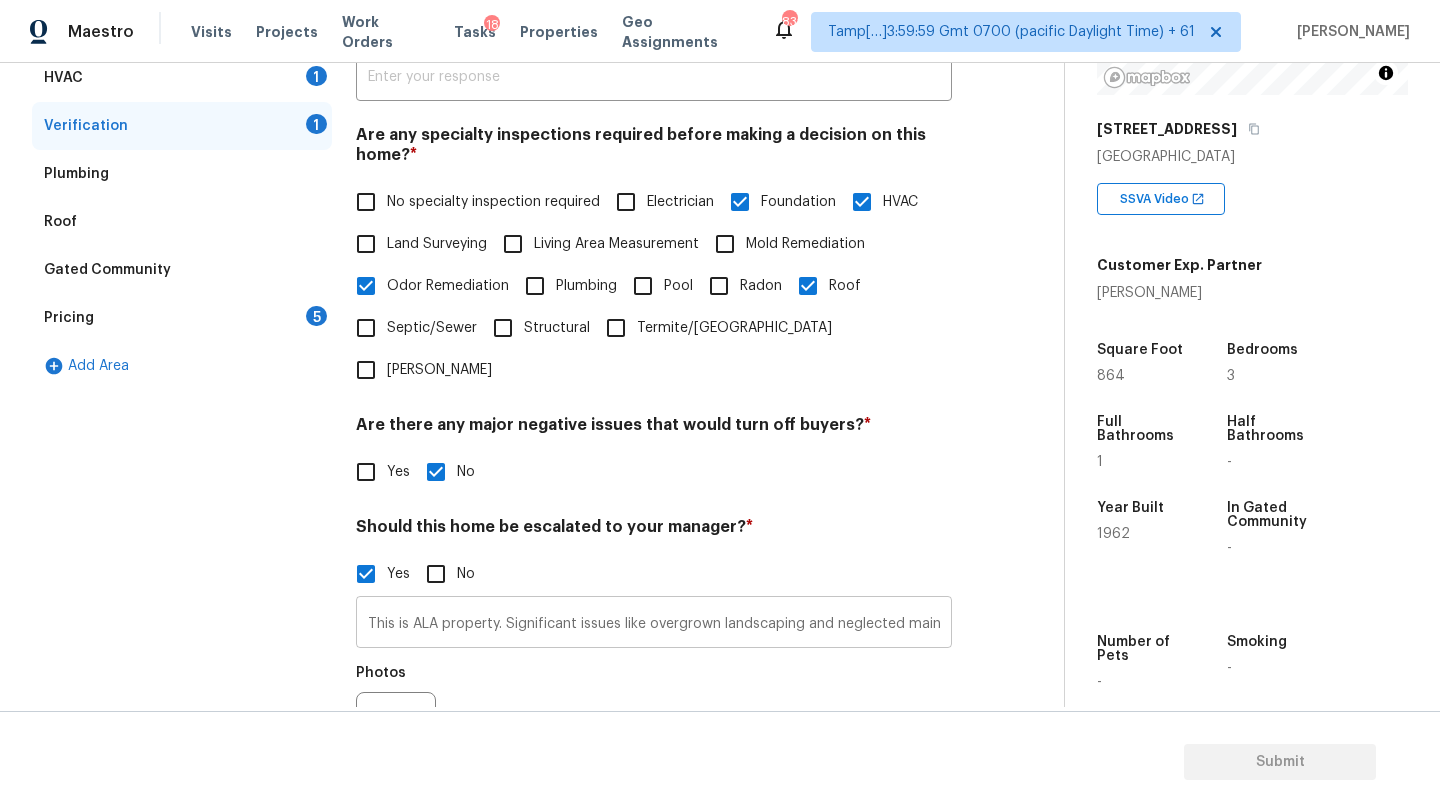 click on "This is ALA property. Significant issues like overgrown landscaping and neglected maintenance. Damage to exterior walls, including peeling or faded paint, large cracks in stucco. Foundation issues likely present, such as moderate but noticeable exterior or interior cracks , The roof shows Extensive damage and/or leaks. The HVAC unit works, but it takes longer to heat or cool the home" at bounding box center [654, 624] 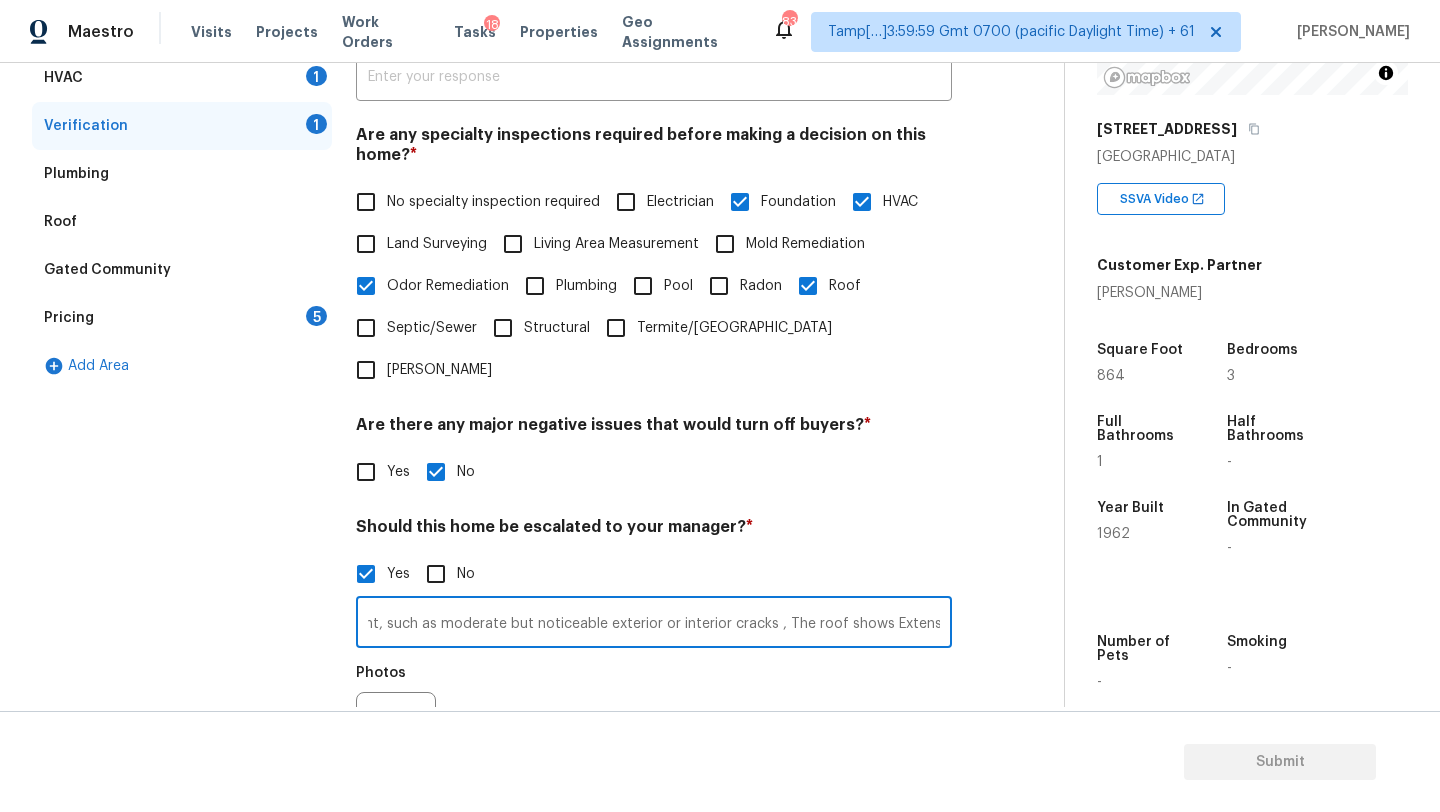 scroll, scrollTop: 0, scrollLeft: 1949, axis: horizontal 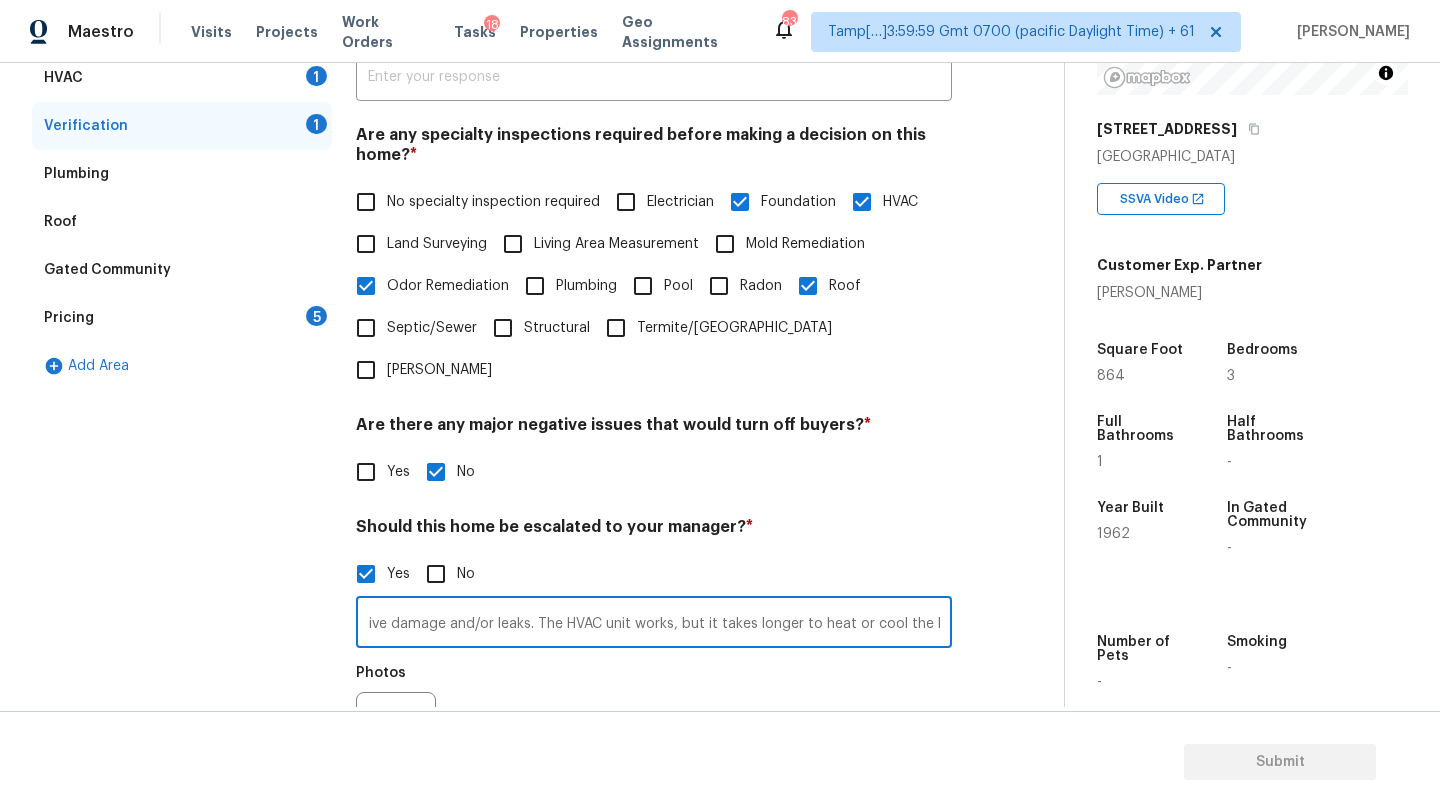 click on "This is ALA property. Significant issues like overgrown landscaping and neglected maintenance. Damage to exterior walls, including peeling or faded paint, large cracks in stucco. Foundation issues likely present, such as moderate but noticeable exterior or interior cracks , The roof shows Extensive damage and/or leaks. The HVAC unit works, but it takes longer to heat or cool the home" at bounding box center [654, 624] 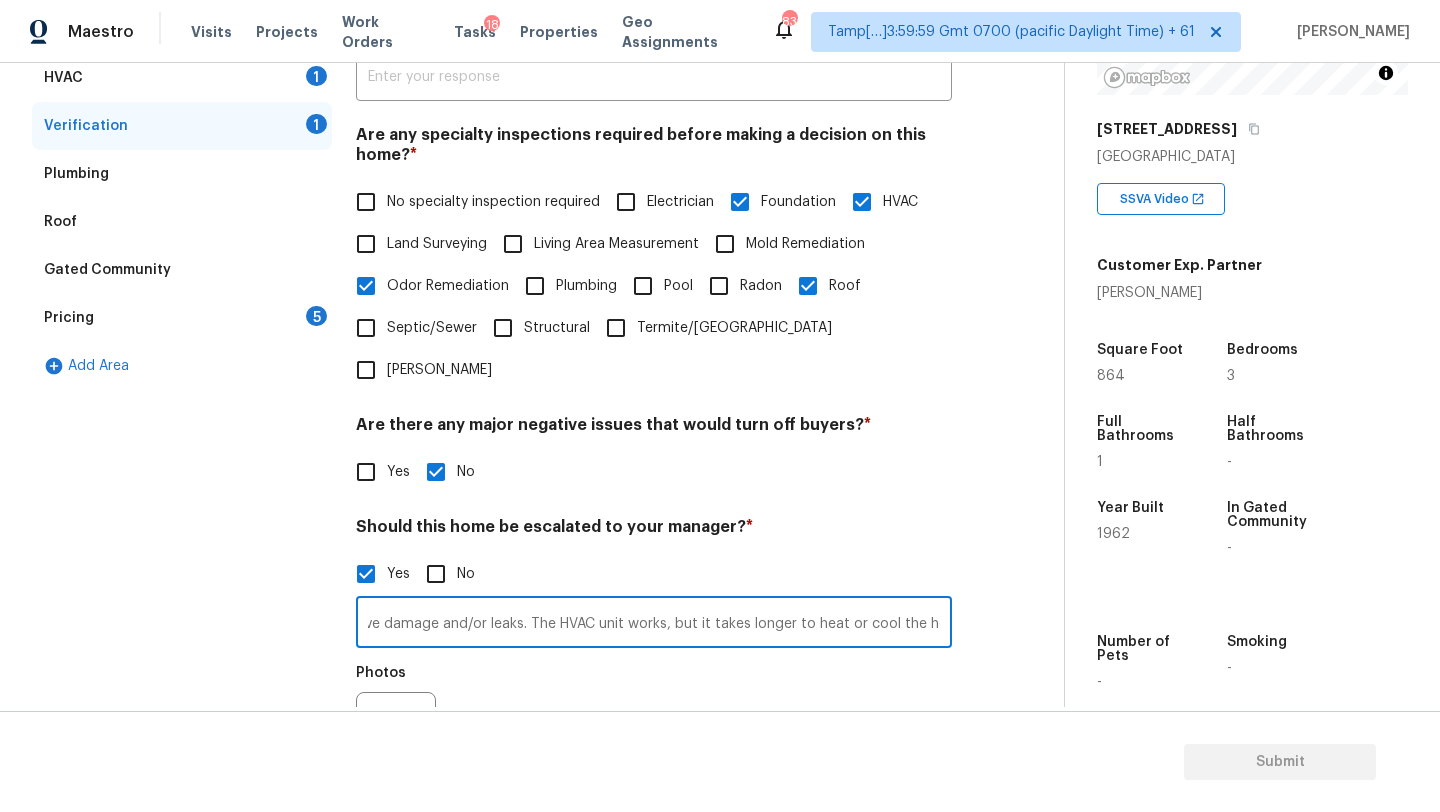 paste on "ceiling in back left bedroom had stain on ceiling could not tell if more of a mold/ mildew or fire mark small area. Ceiling in that same room looks to have ceiling stains." 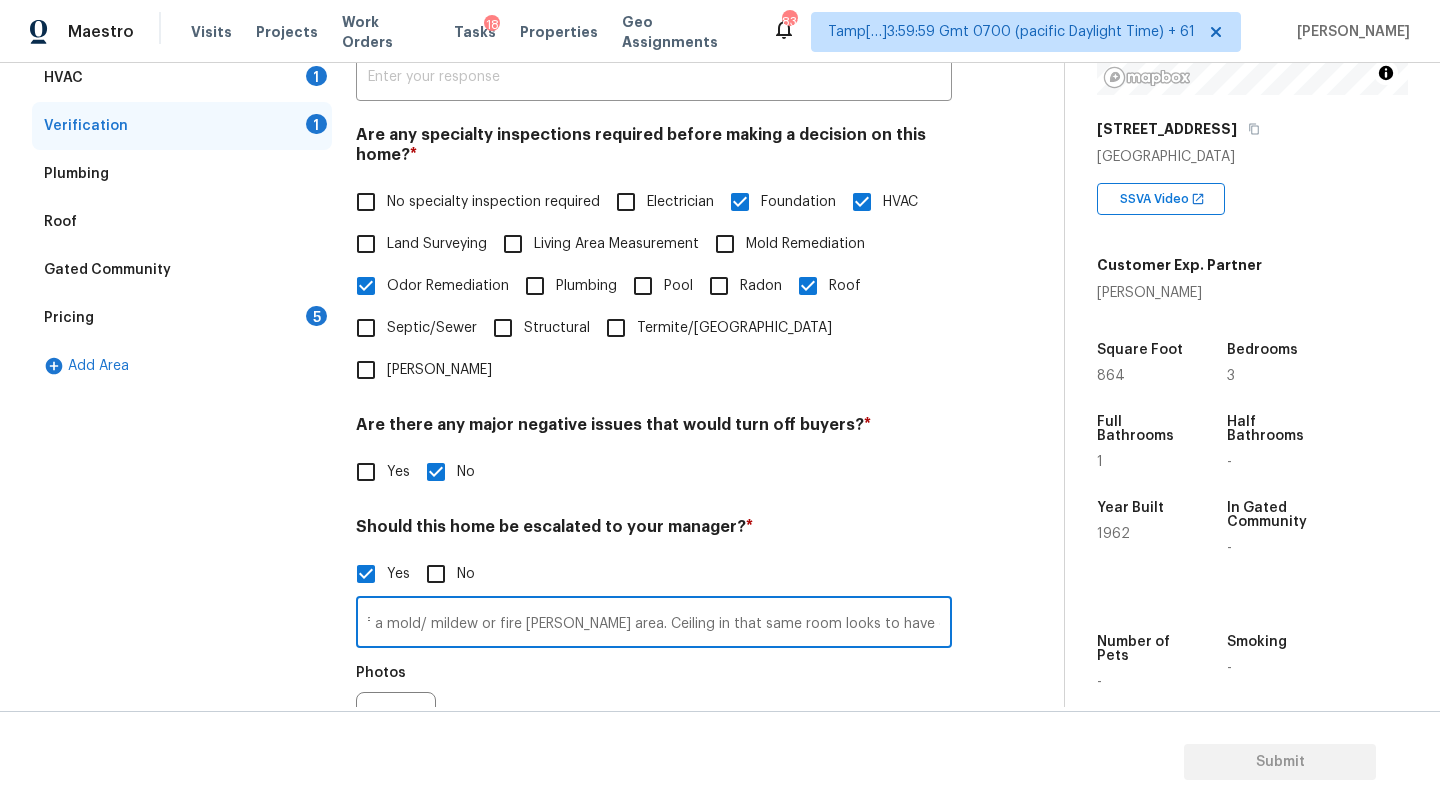 scroll, scrollTop: 0, scrollLeft: 0, axis: both 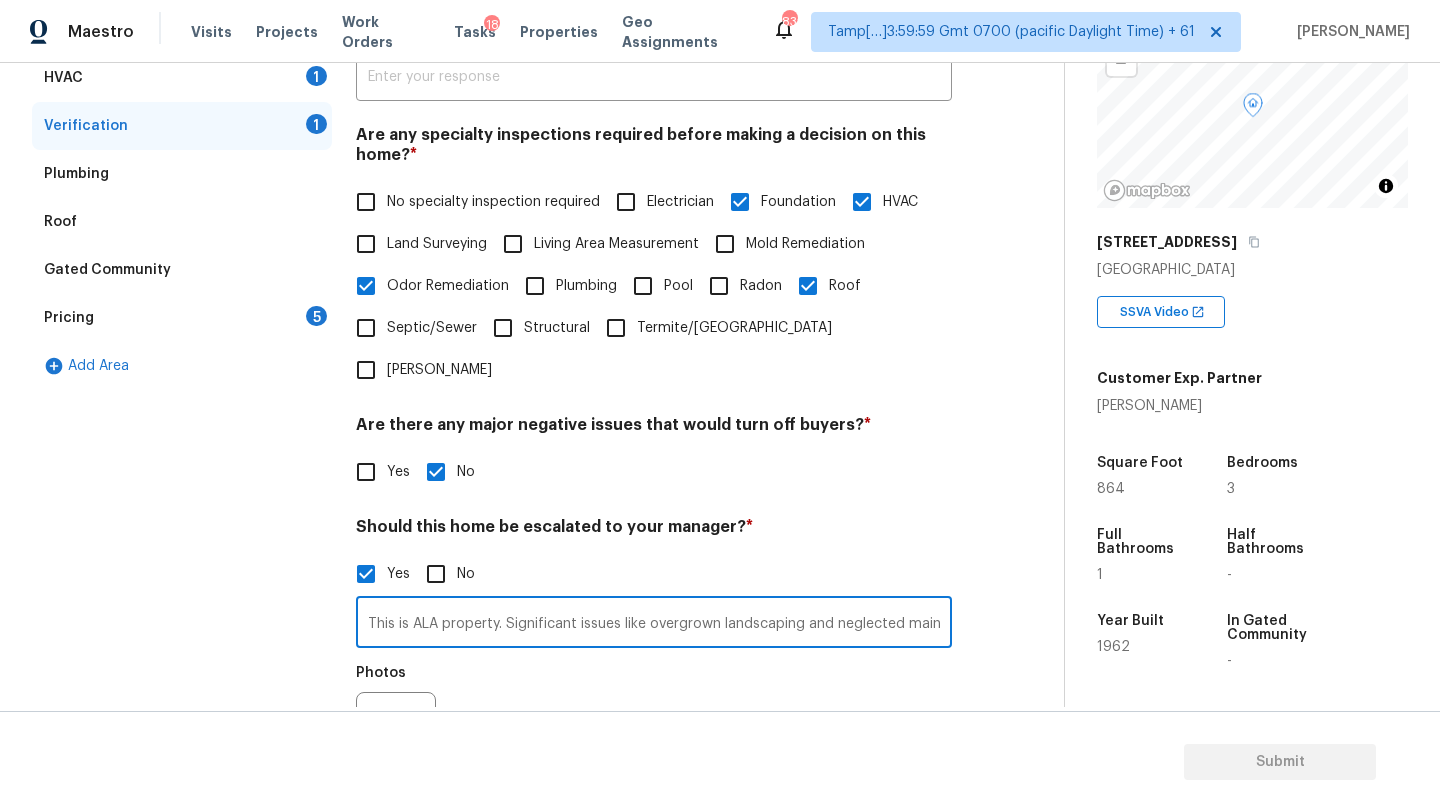 click on "This is ALA property. Significant issues like overgrown landscaping and neglected maintenance. Damage to exterior walls, including peeling or faded paint, large cracks in stucco. Foundation issues likely present, such as moderate but noticeable exterior or interior cracks , The roof shows Extensive damage and/or leaks. The HVAC unit works, but it takes longer to heat or cool the home. ceiling in back left bedroom had stain on ceiling could not tell if more of a mold/ mildew or fire mark small area. Ceiling in that same room looks to have ceiling stains." at bounding box center [654, 624] 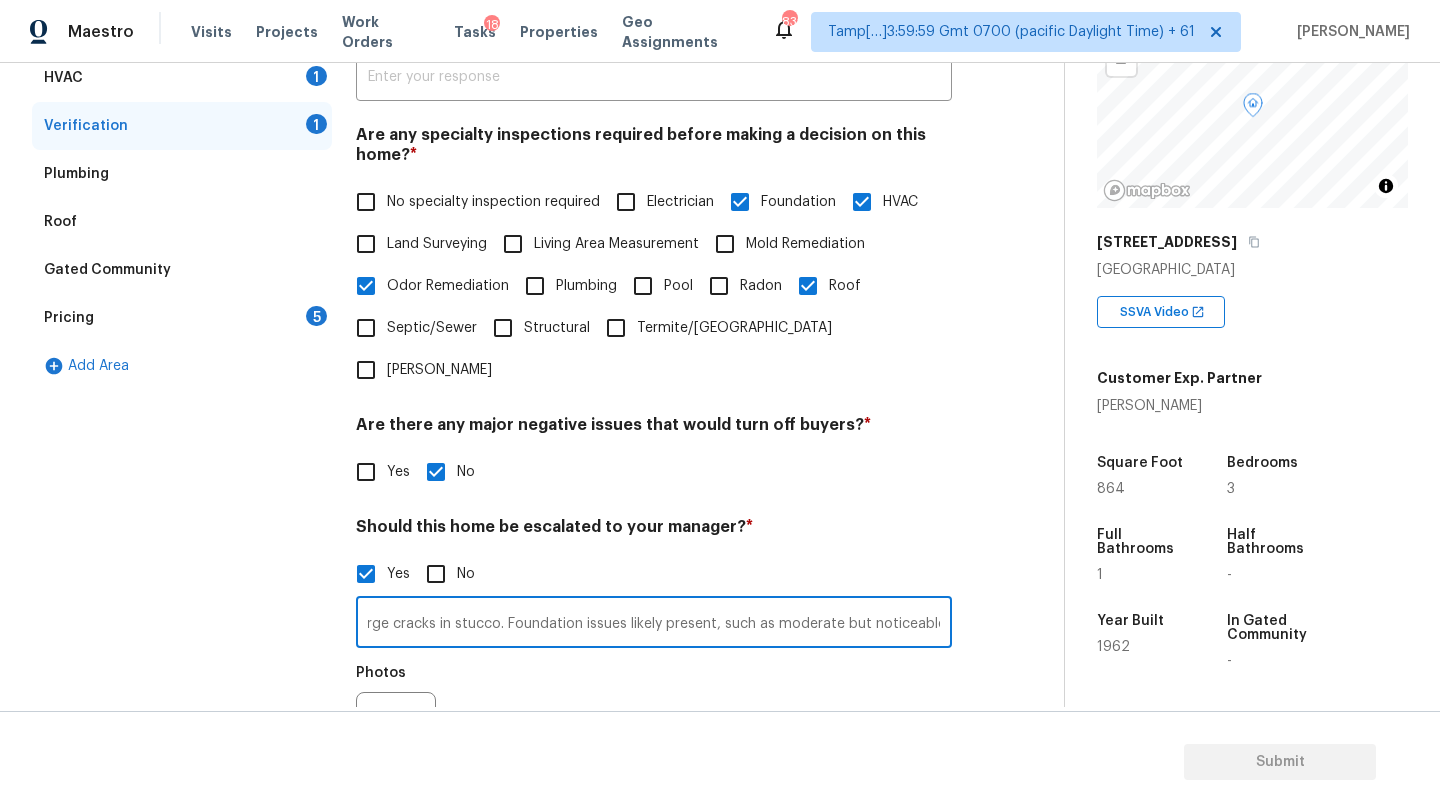 scroll, scrollTop: 0, scrollLeft: 1092, axis: horizontal 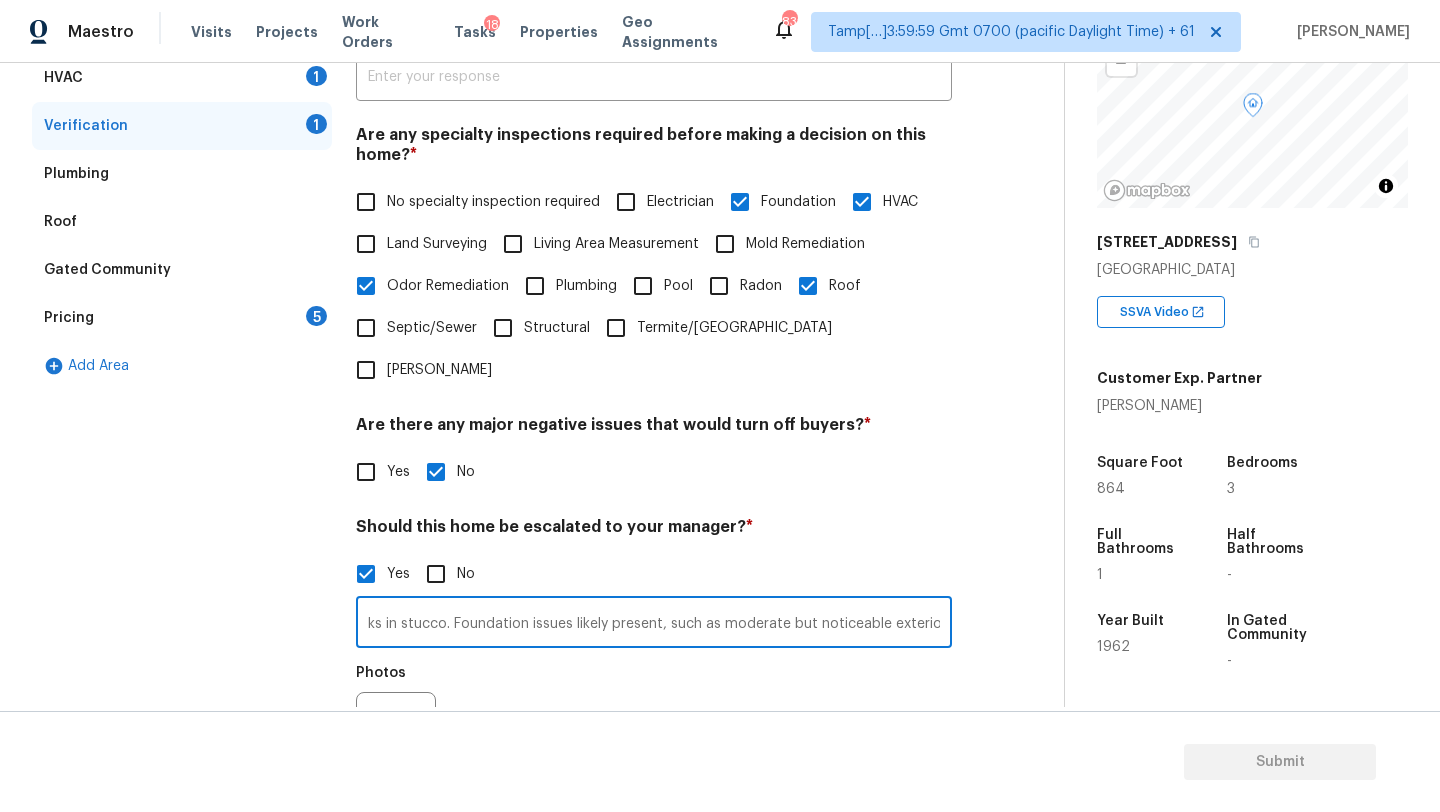 click on "This is ALA property. Significant issues like overgrown landscaping and neglected maintenance. Damage to exterior walls, including peeling or faded paint, large cracks in stucco. Foundation issues likely present, such as moderate but noticeable exterior or interior cracks , The roof shows Extensive damage and/or leaks. The HVAC unit works, but it takes longer to heat or cool the home. ceiling in back left bedroom had stain on ceiling could not tell if more of a mold/ mildew or fire mark small area. Ceiling in that same room looks to have ceiling stains." at bounding box center (654, 624) 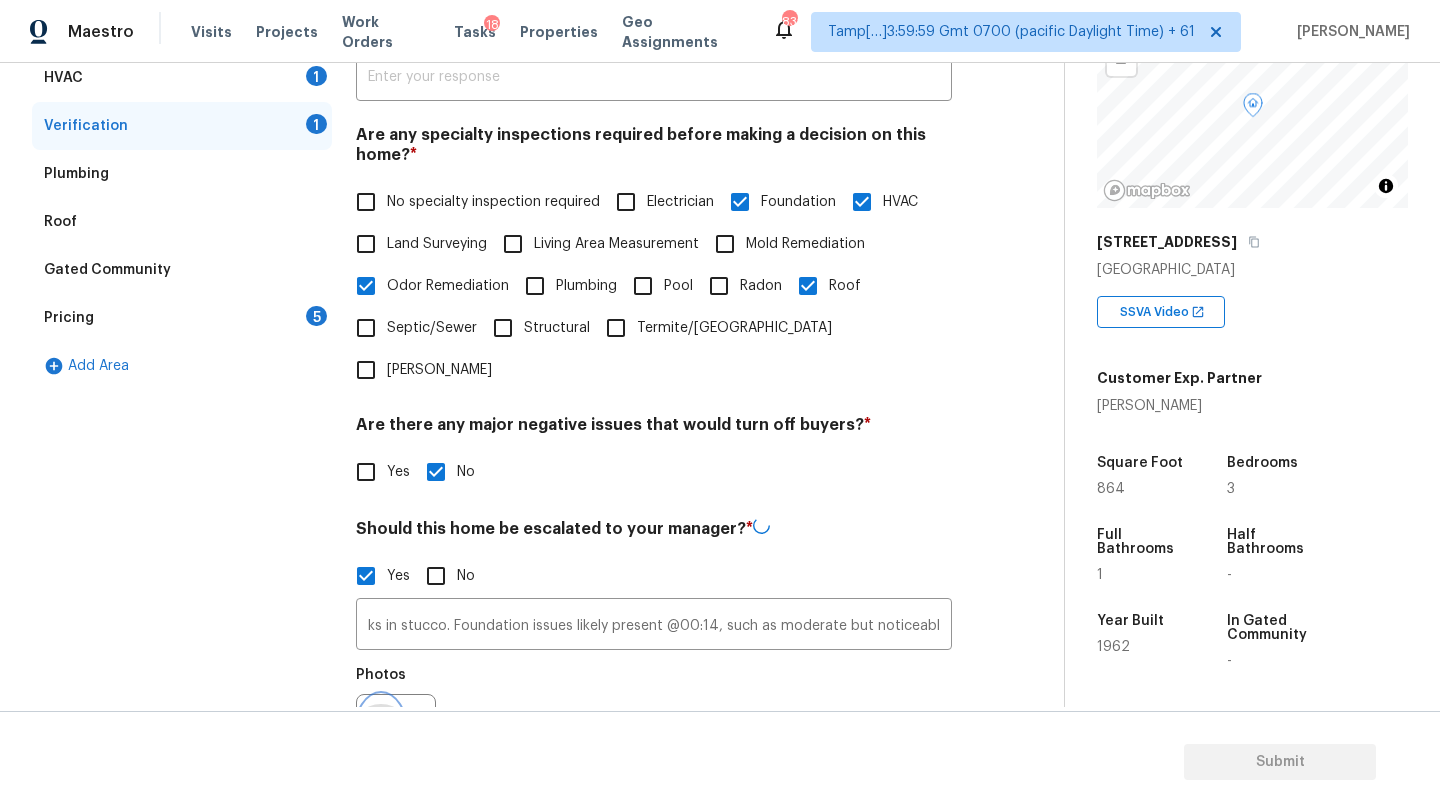 click at bounding box center (381, 734) 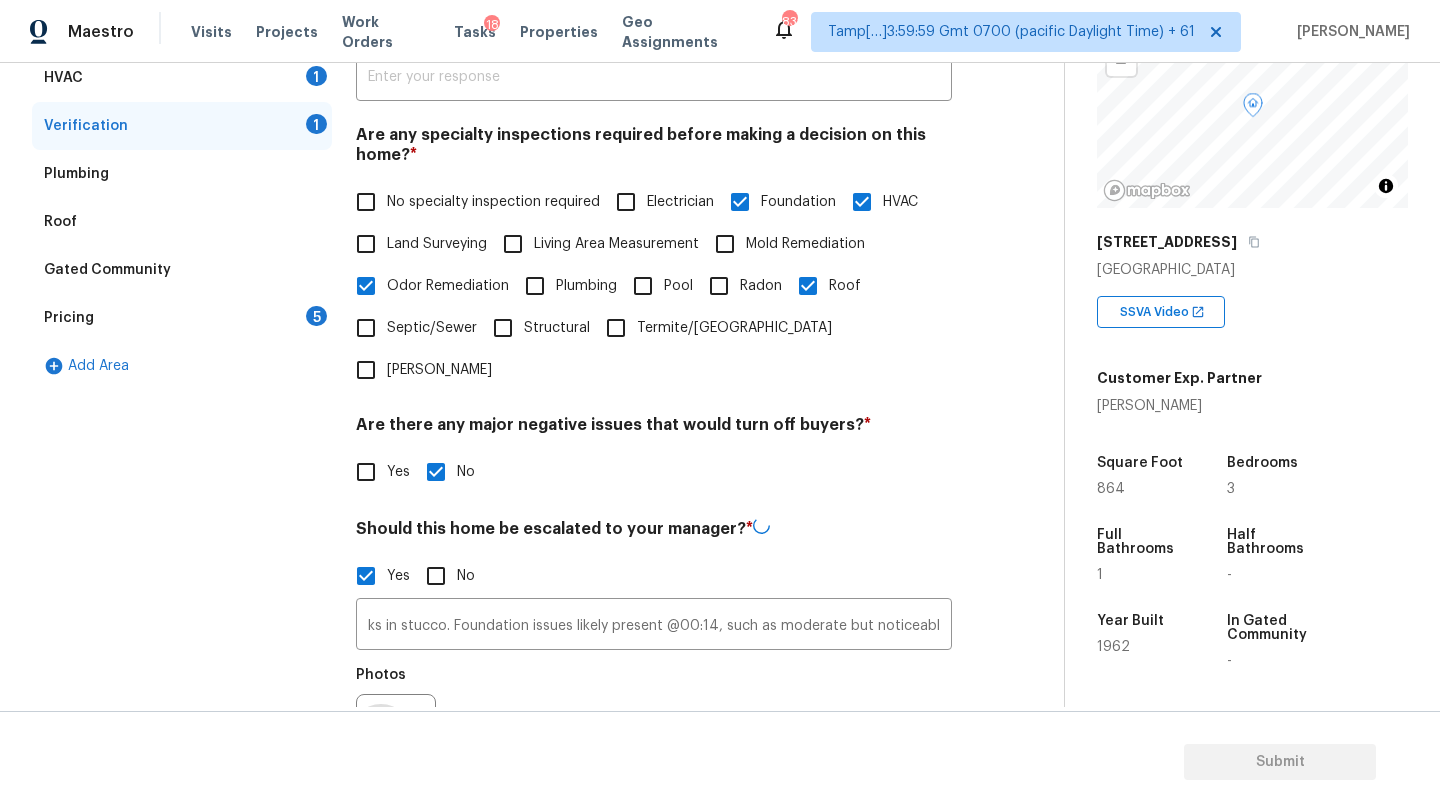 scroll, scrollTop: 0, scrollLeft: 0, axis: both 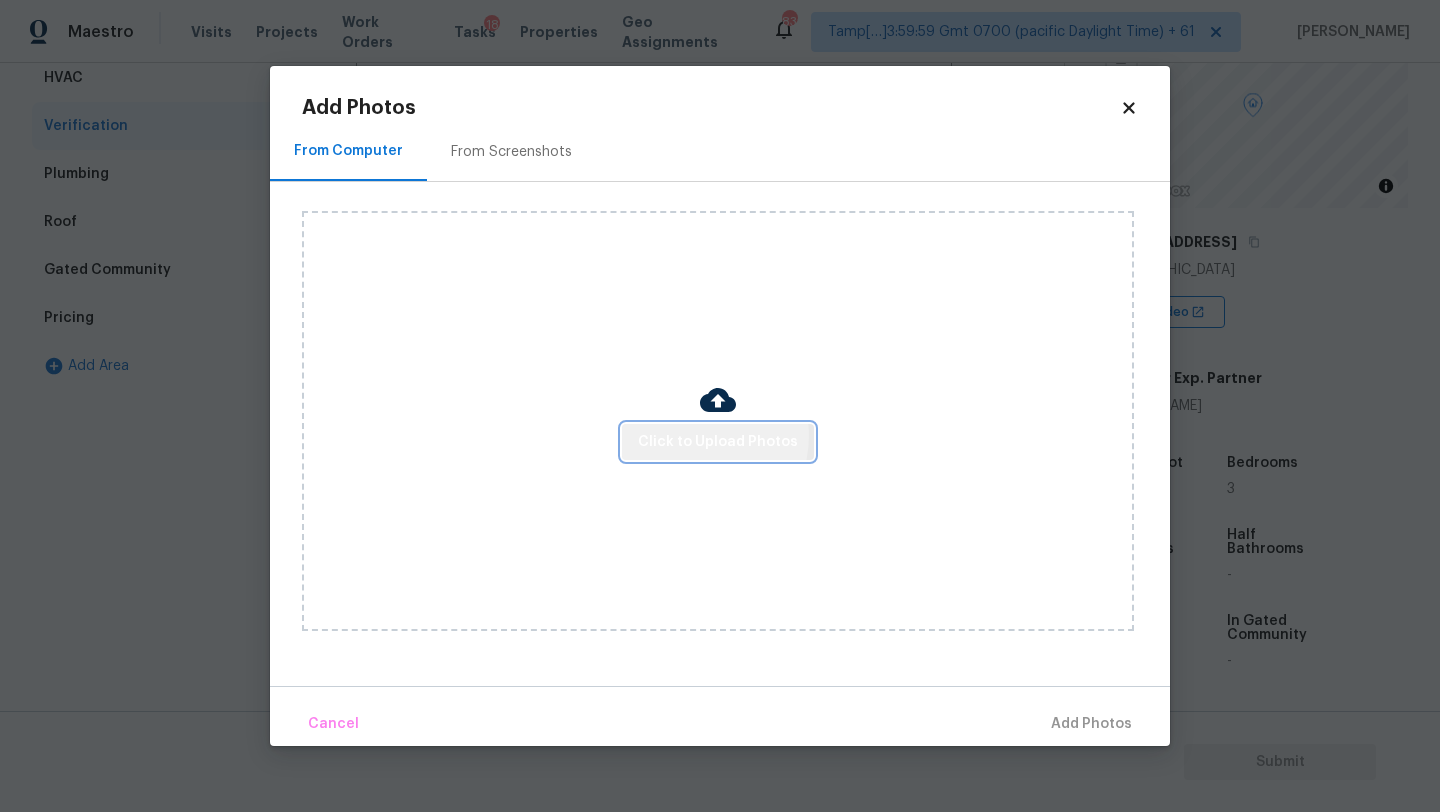 click on "Click to Upload Photos" at bounding box center (718, 442) 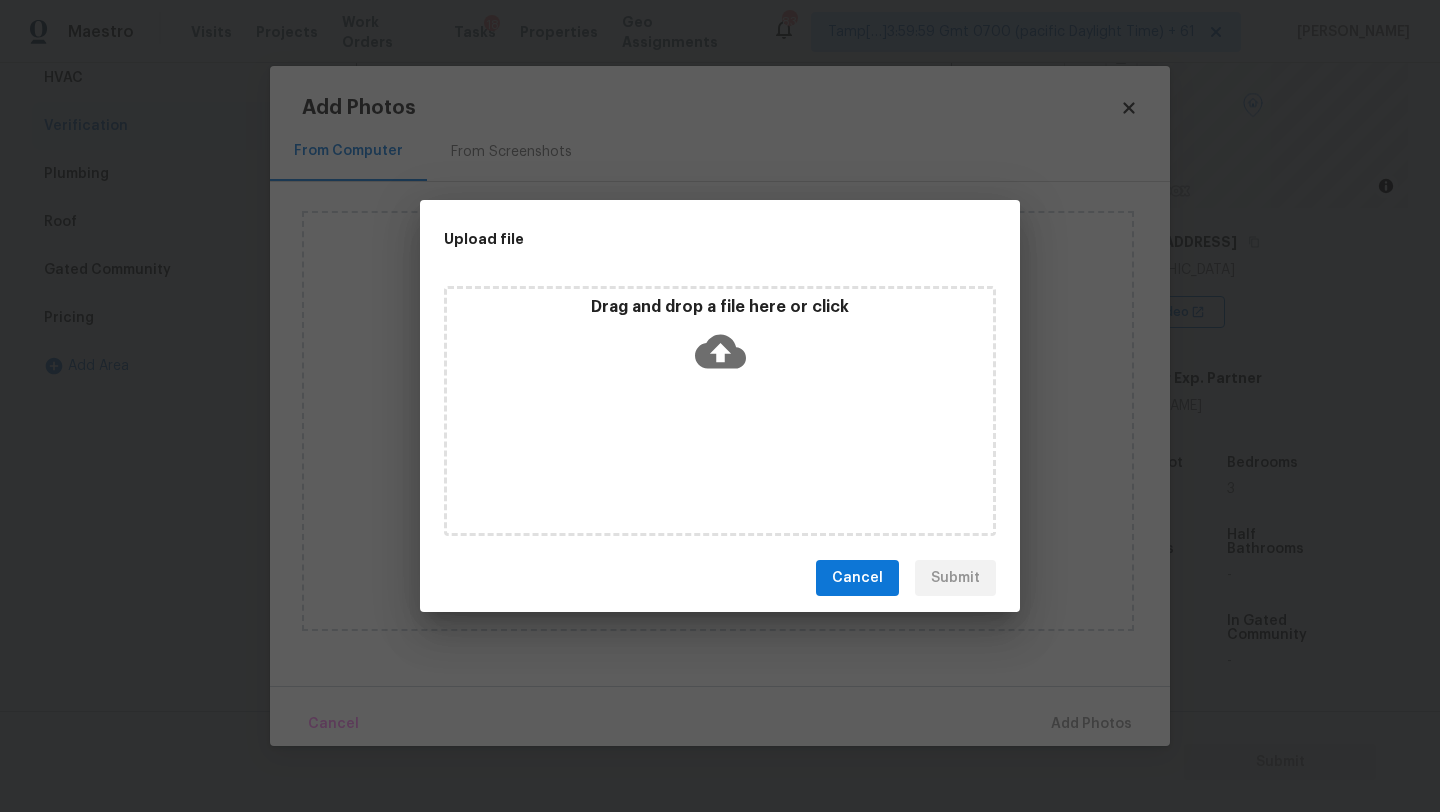 click on "Drag and drop a file here or click" at bounding box center (720, 307) 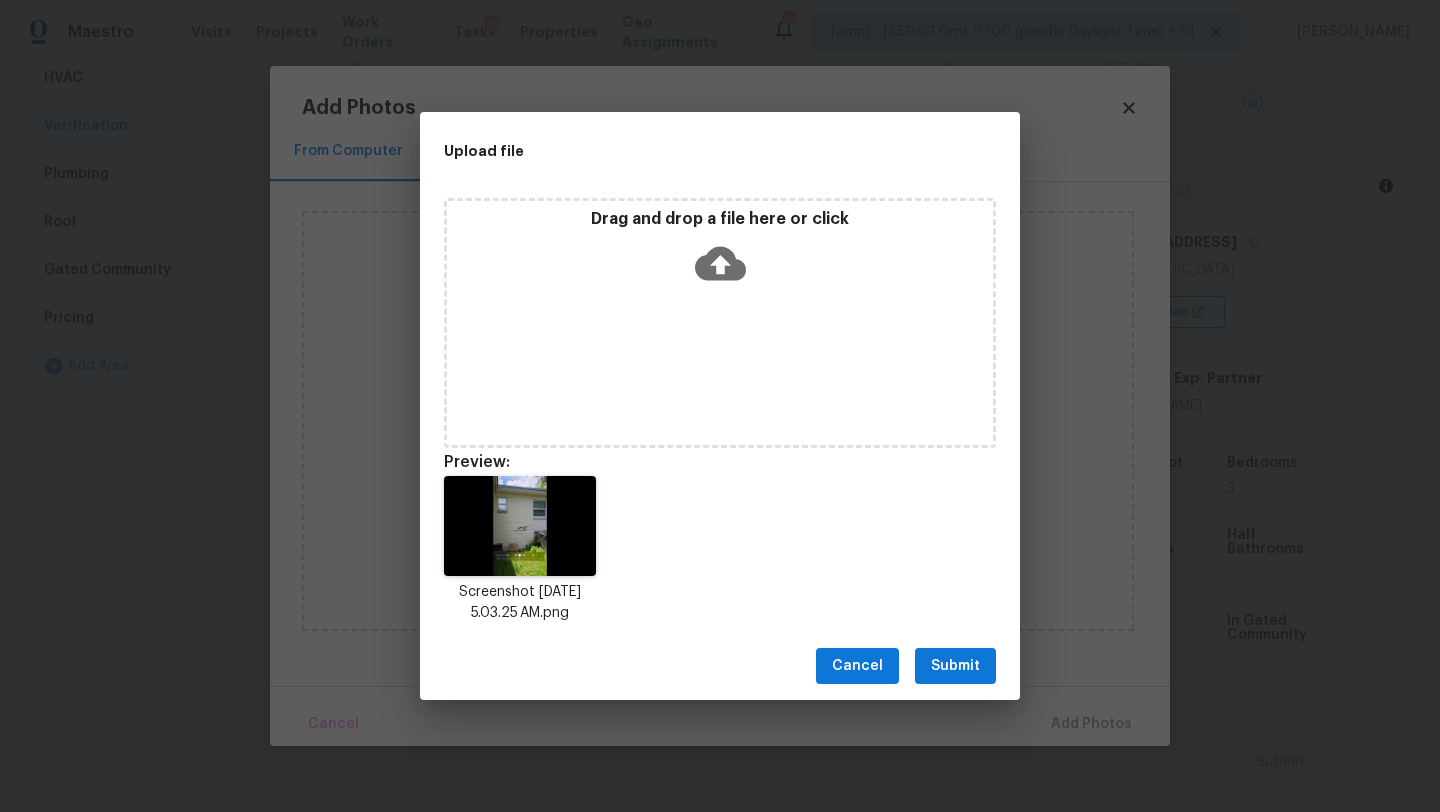 click on "Submit" at bounding box center (955, 666) 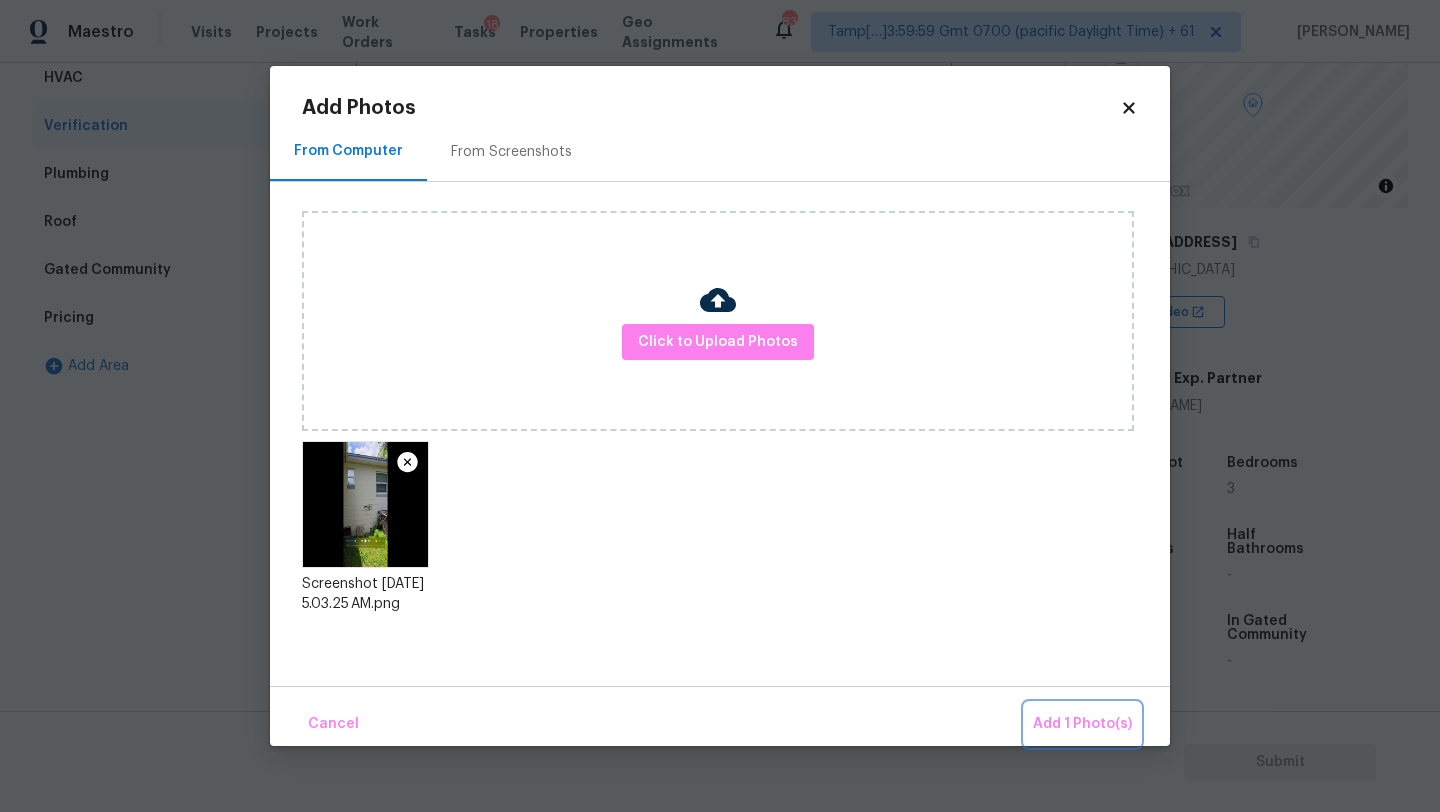 click on "Add 1 Photo(s)" at bounding box center (1082, 724) 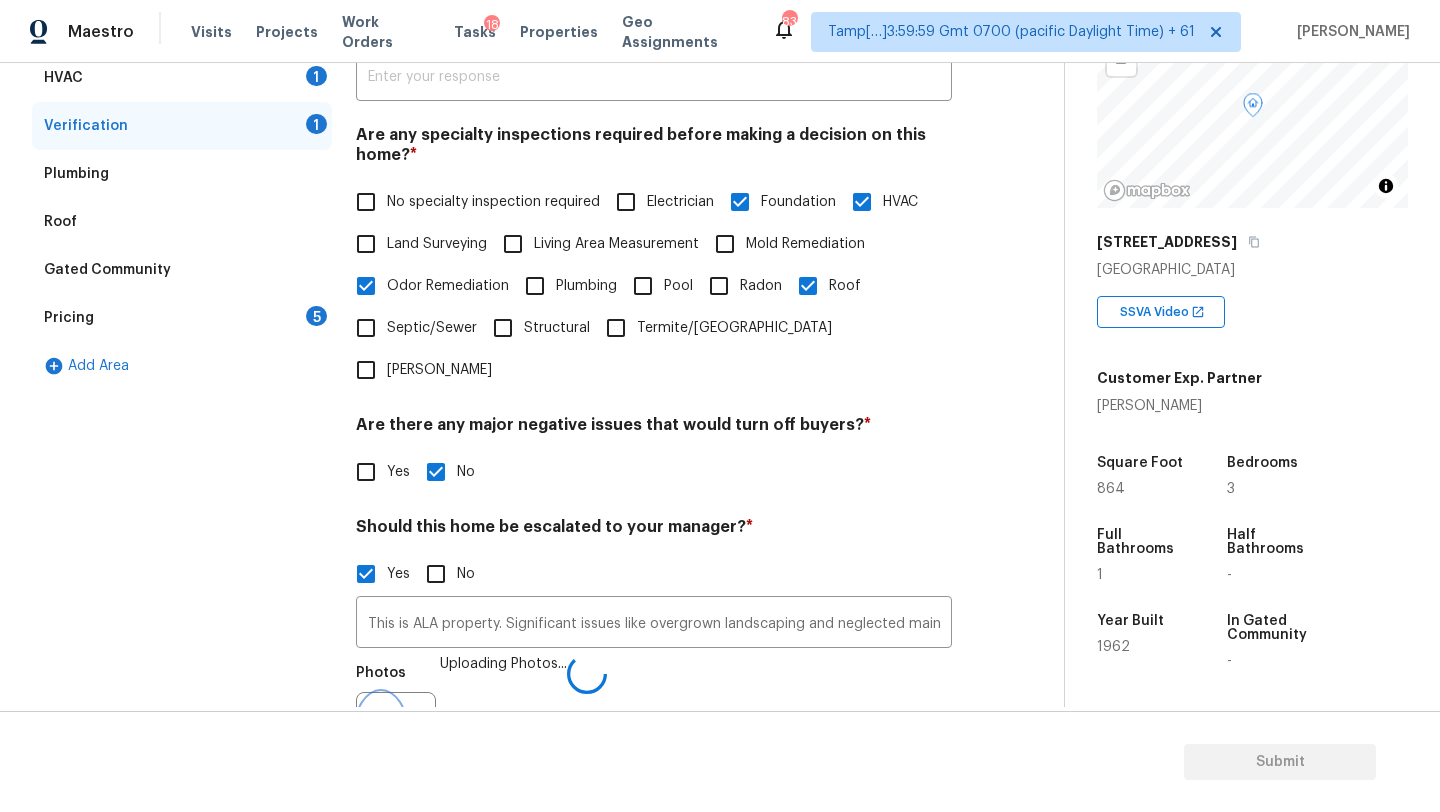 scroll, scrollTop: 416, scrollLeft: 0, axis: vertical 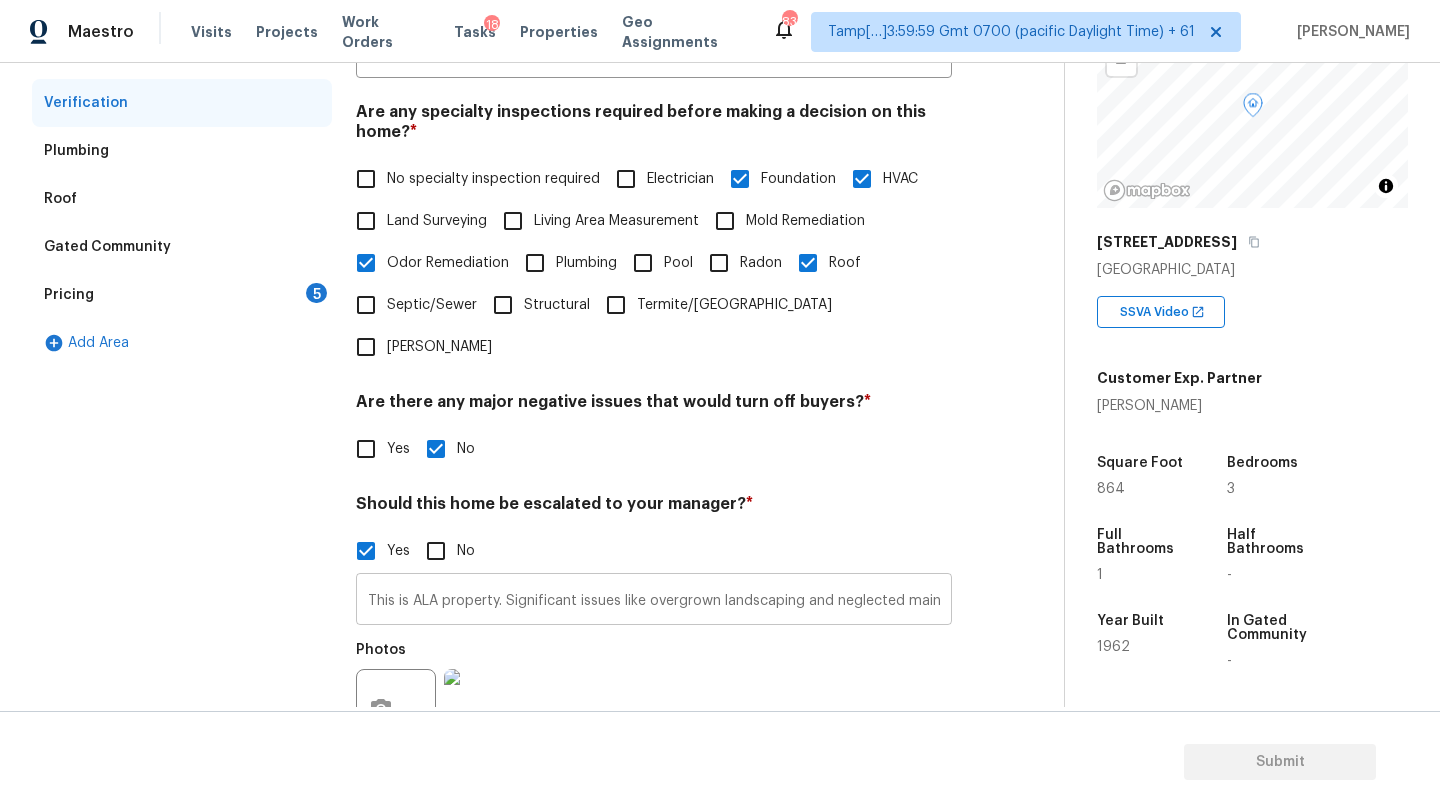 click on "This is ALA property. Significant issues like overgrown landscaping and neglected maintenance. Damage to exterior walls, including peeling or faded paint, large cracks in stucco. Foundation issues likely present @00:14, such as moderate but noticeable exterior or interior cracks , The roof shows Extensive damage and/or leaks. The HVAC unit works, but it takes longer to heat or cool the home. ceiling in back left bedroom had stain on ceiling could not tell if more of a mold/ mildew or fire mark small area. Ceiling in that same room looks to have ceiling stains." at bounding box center [654, 601] 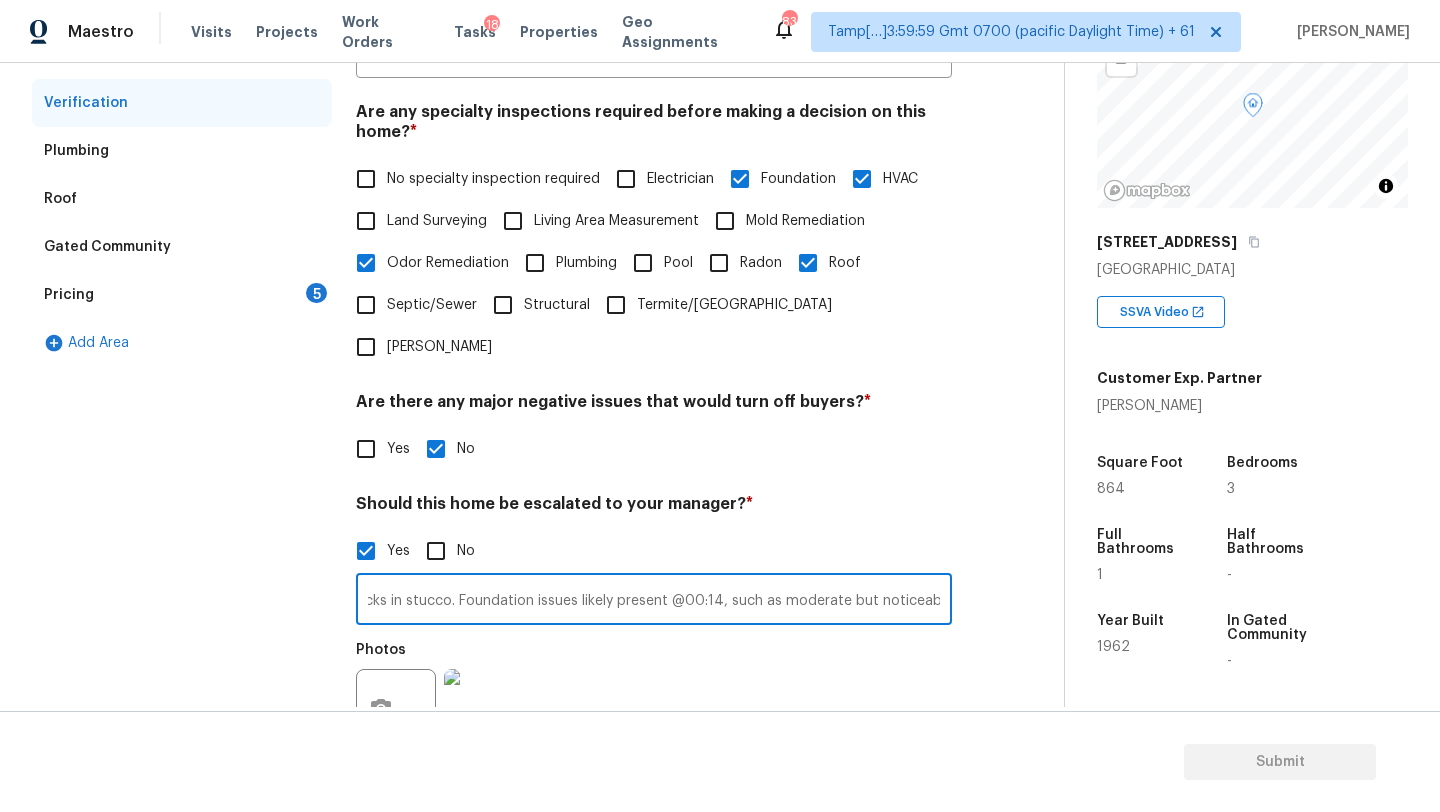 scroll, scrollTop: 0, scrollLeft: 1112, axis: horizontal 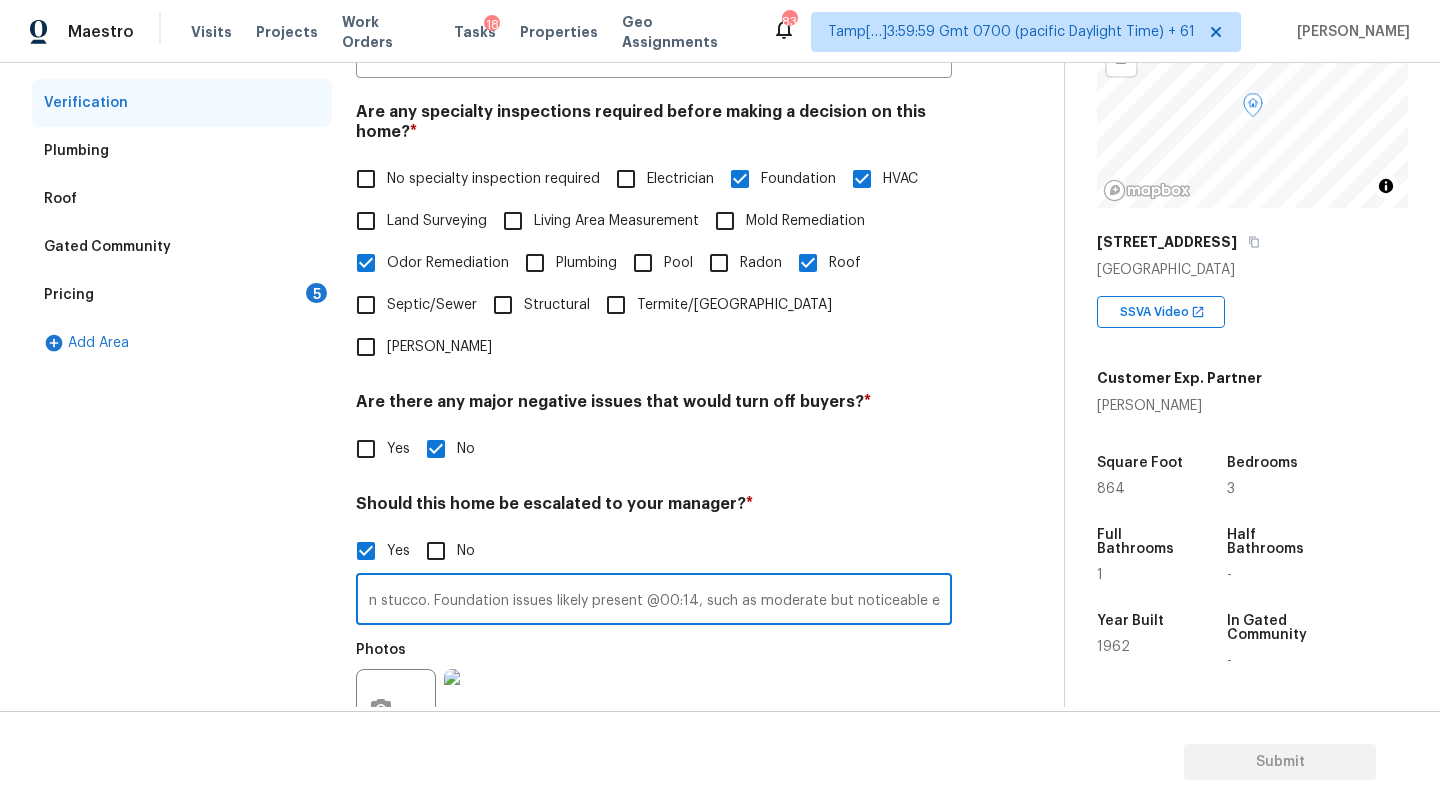 click on "This is ALA property. Significant issues like overgrown landscaping and neglected maintenance. Damage to exterior walls, including peeling or faded paint, large cracks in stucco. Foundation issues likely present @00:14, such as moderate but noticeable exterior or interior cracks , The roof shows Extensive damage and/or leaks. The HVAC unit works, but it takes longer to heat or cool the home. ceiling in back left bedroom had stain on ceiling could not tell if more of a mold/ mildew or fire mark small area. Ceiling in that same room looks to have ceiling stains." at bounding box center (654, 601) 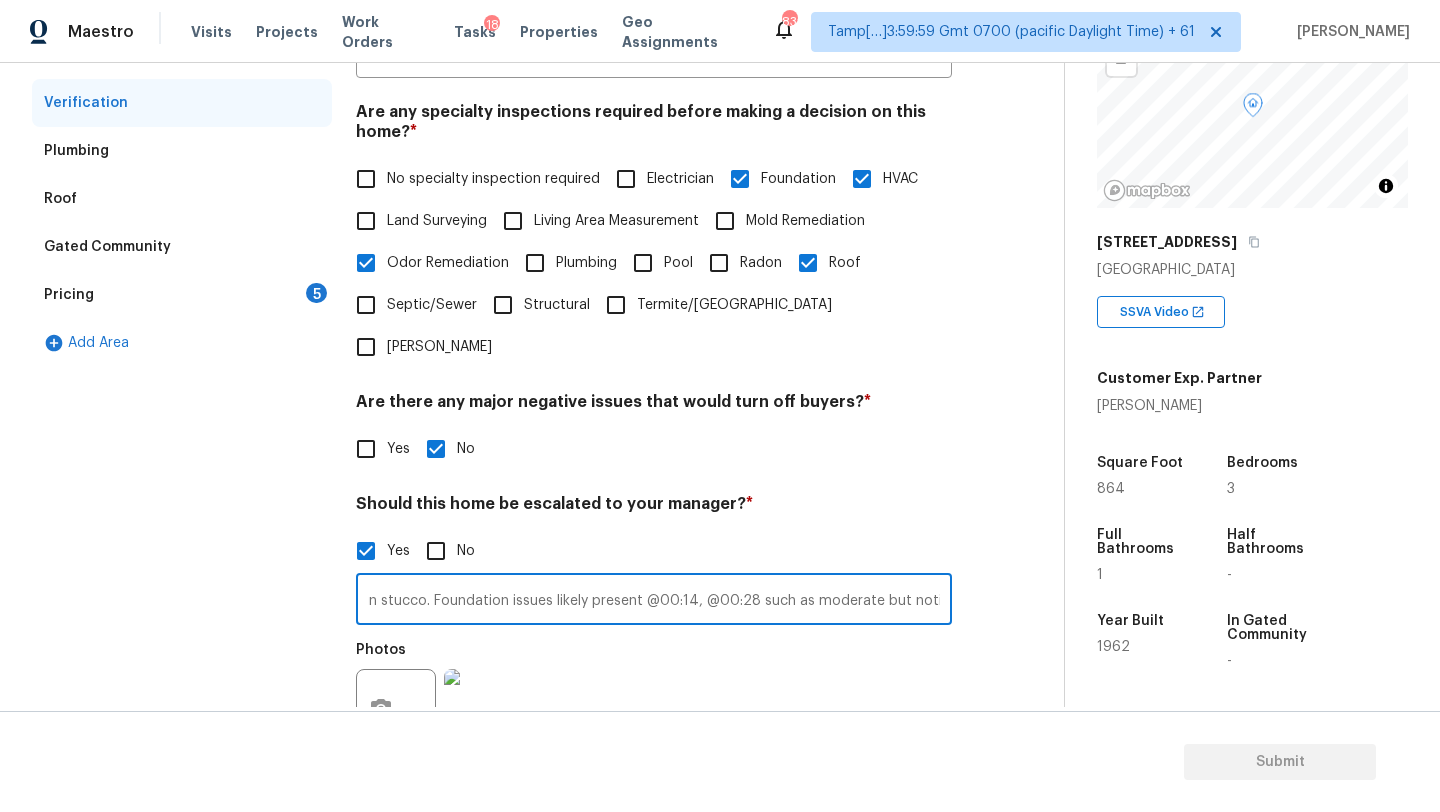 type on "This is ALA property. Significant issues like overgrown landscaping and neglected maintenance. Damage to exterior walls, including peeling or faded paint, large cracks in stucco. Foundation issues likely present @00:14, @00:28 such as moderate but noticeable exterior or interior cracks , The roof shows Extensive damage and/or leaks. The HVAC unit works, but it takes longer to heat or cool the home. ceiling in back left bedroom had stain on ceiling could not tell if more of a mold/ mildew or fire mark small area. Ceiling in that same room looks to have ceiling stains." 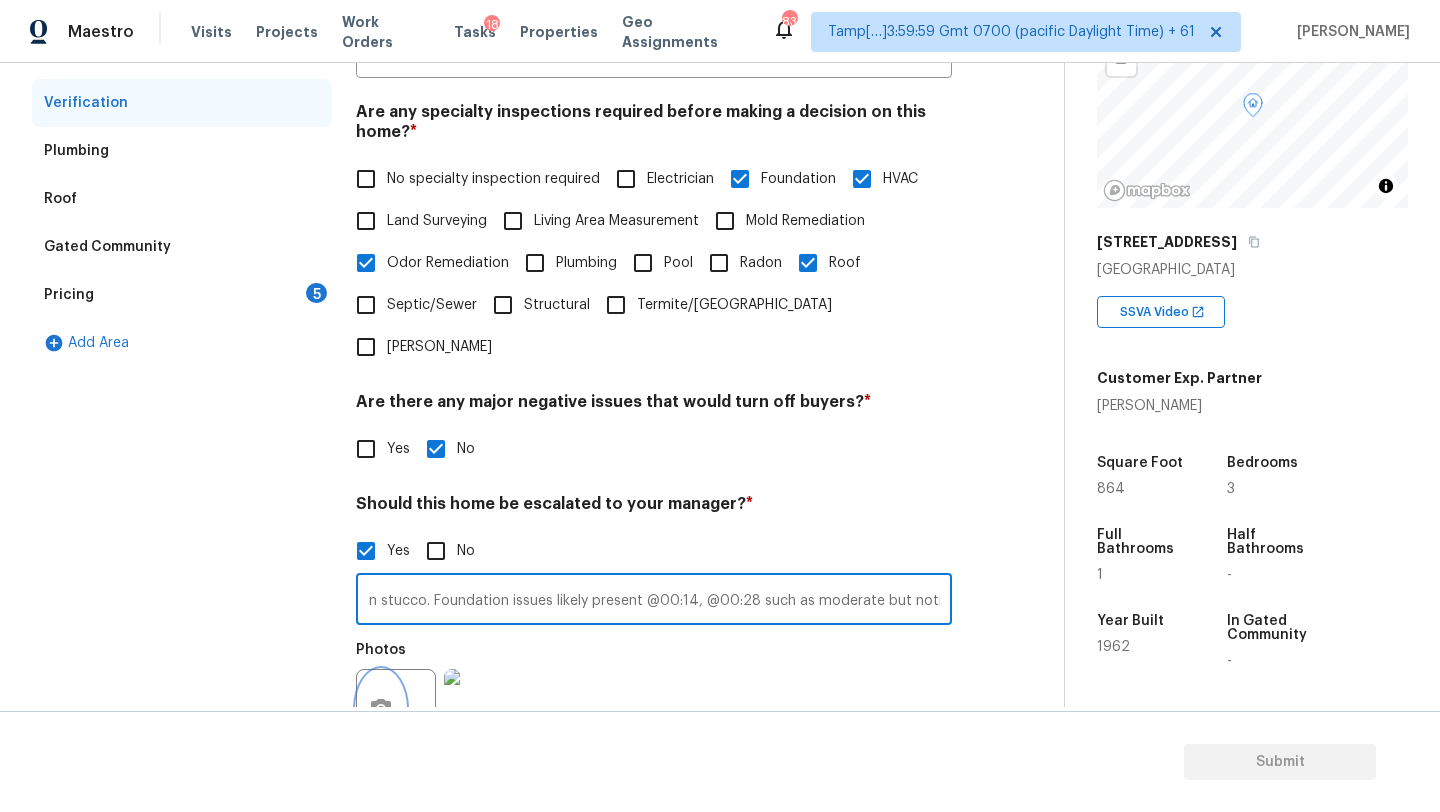 click at bounding box center [381, 709] 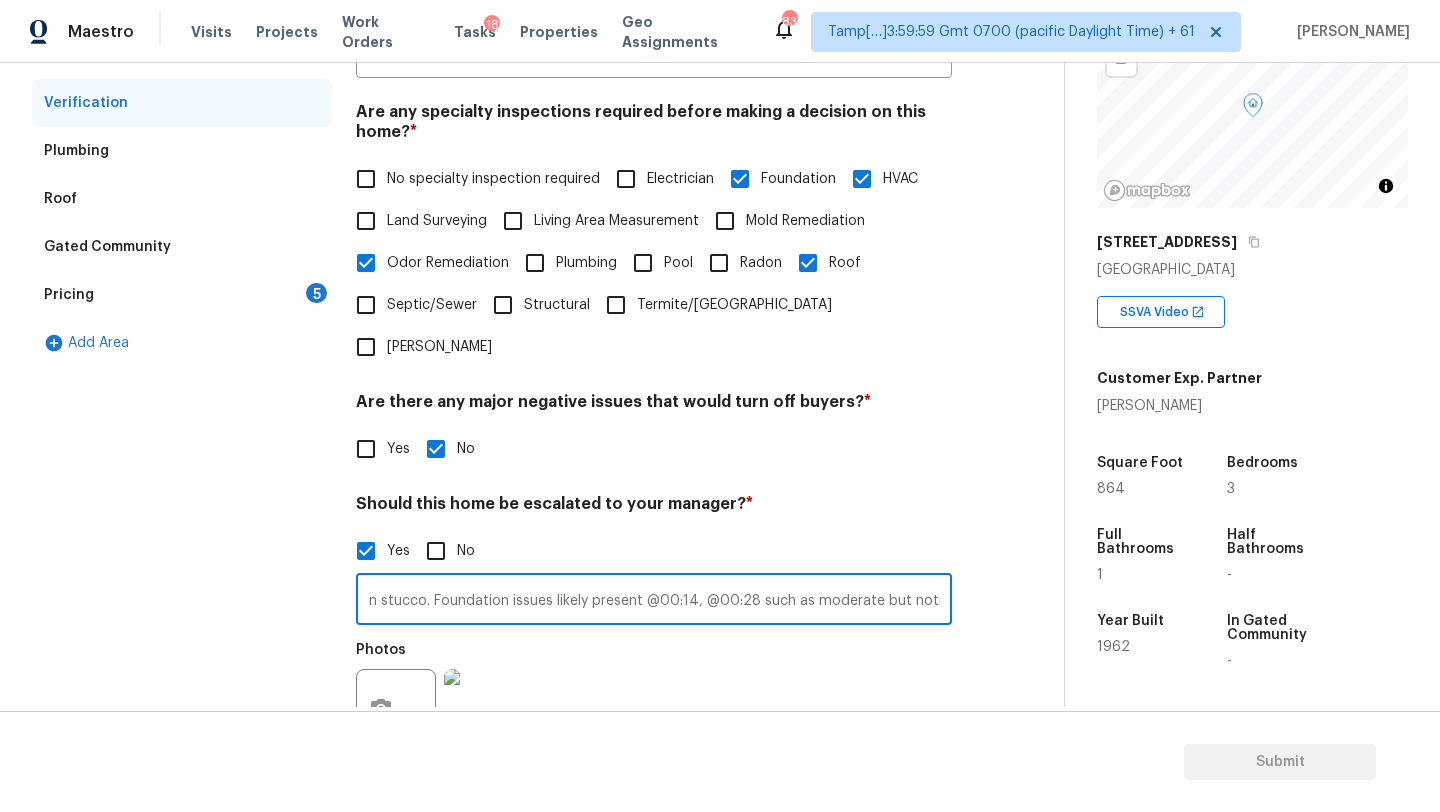 scroll, scrollTop: 0, scrollLeft: 0, axis: both 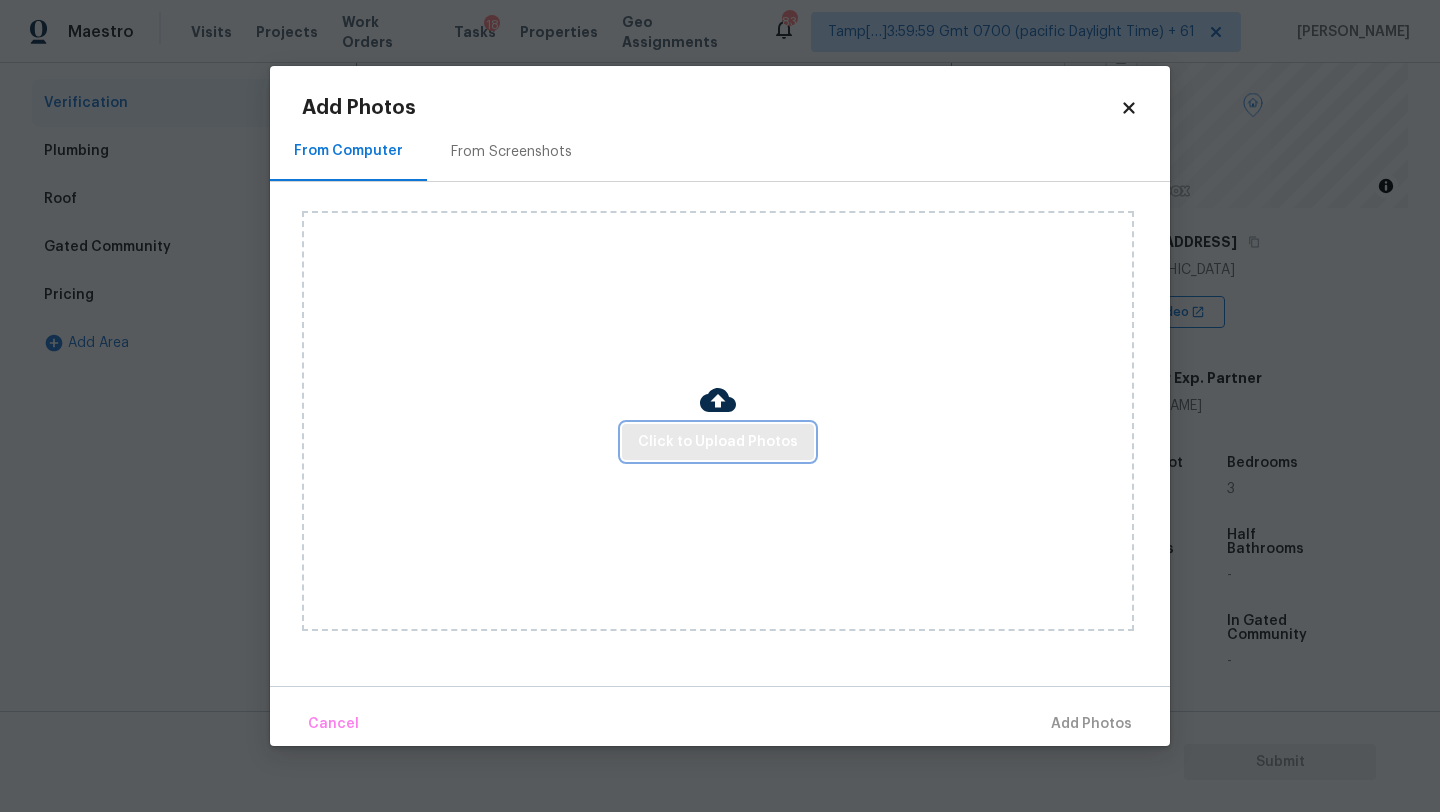 click on "Click to Upload Photos" at bounding box center [718, 442] 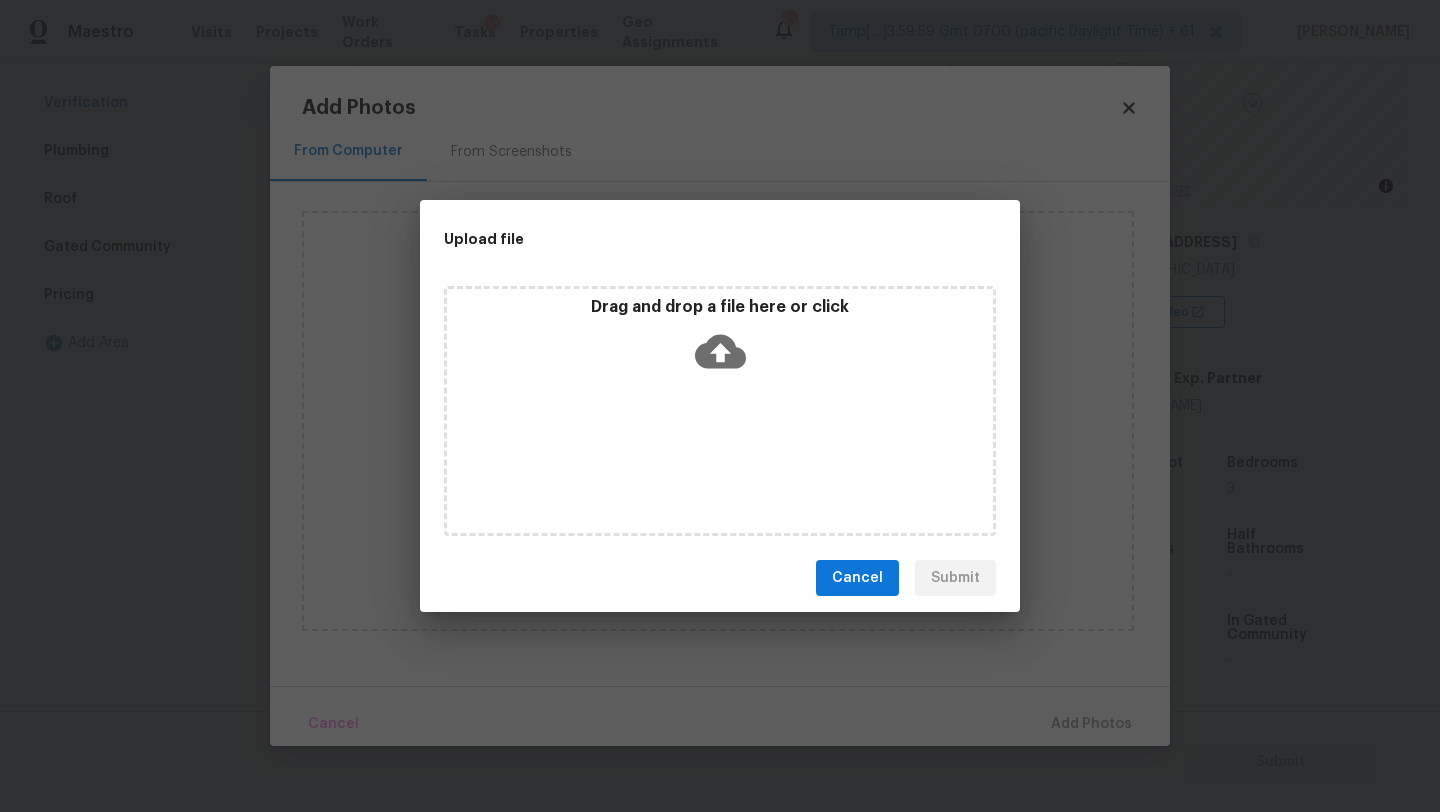 click 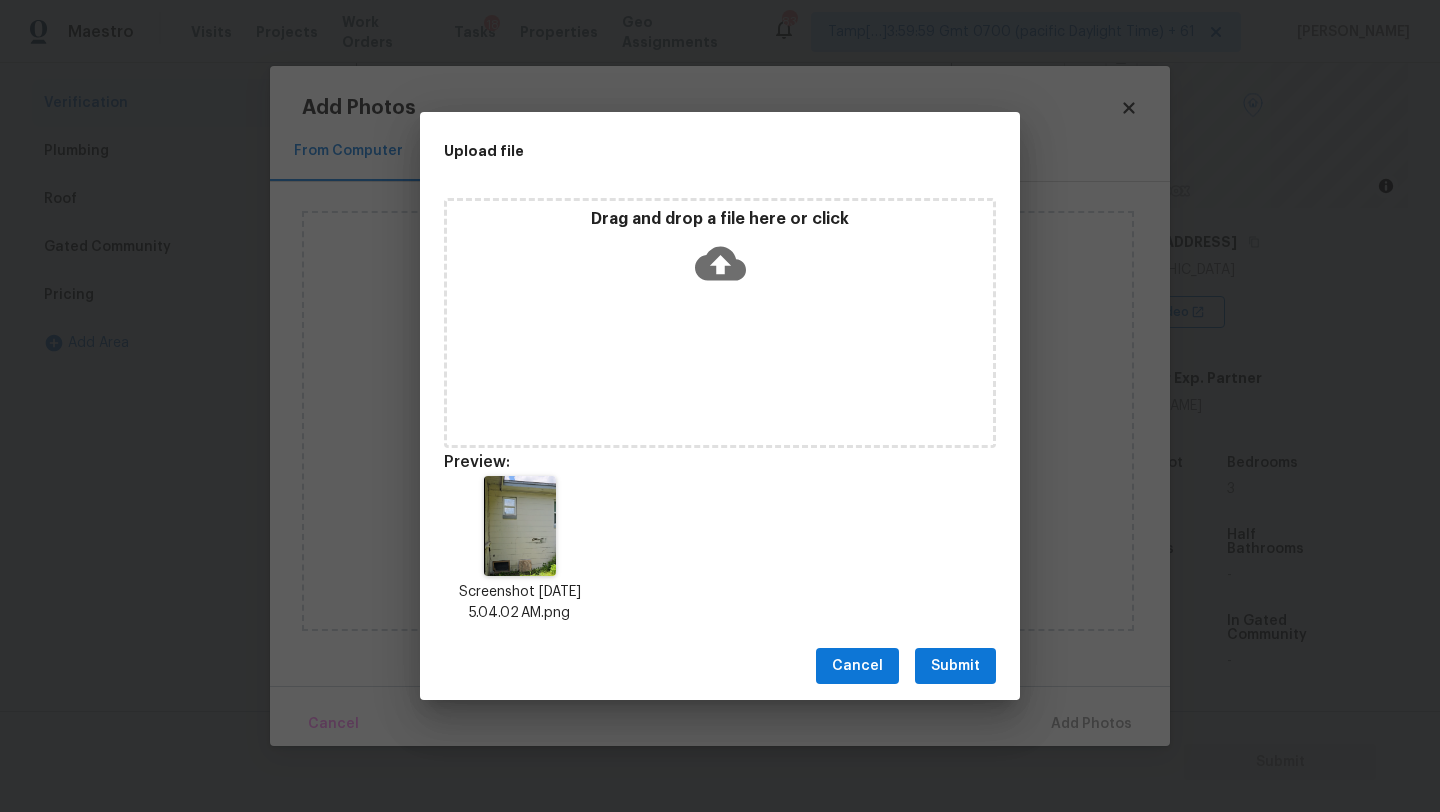 click on "Submit" at bounding box center (955, 666) 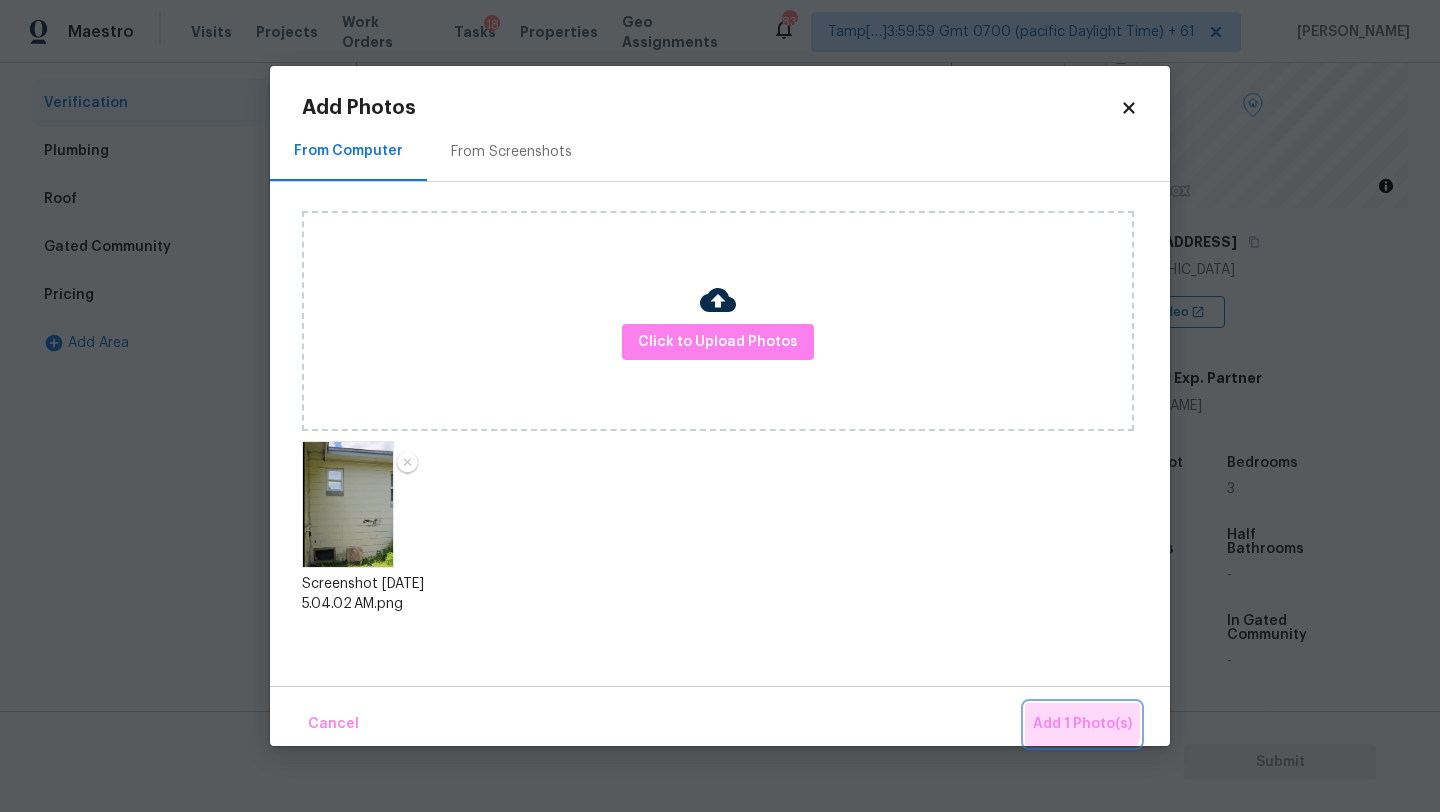 click on "Add 1 Photo(s)" at bounding box center [1082, 724] 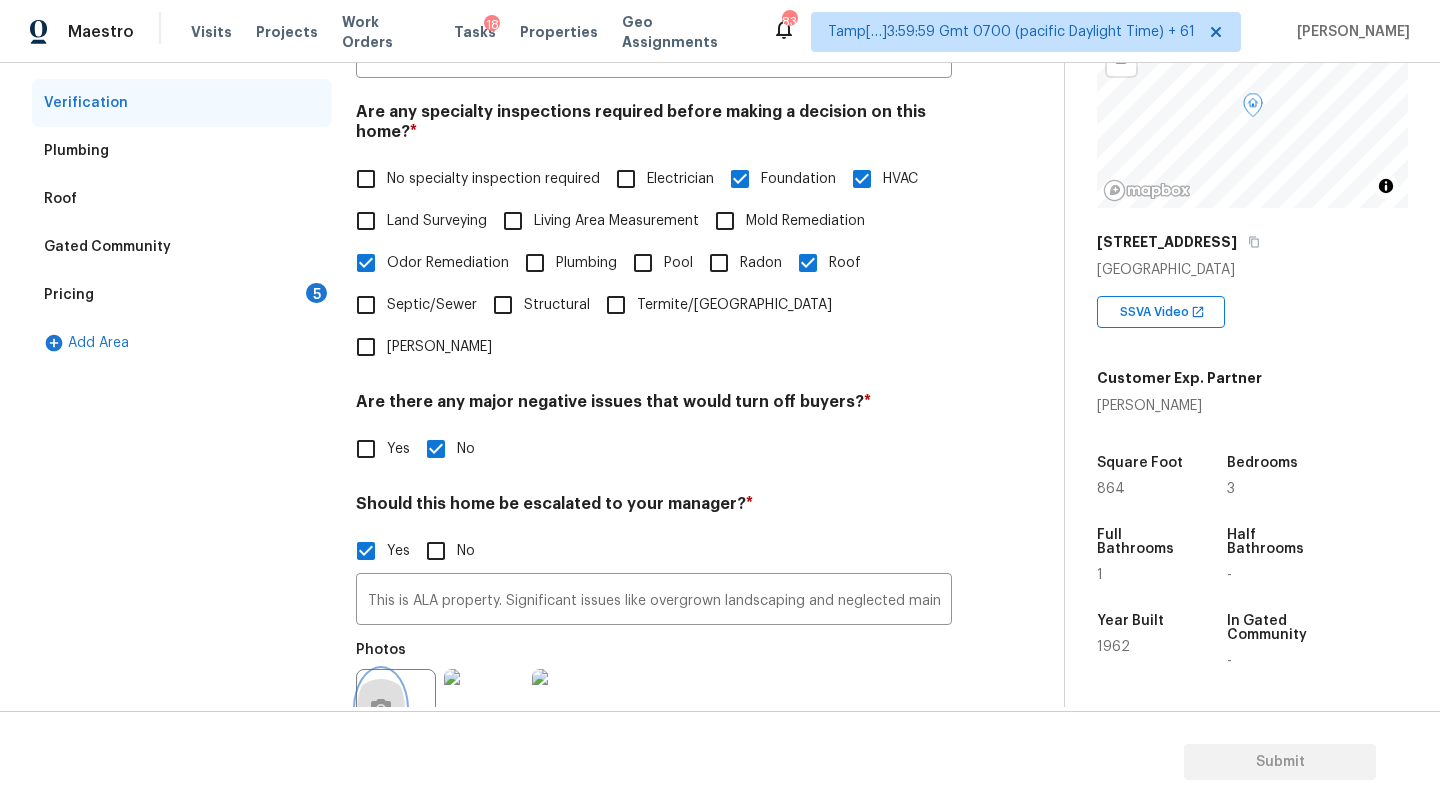 click at bounding box center (381, 709) 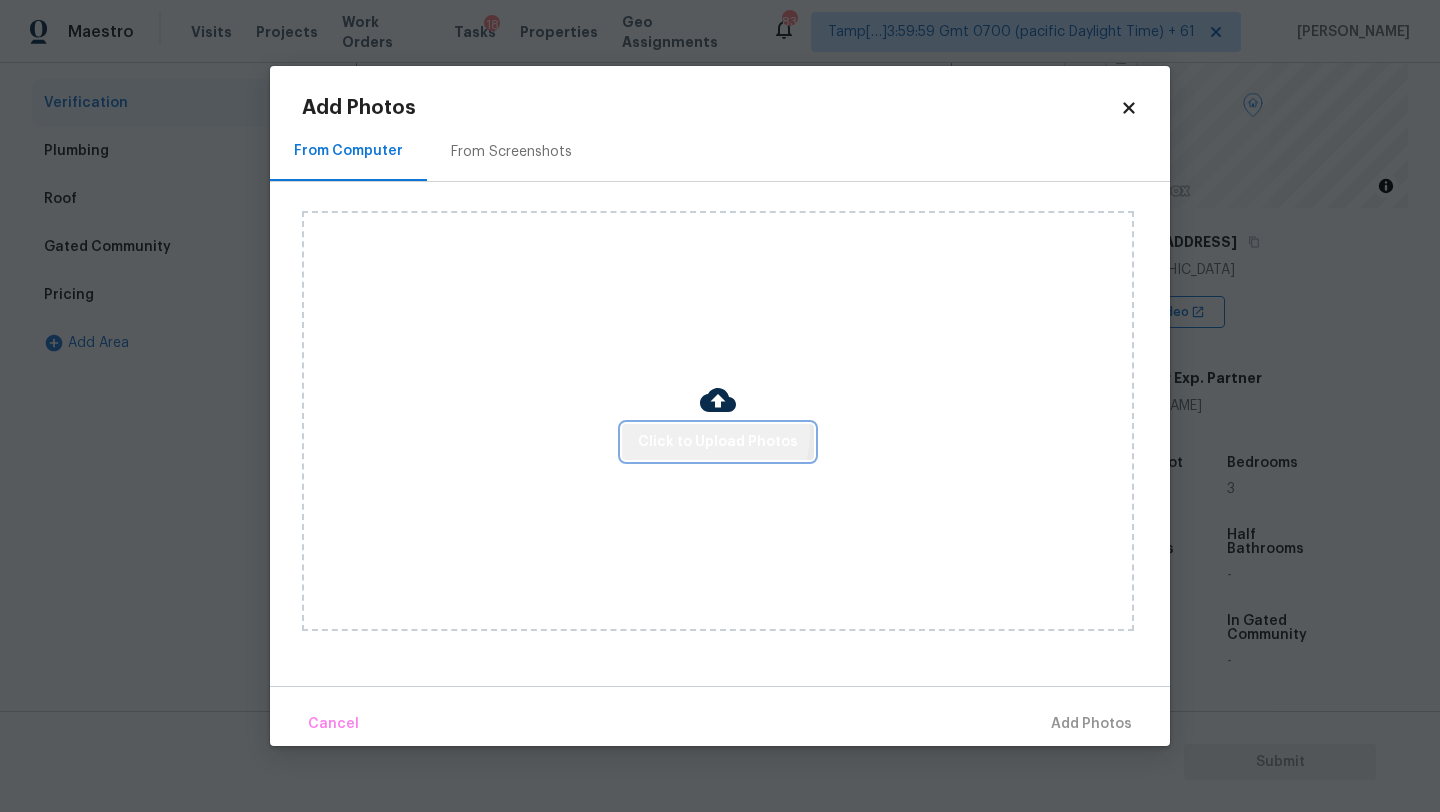 click on "Click to Upload Photos" at bounding box center [718, 442] 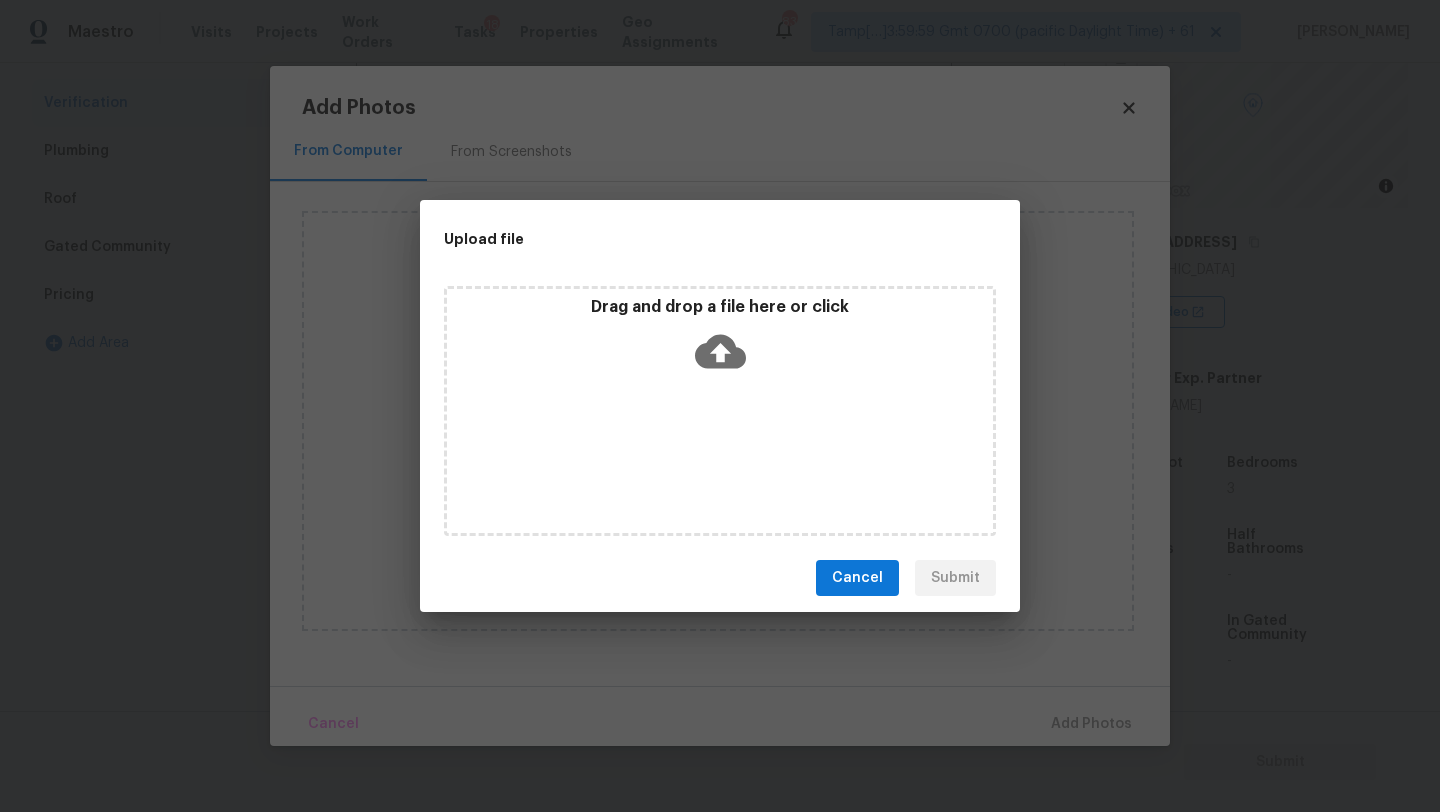 click on "Drag and drop a file here or click" at bounding box center (720, 340) 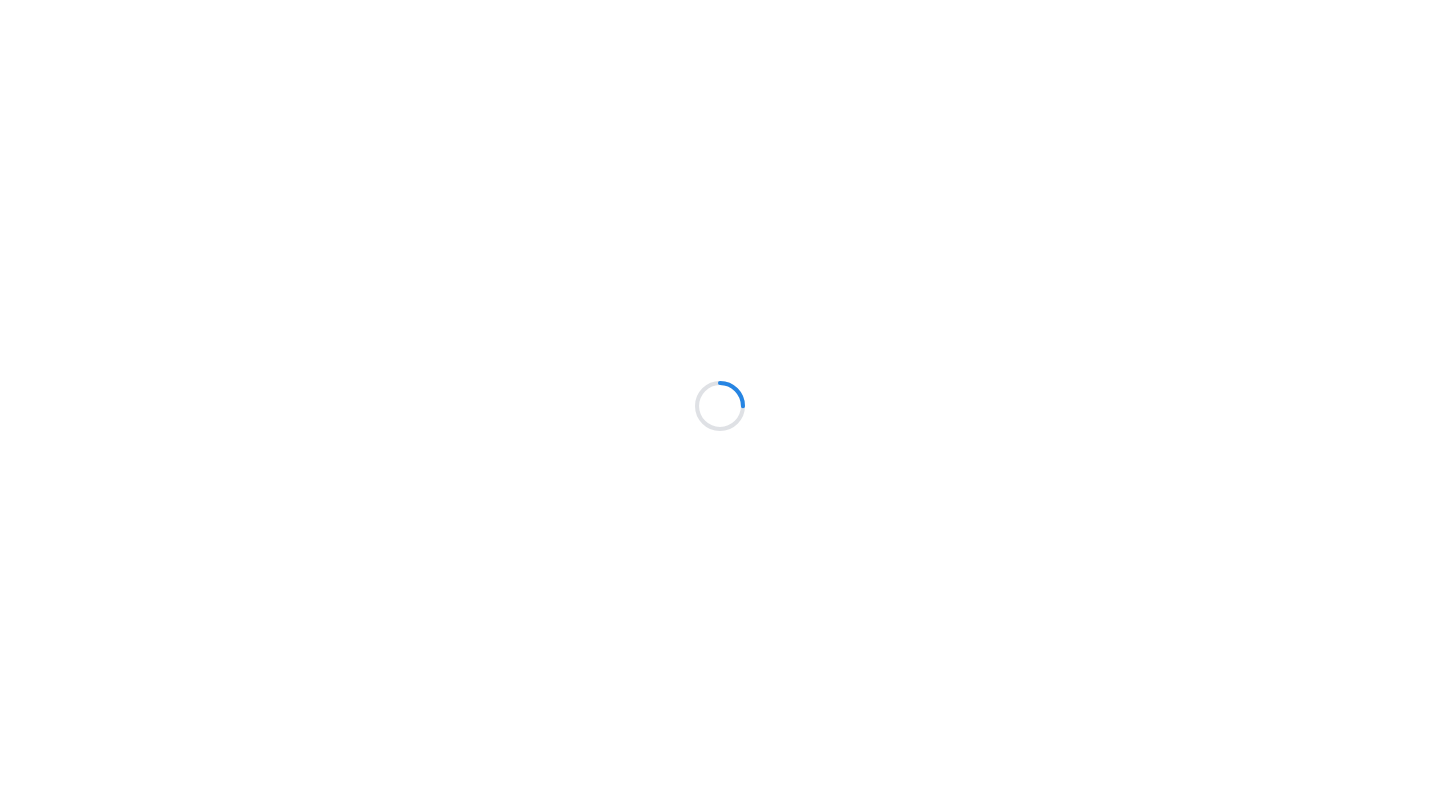 scroll, scrollTop: 0, scrollLeft: 0, axis: both 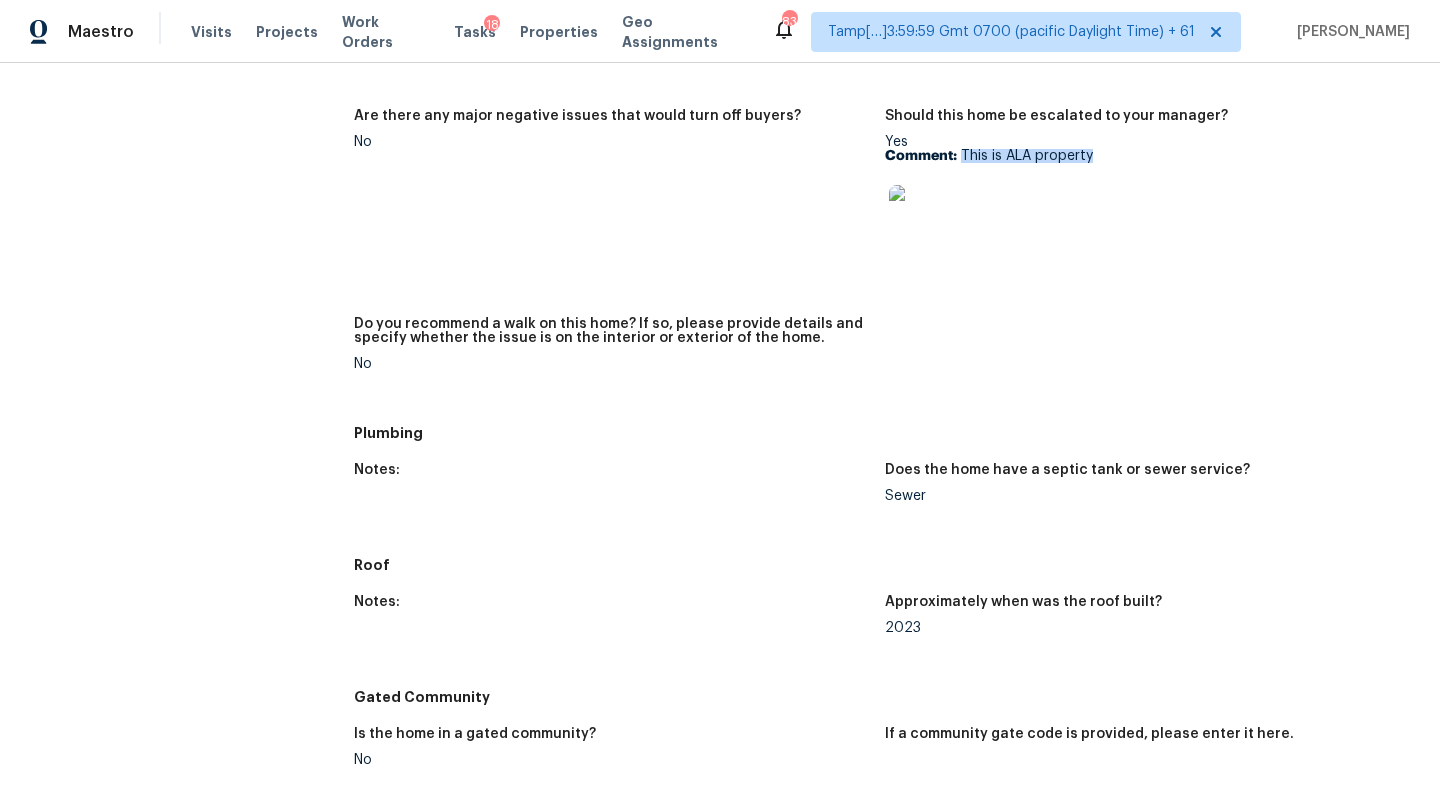 drag, startPoint x: 961, startPoint y: 154, endPoint x: 1100, endPoint y: 144, distance: 139.35925 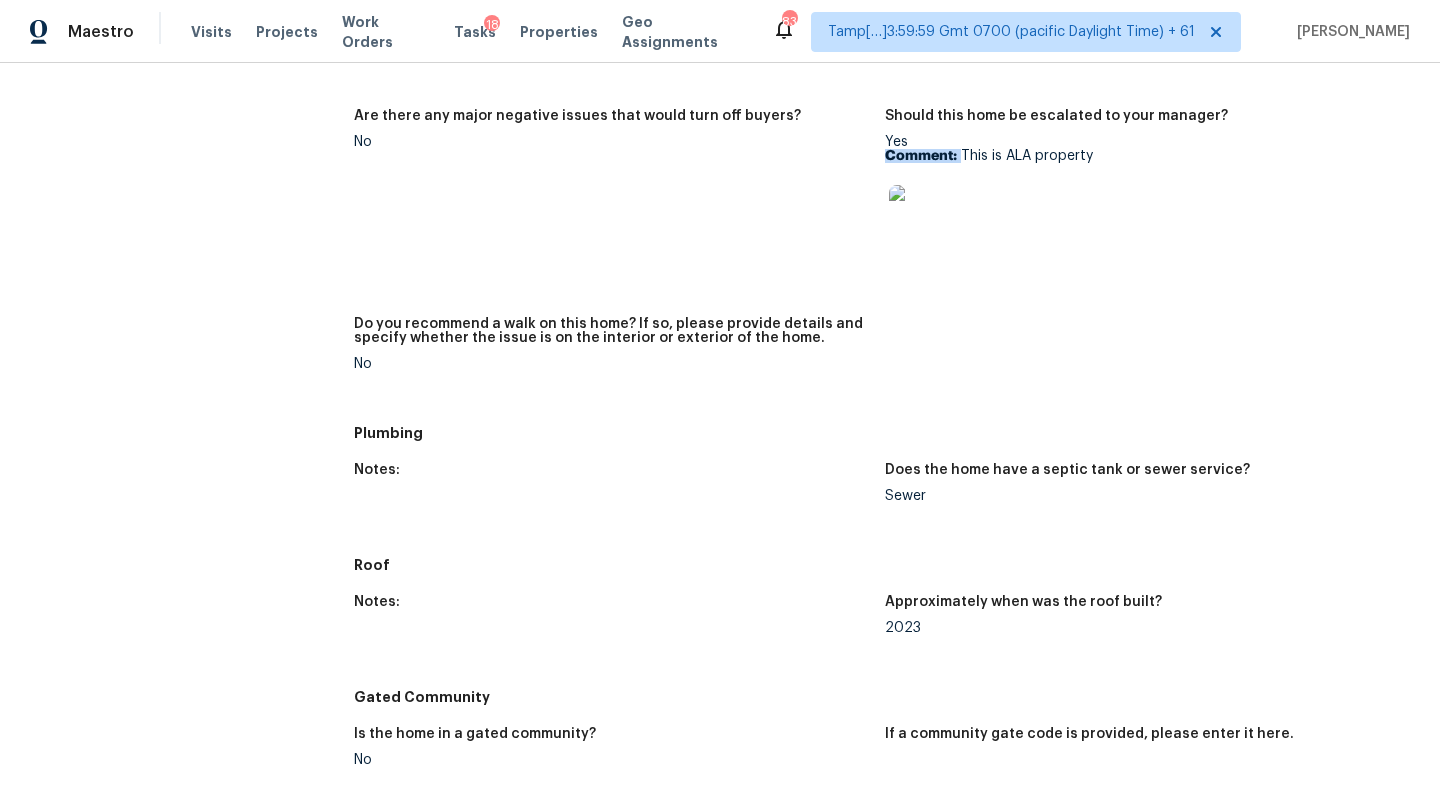 copy on "Comment:" 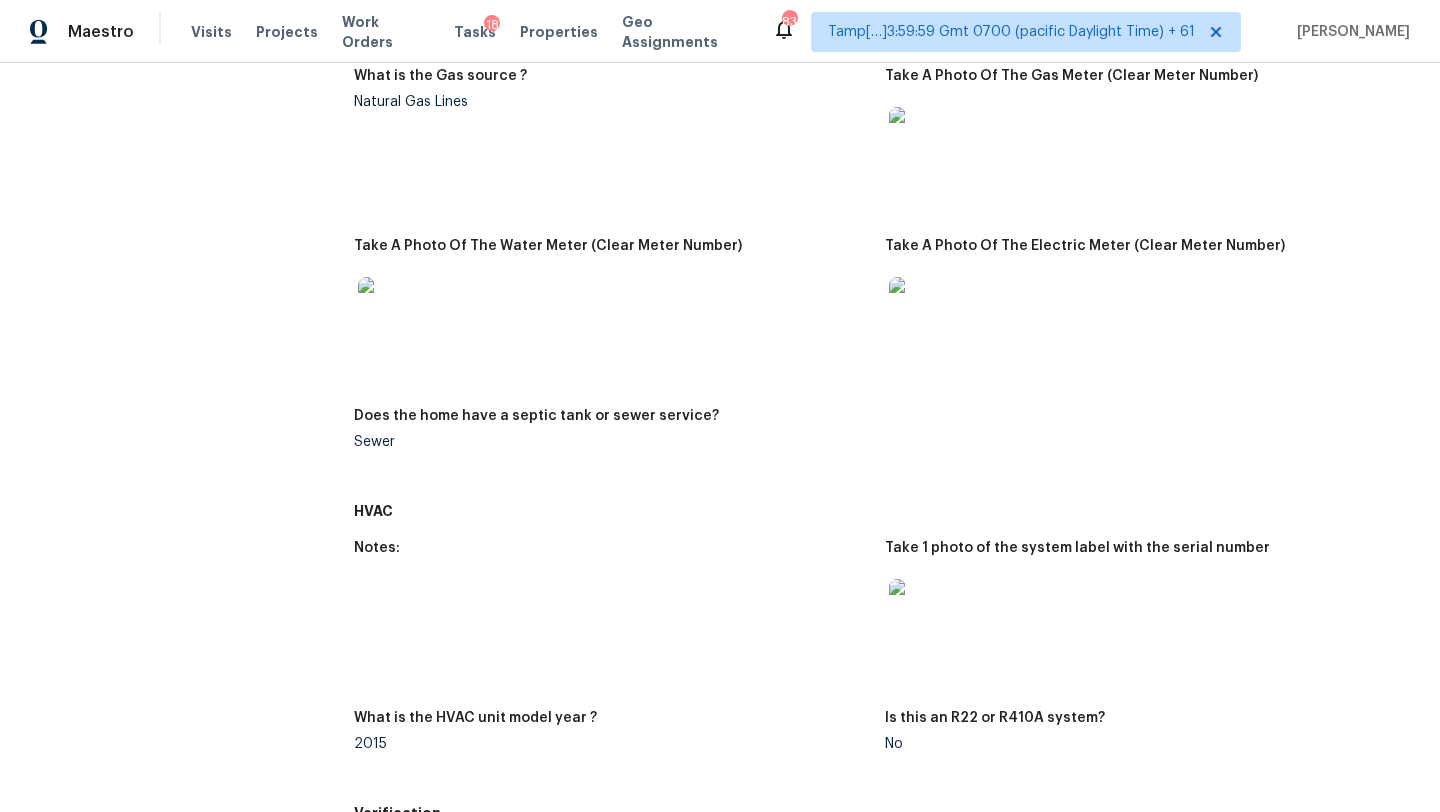 scroll, scrollTop: 1135, scrollLeft: 0, axis: vertical 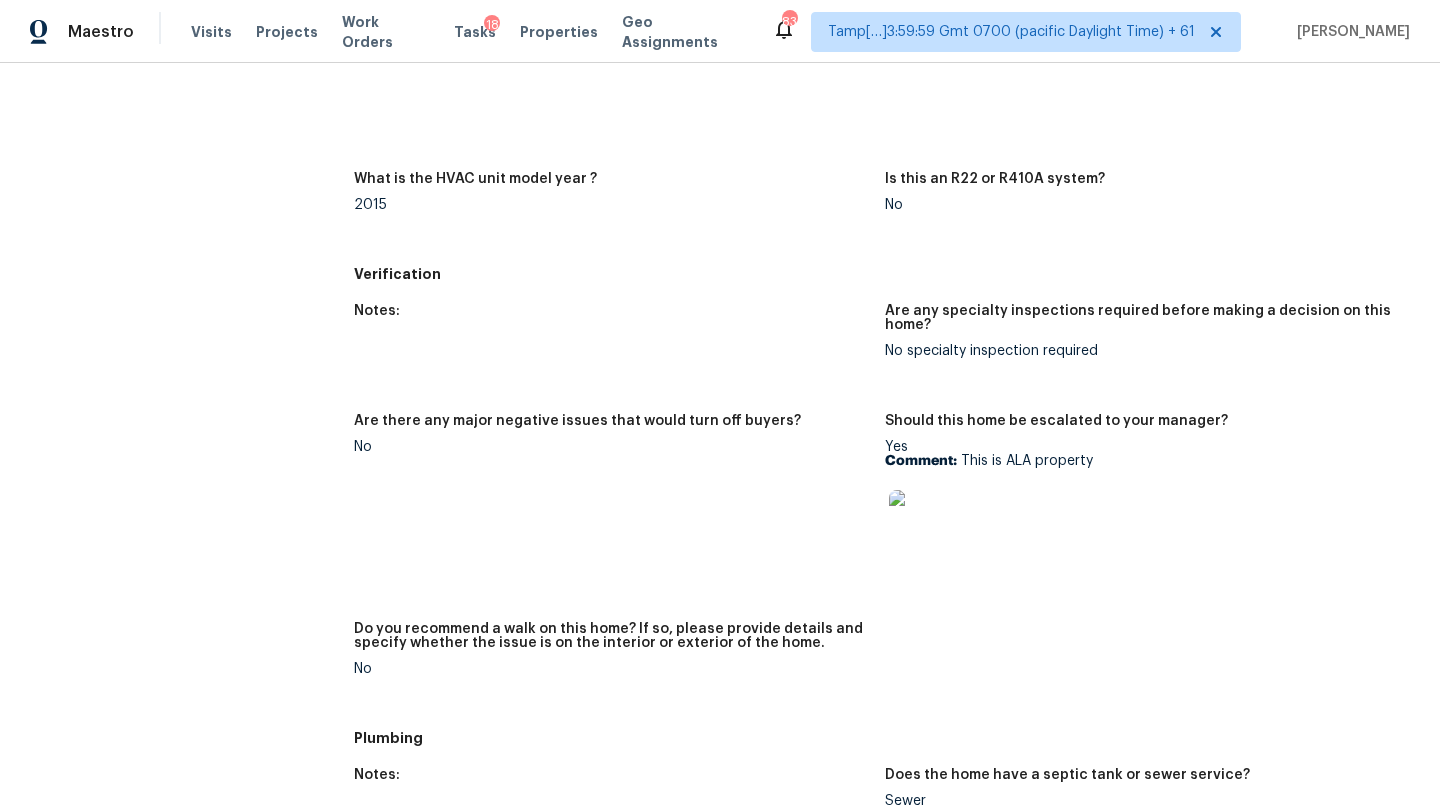 click on "Comment:   This is ALA property" at bounding box center [1142, 461] 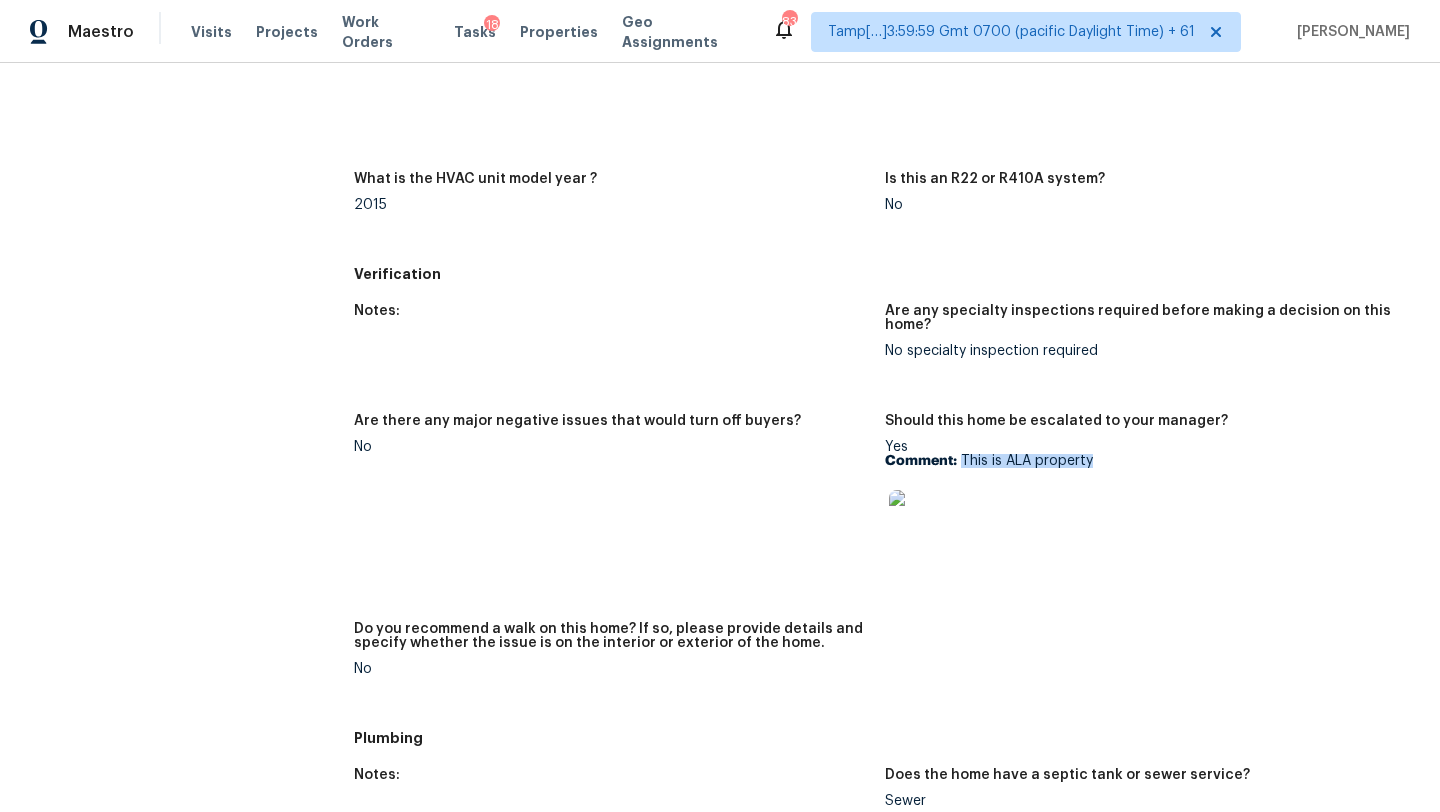drag, startPoint x: 959, startPoint y: 461, endPoint x: 1098, endPoint y: 456, distance: 139.0899 